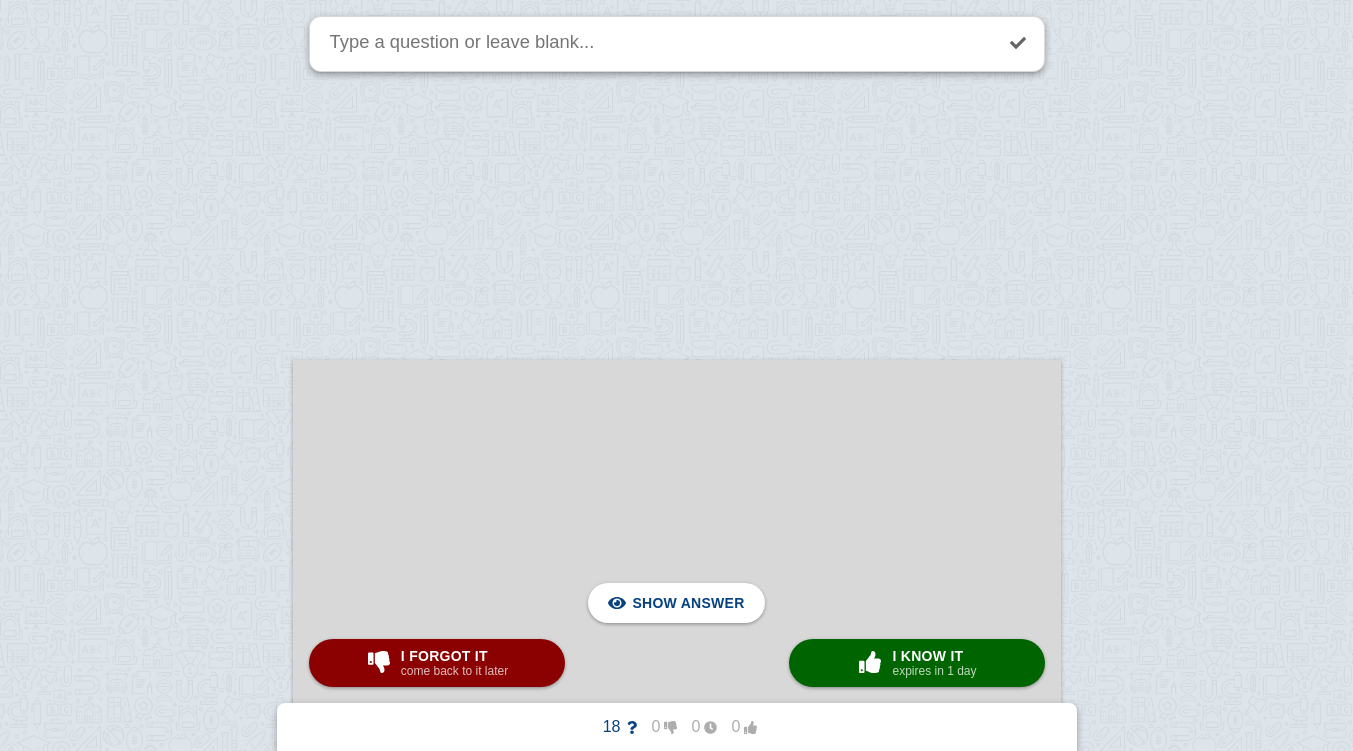 scroll, scrollTop: 2670, scrollLeft: 0, axis: vertical 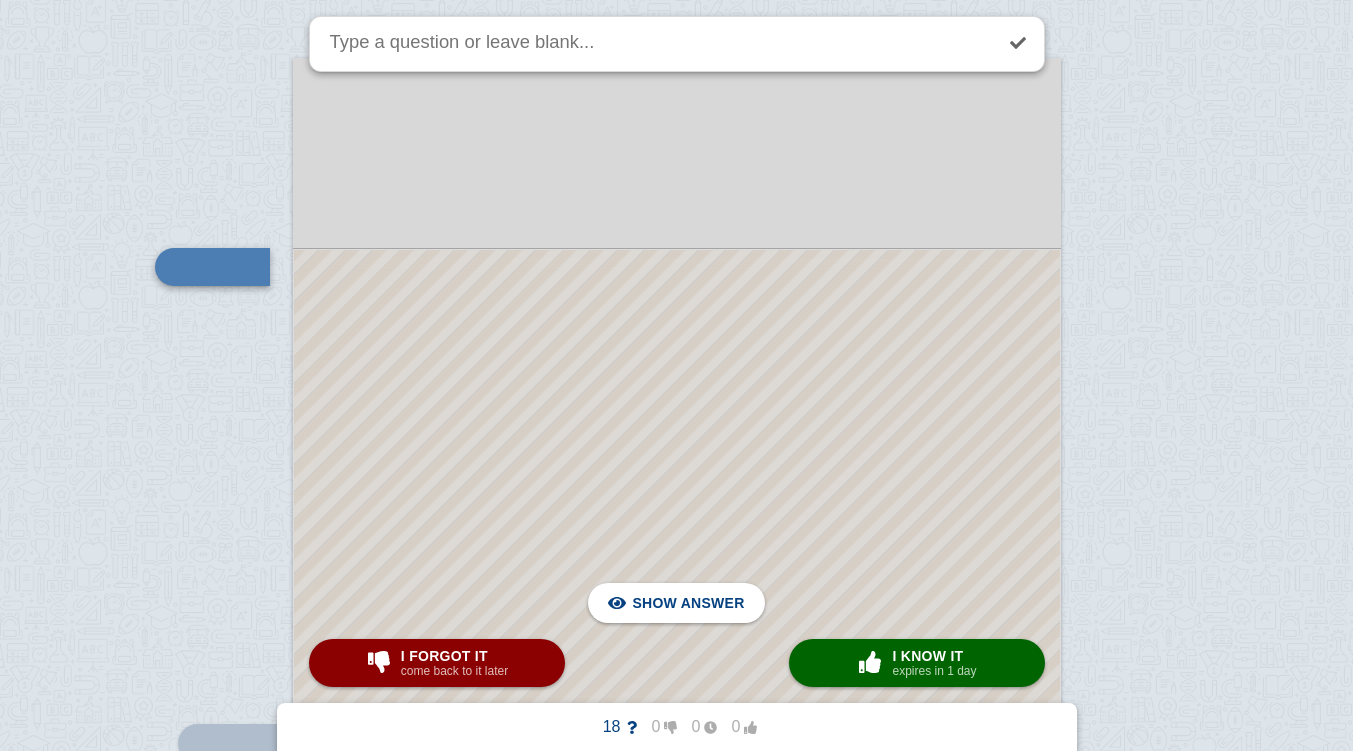 click at bounding box center [677, 707] 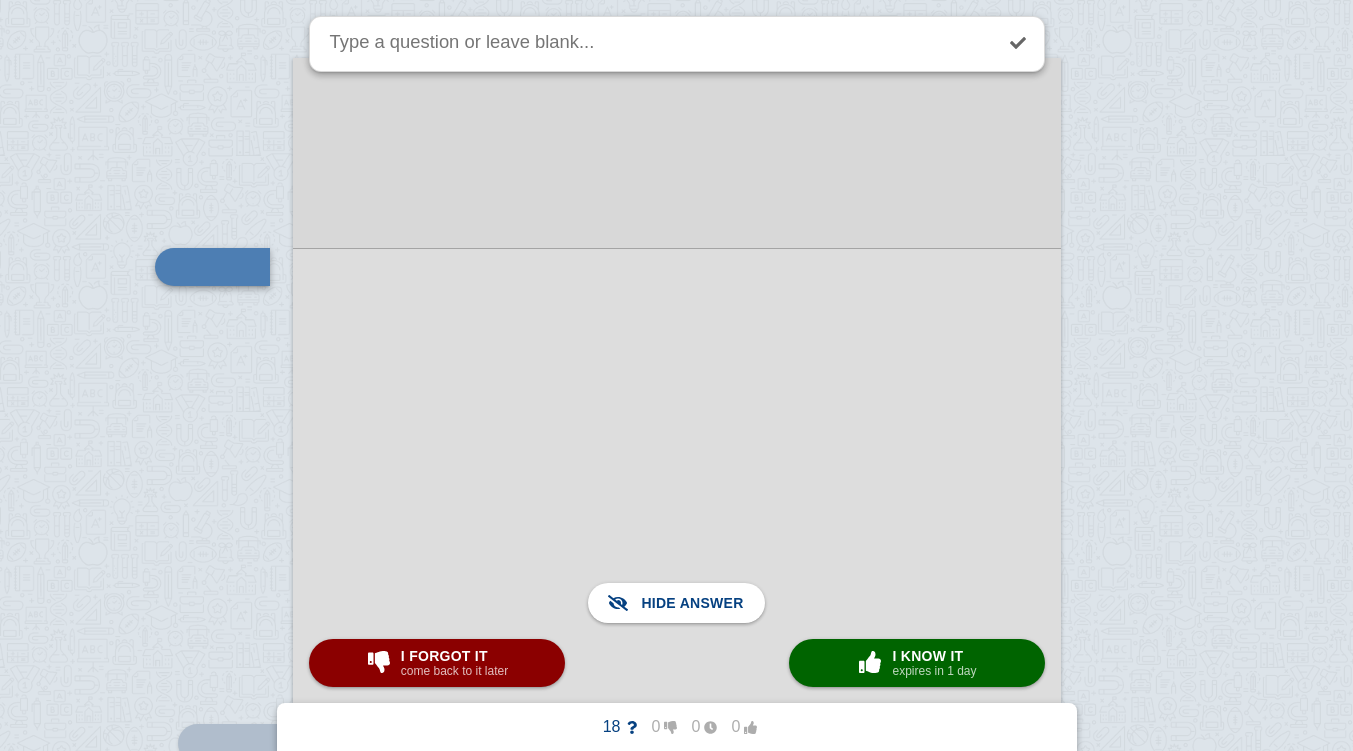 click on "expires in 1 day" at bounding box center (934, 671) 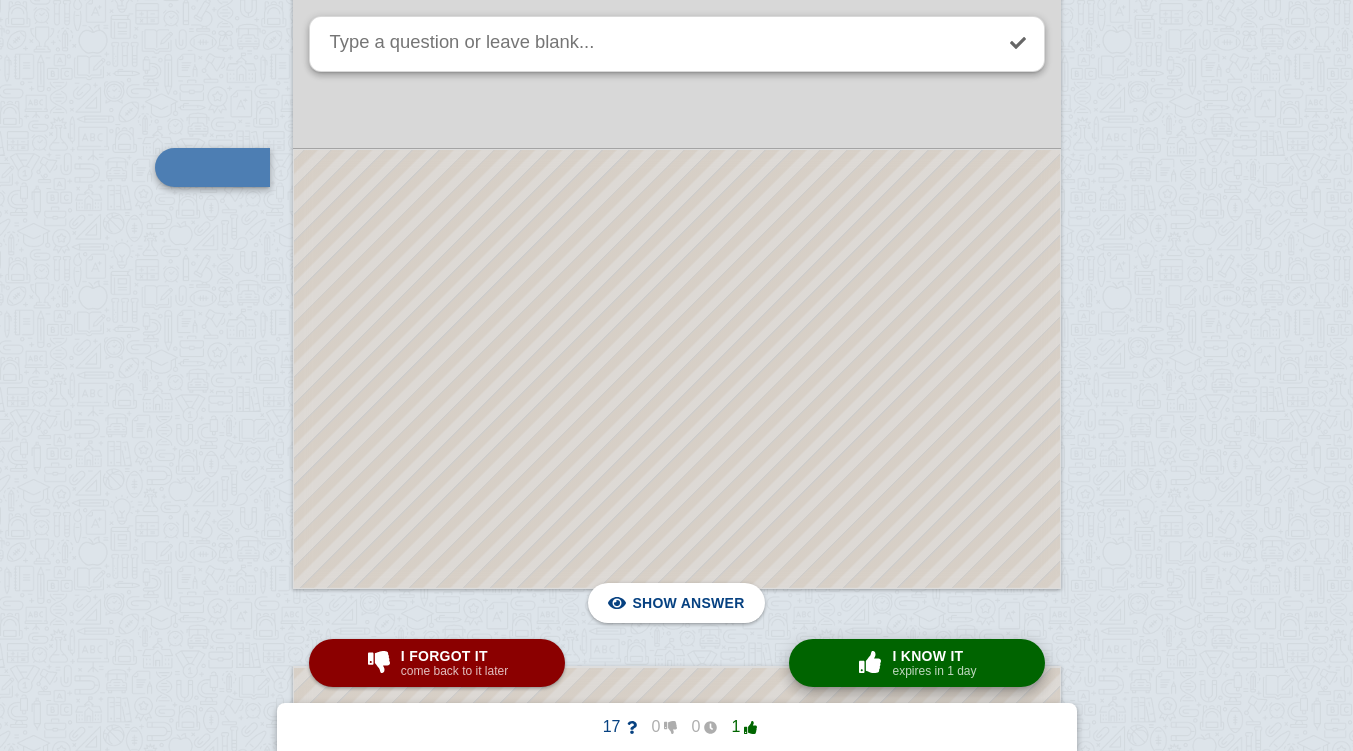 scroll, scrollTop: 3253, scrollLeft: 0, axis: vertical 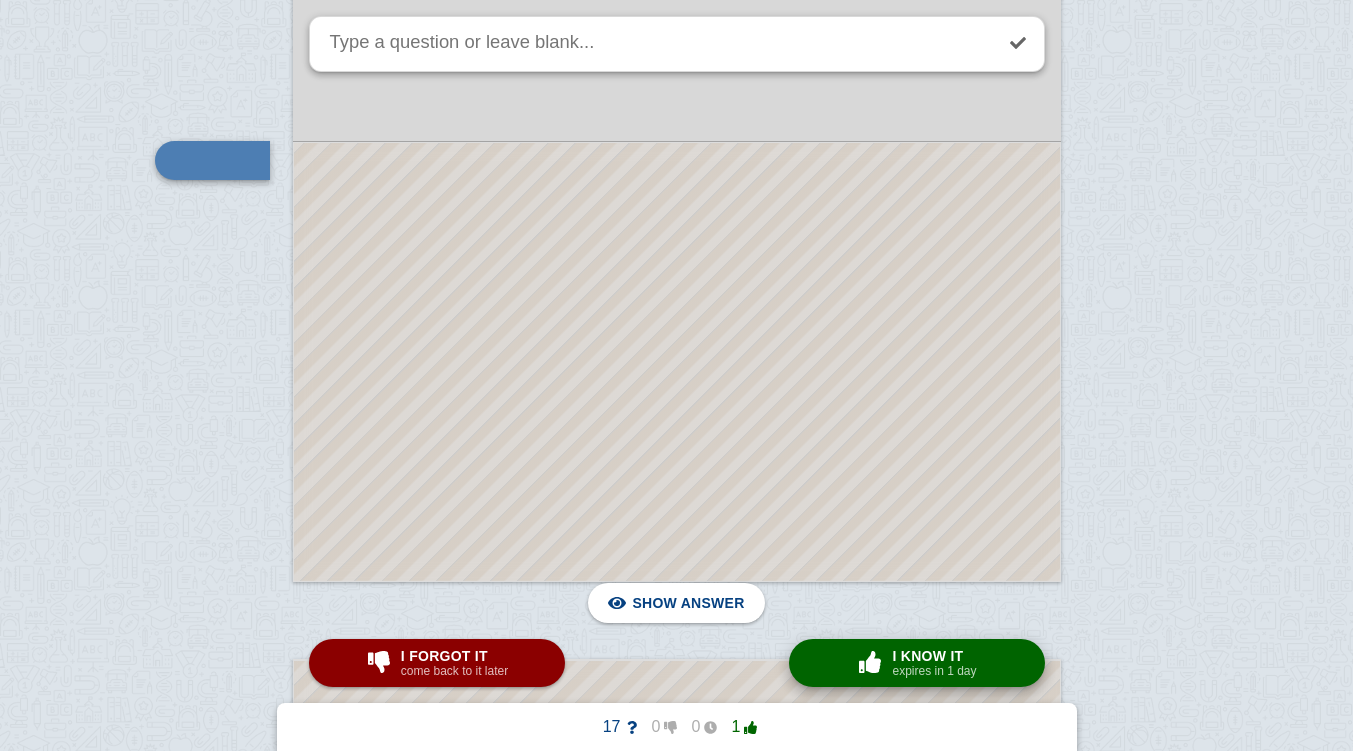 click at bounding box center [677, 362] 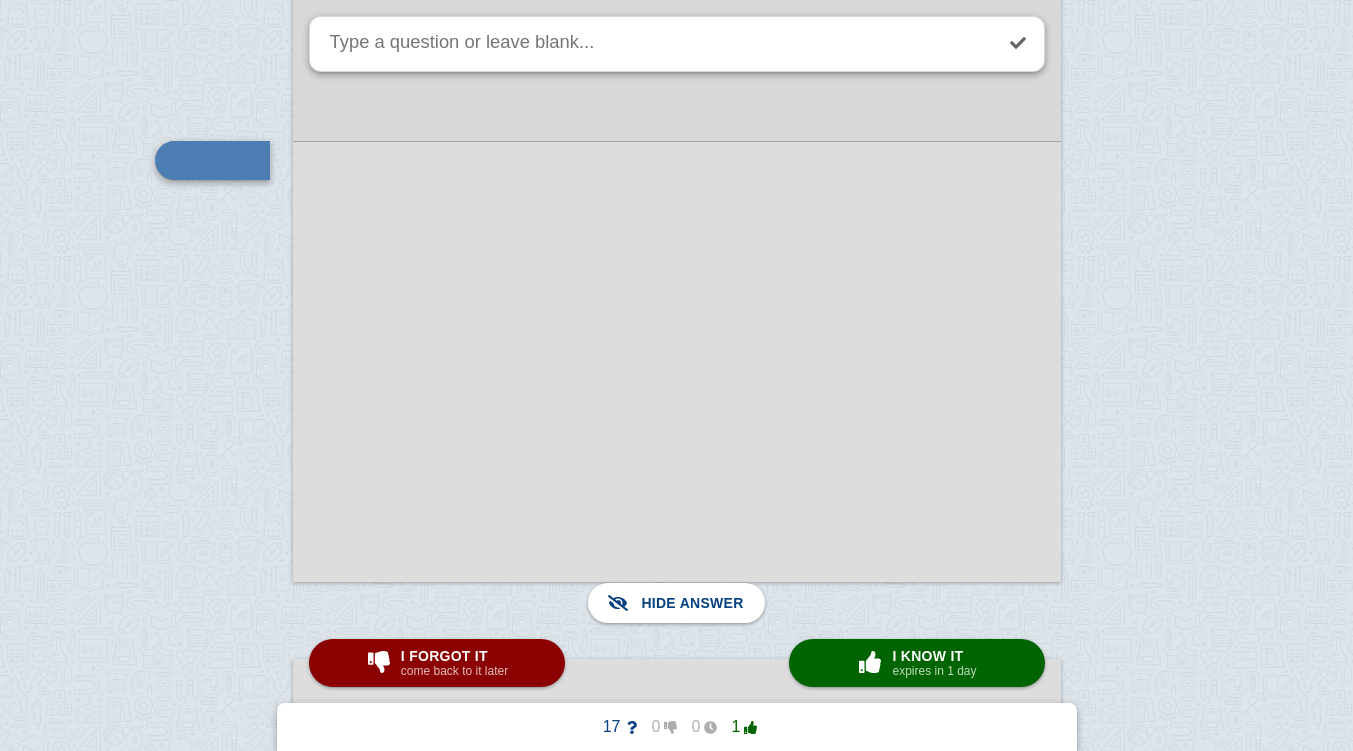 click on "expires in 1 day" at bounding box center [934, 671] 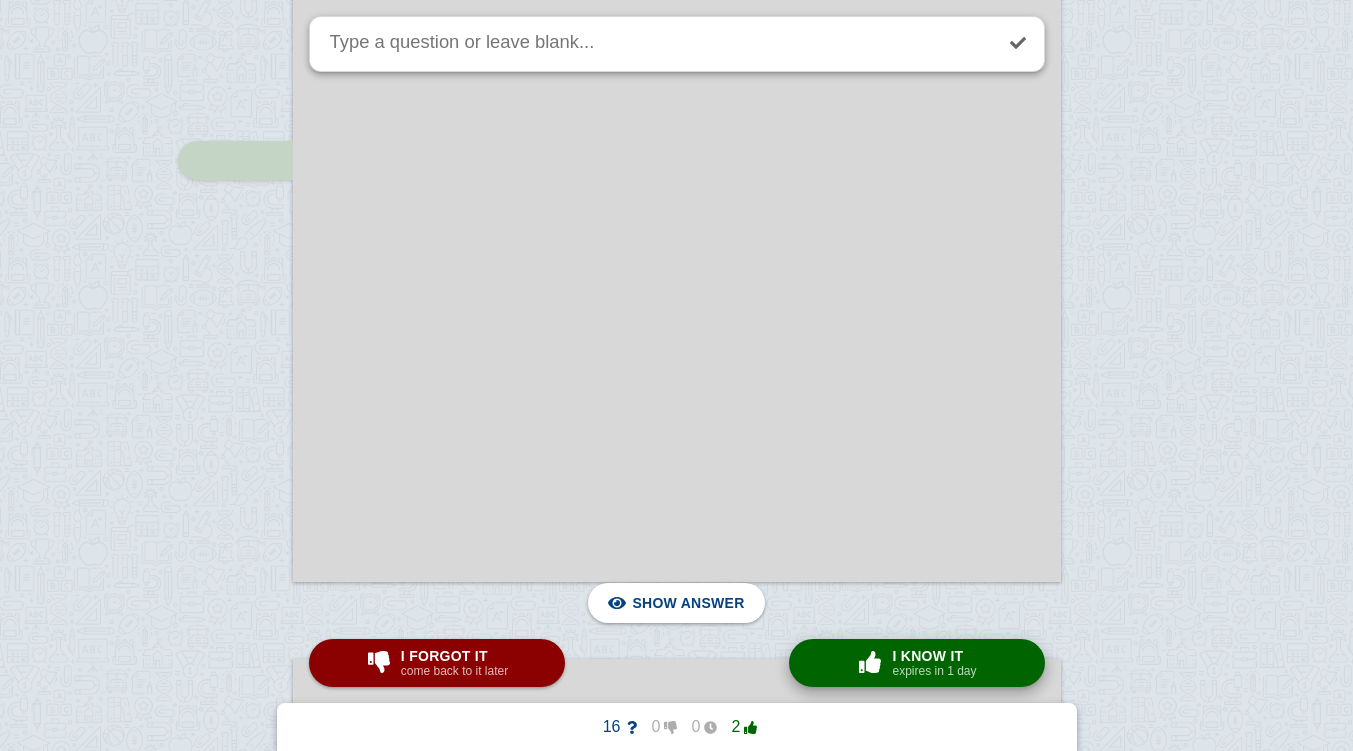 scroll, scrollTop: 4374, scrollLeft: 0, axis: vertical 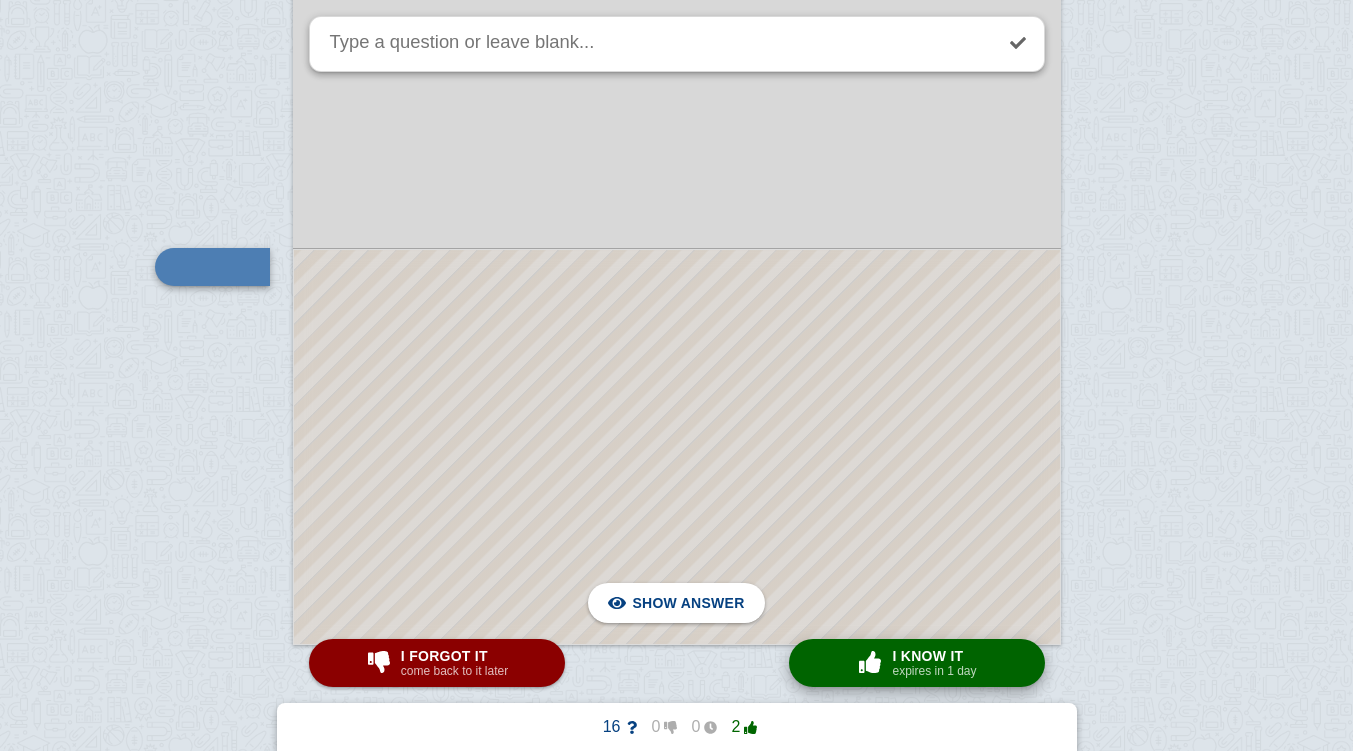 click at bounding box center (677, 447) 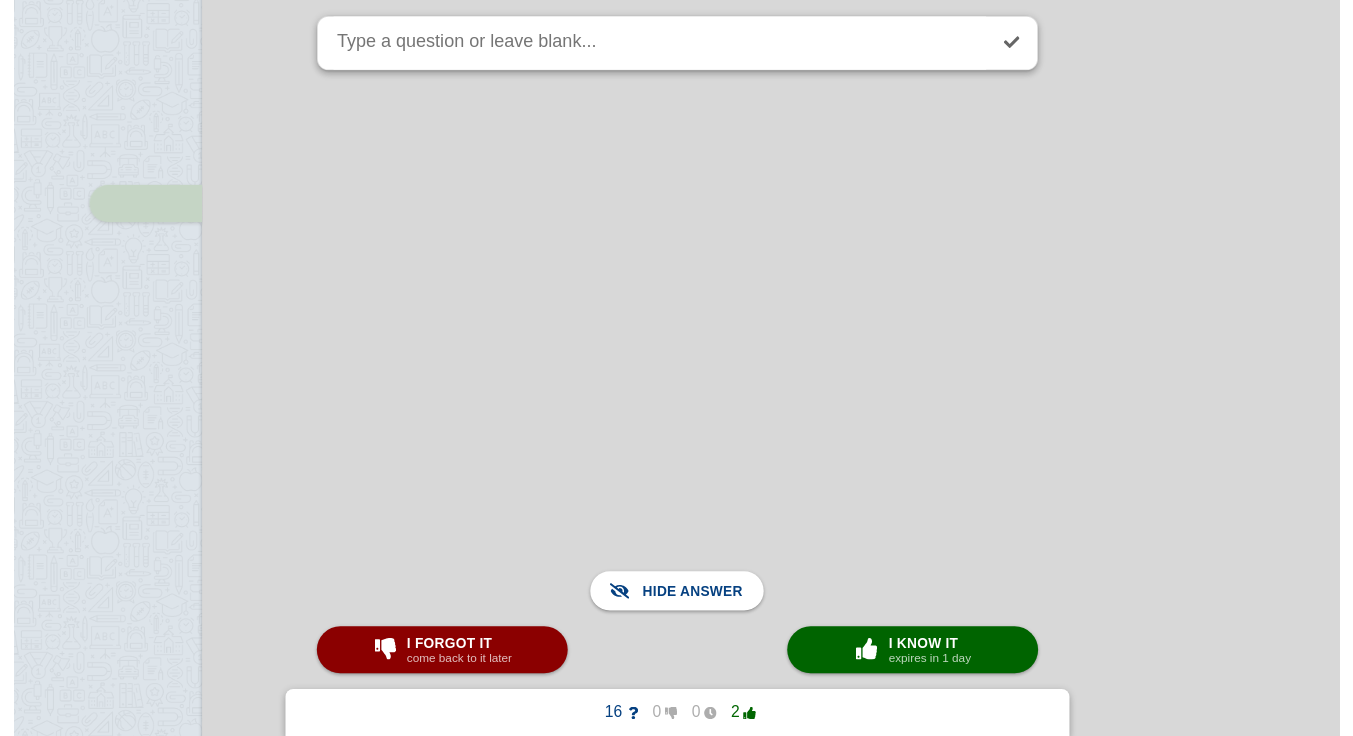scroll, scrollTop: 7148, scrollLeft: 57, axis: both 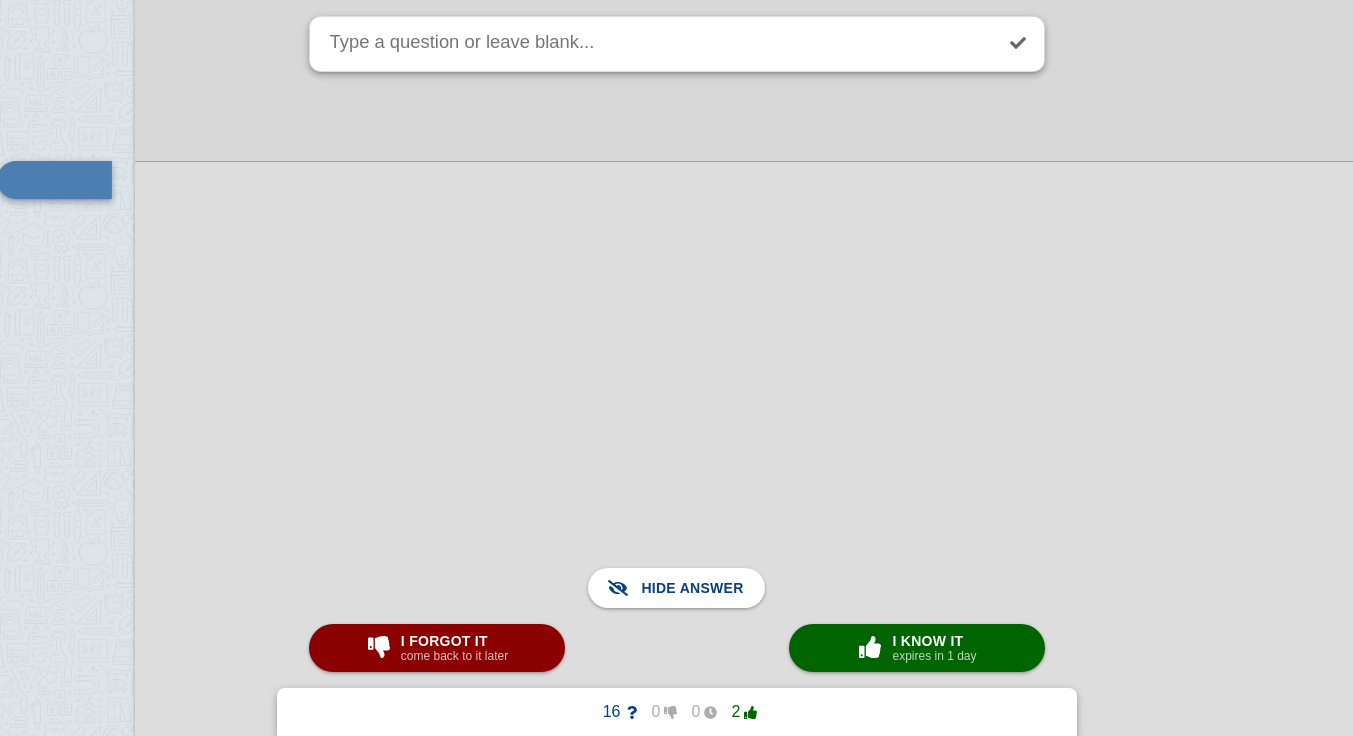 click on "expires in 1 day" at bounding box center (934, 656) 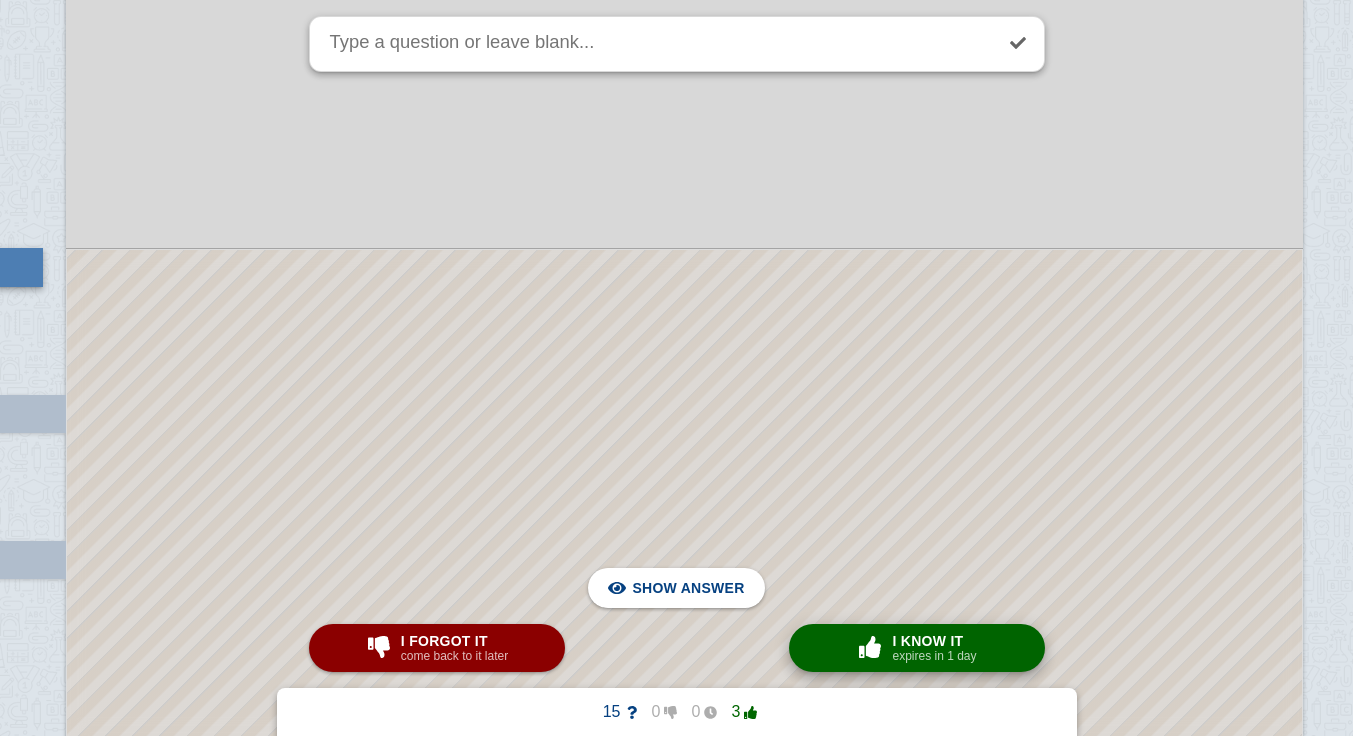 click at bounding box center [684, 967] 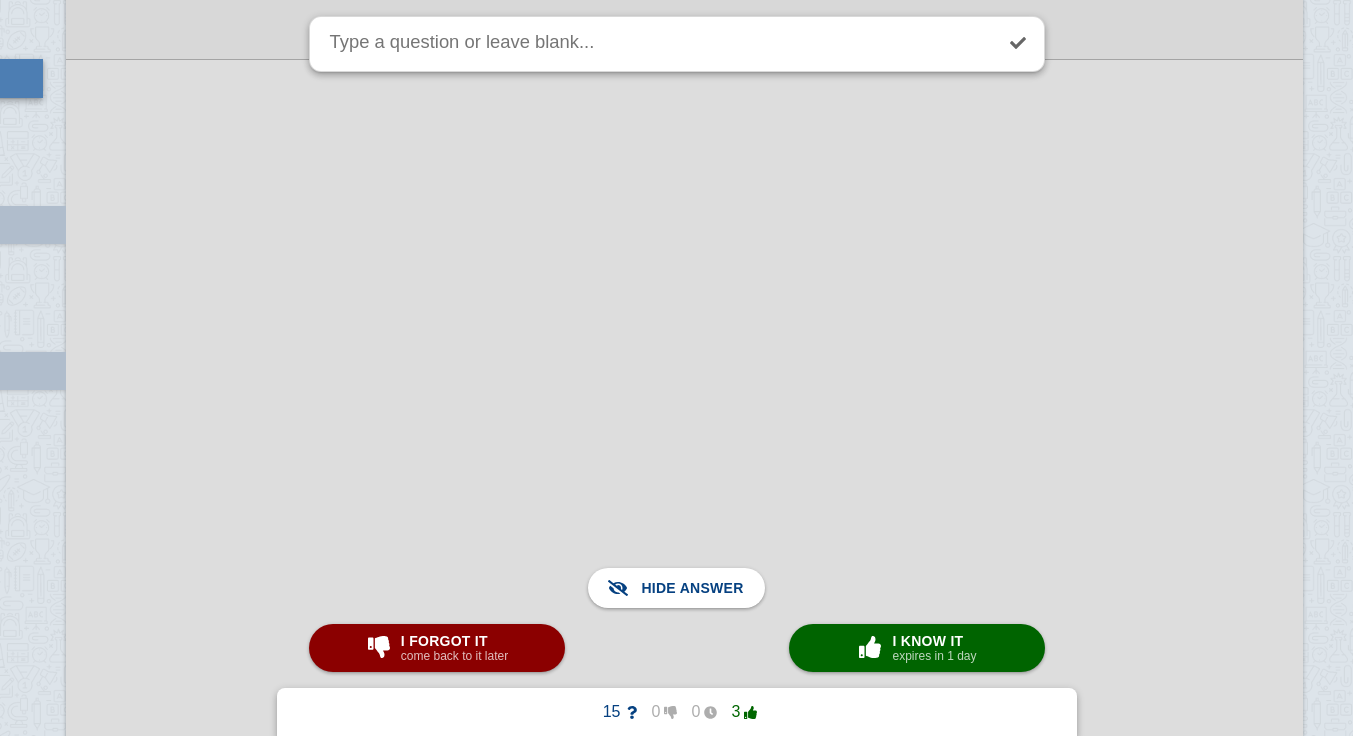 scroll, scrollTop: 8356, scrollLeft: 126, axis: both 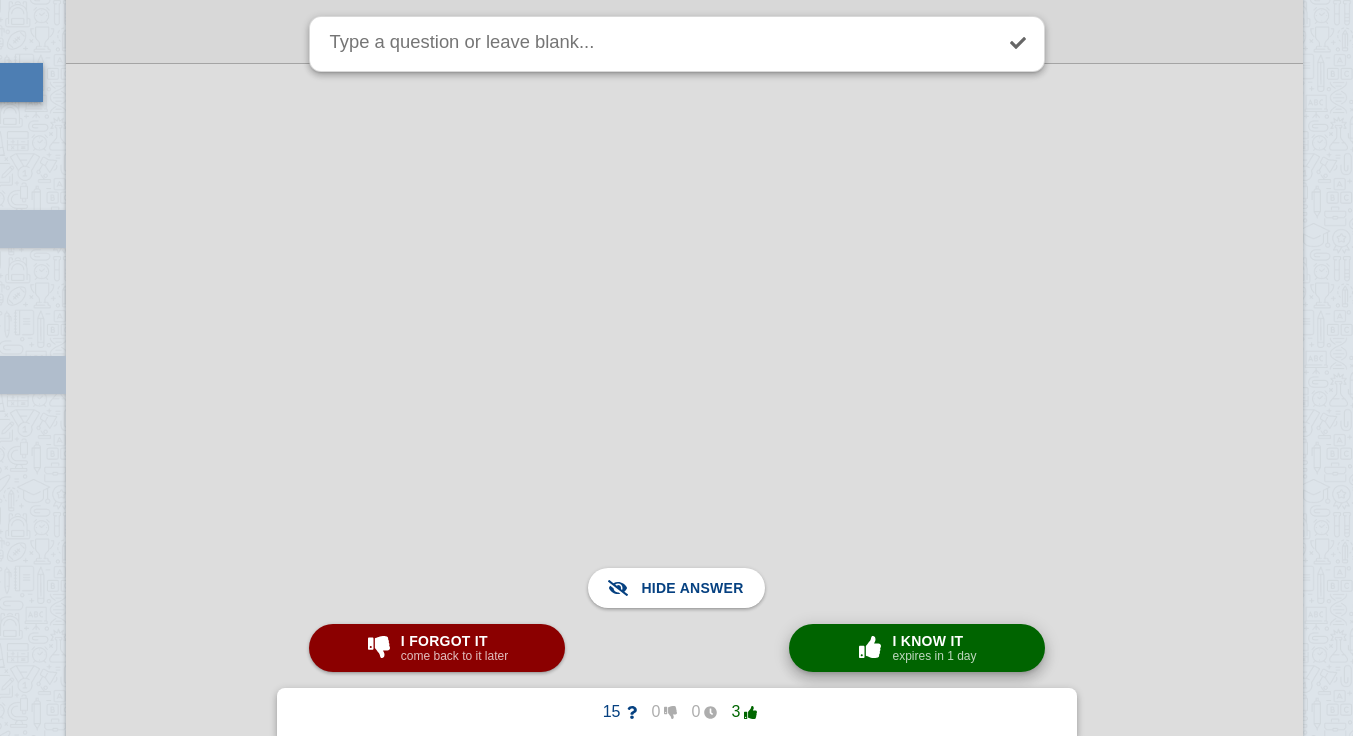 click on "I know it" at bounding box center (934, 641) 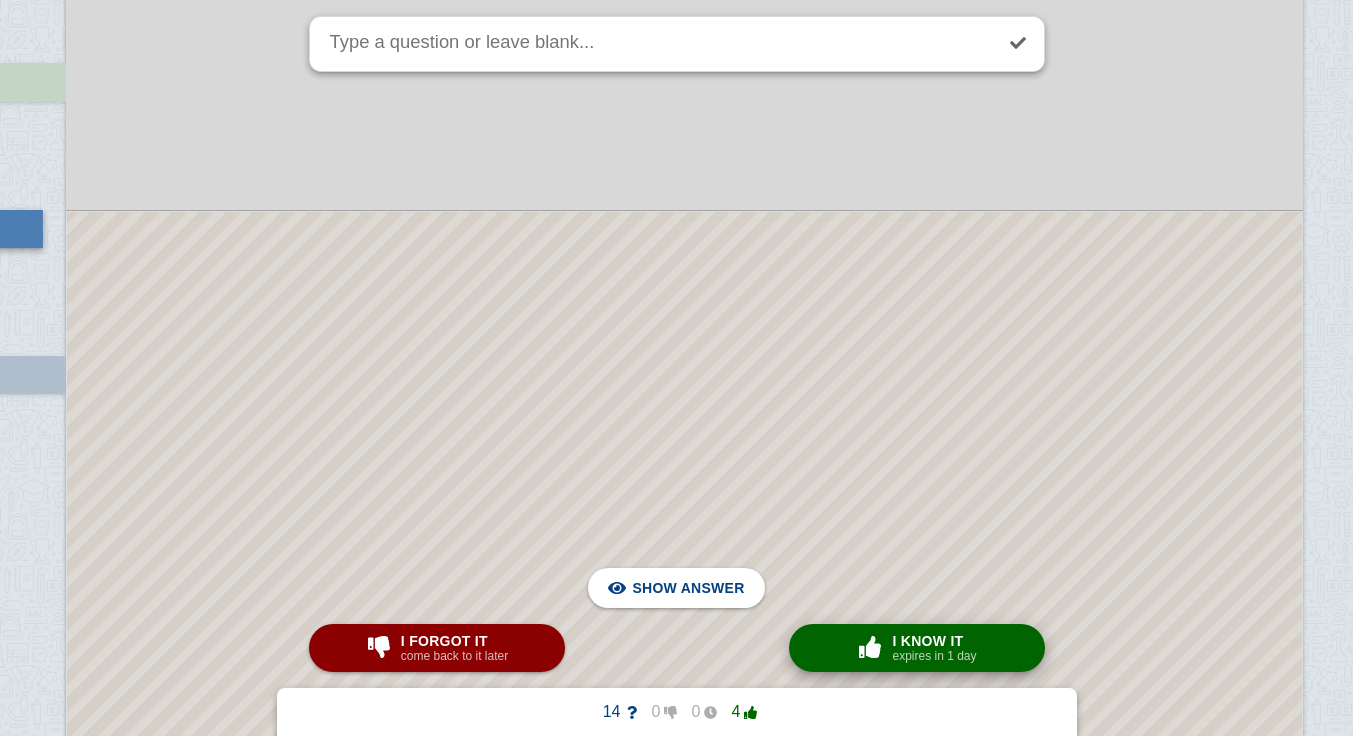 scroll, scrollTop: 8317, scrollLeft: 126, axis: both 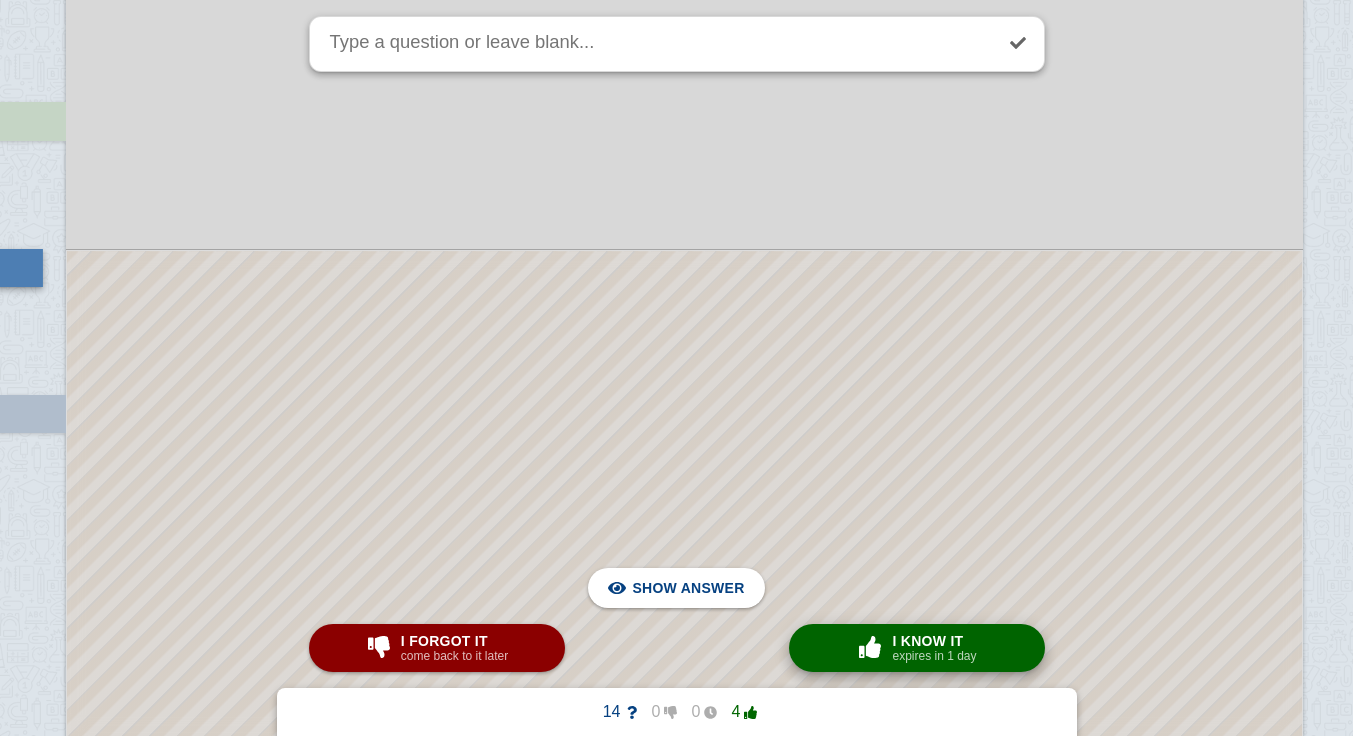 click on "I know it" at bounding box center [934, 641] 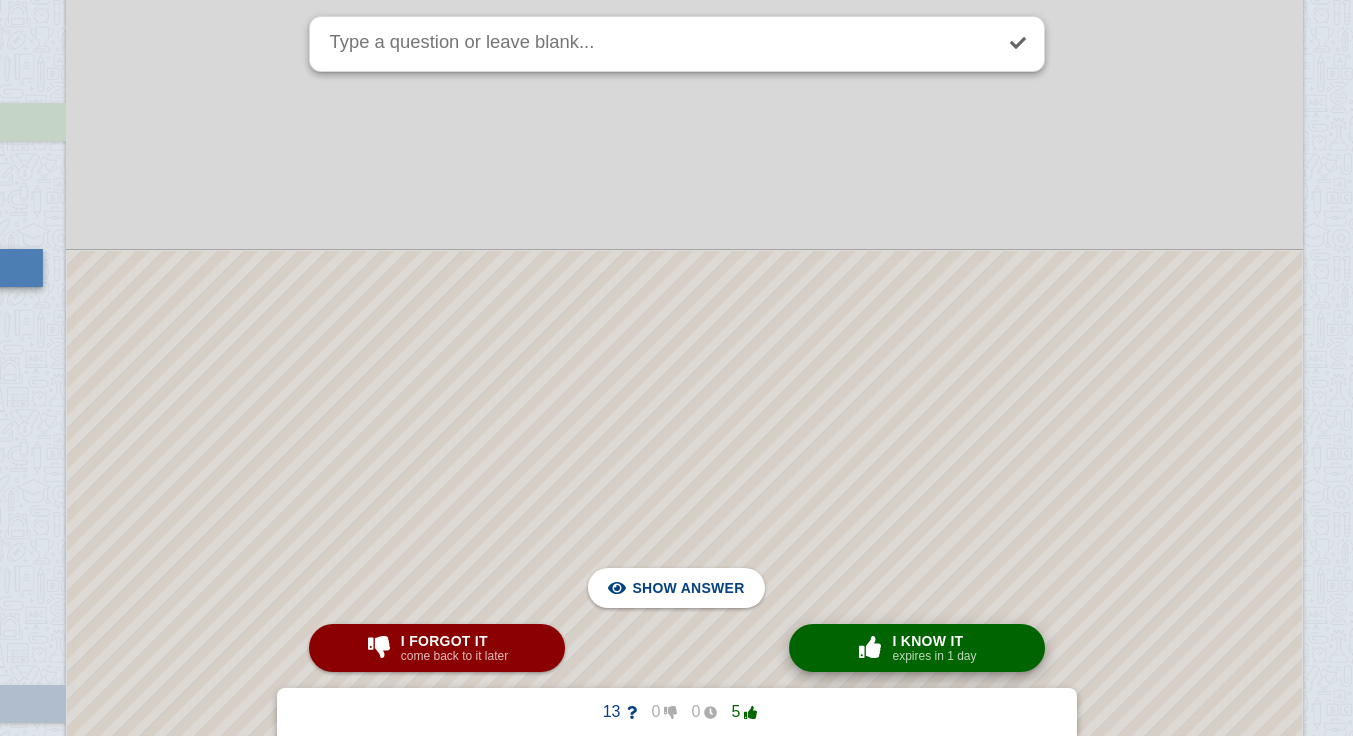 click on "I know it" at bounding box center (934, 641) 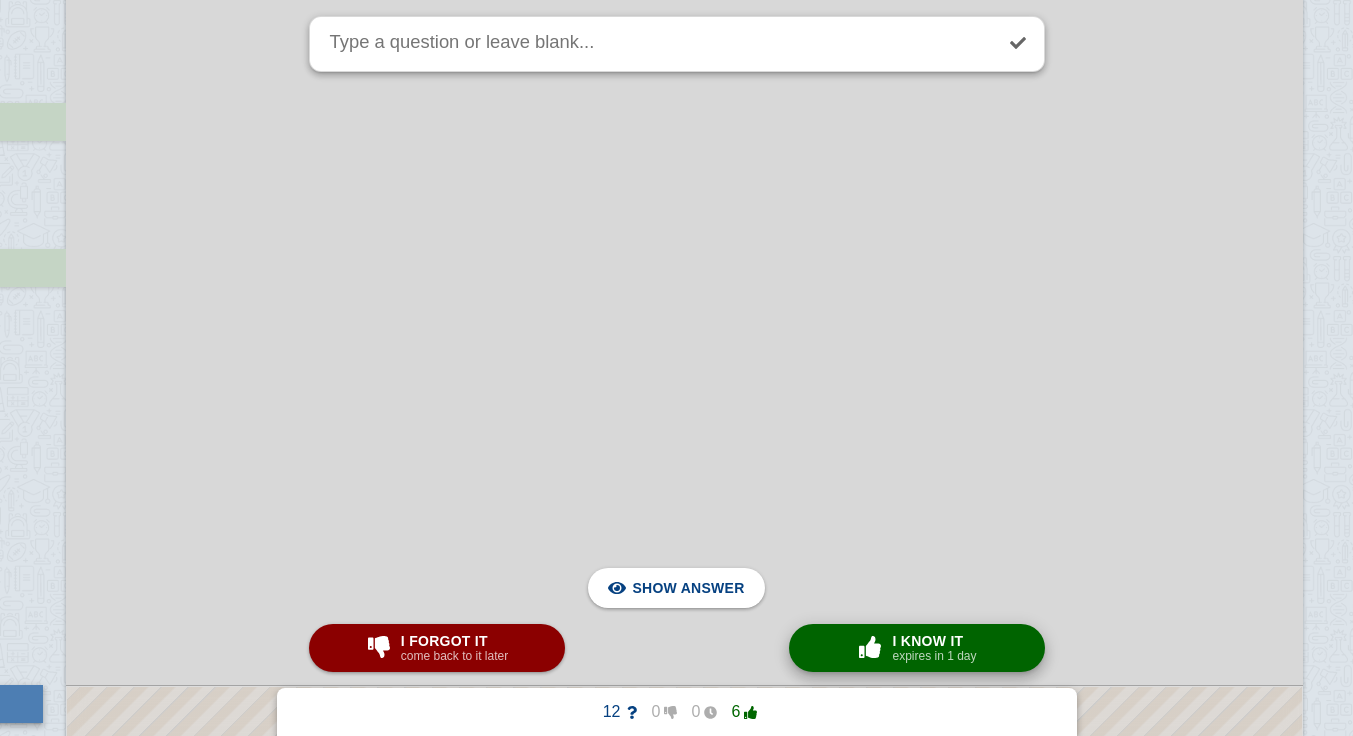 scroll, scrollTop: 8900, scrollLeft: 126, axis: both 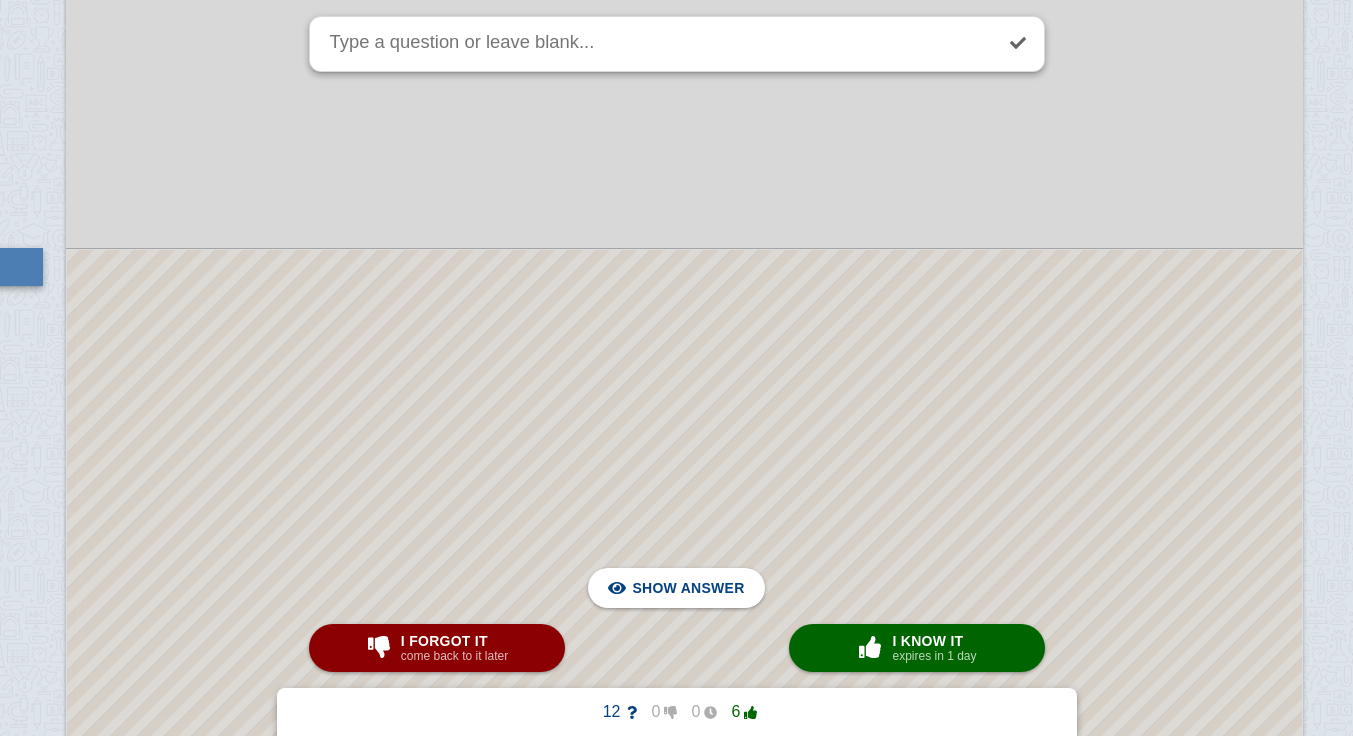 click at bounding box center (684, 602) 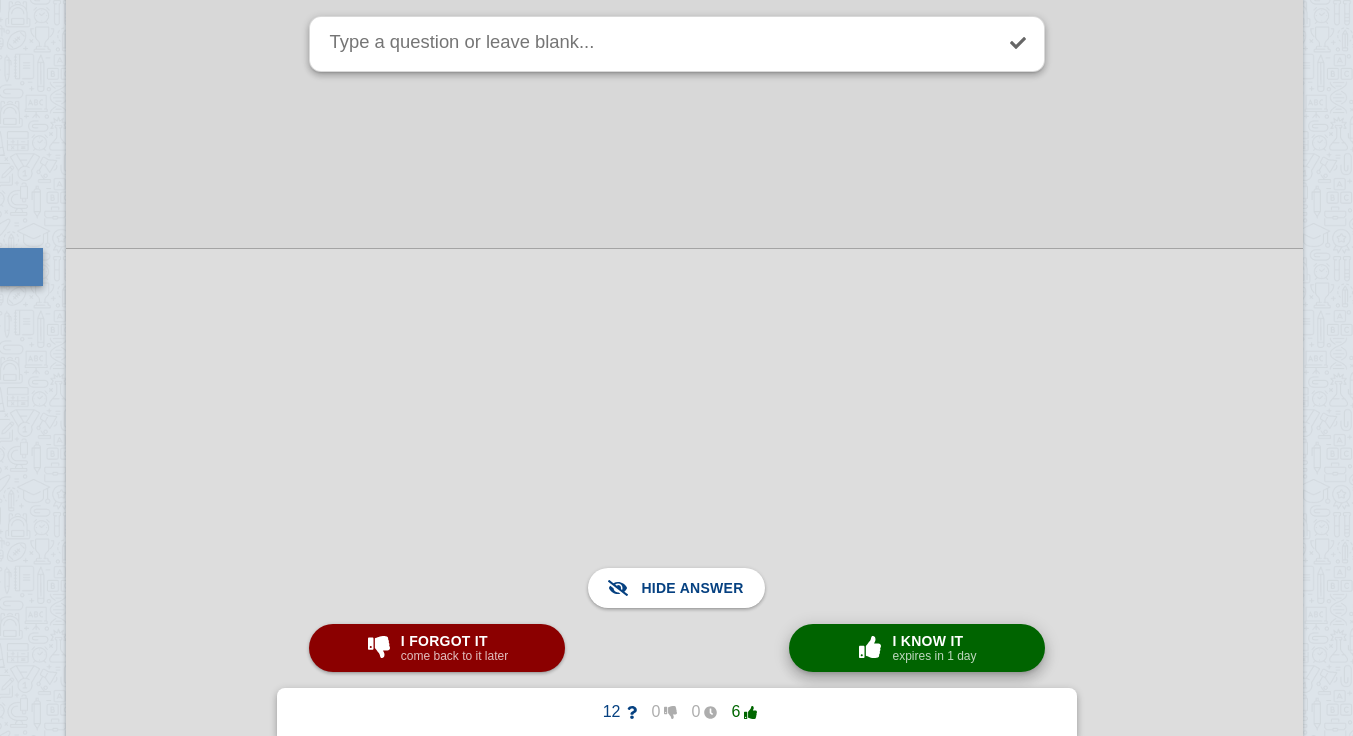 click on "I know it" at bounding box center (934, 641) 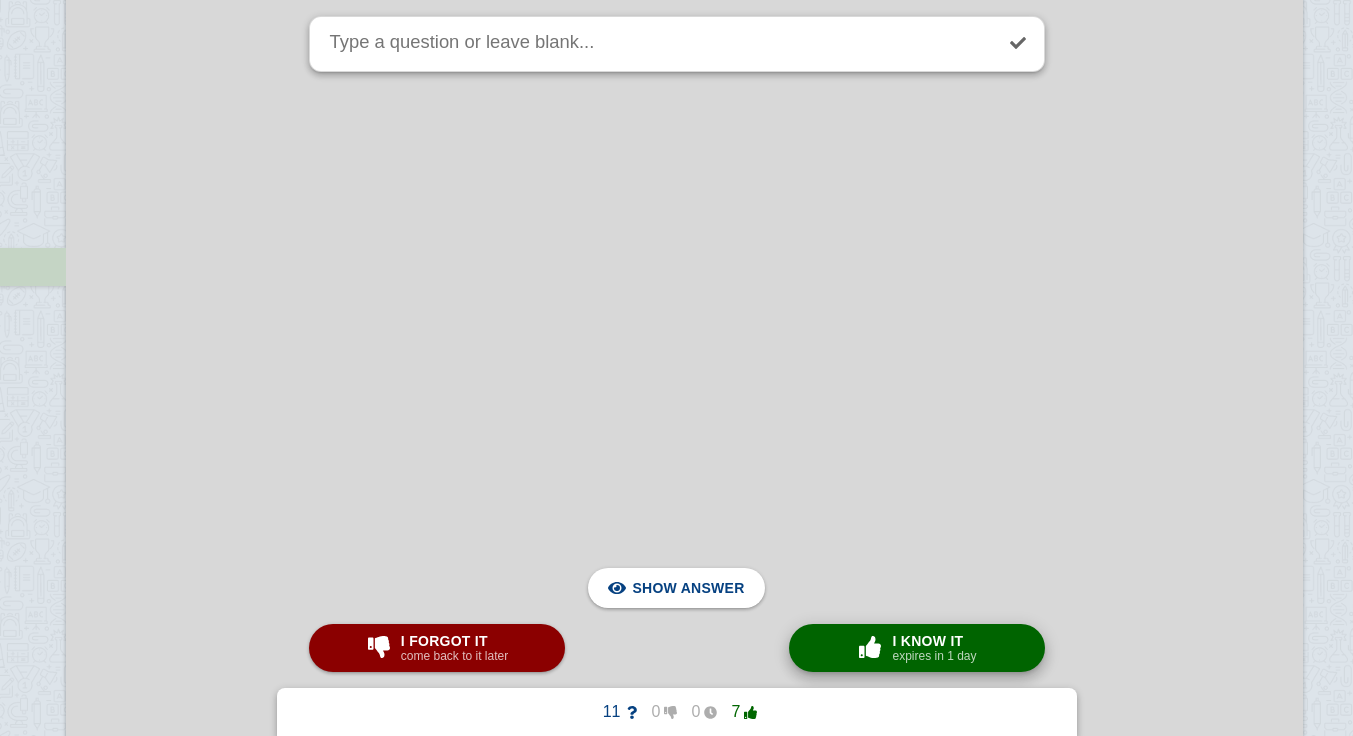scroll, scrollTop: 10026, scrollLeft: 126, axis: both 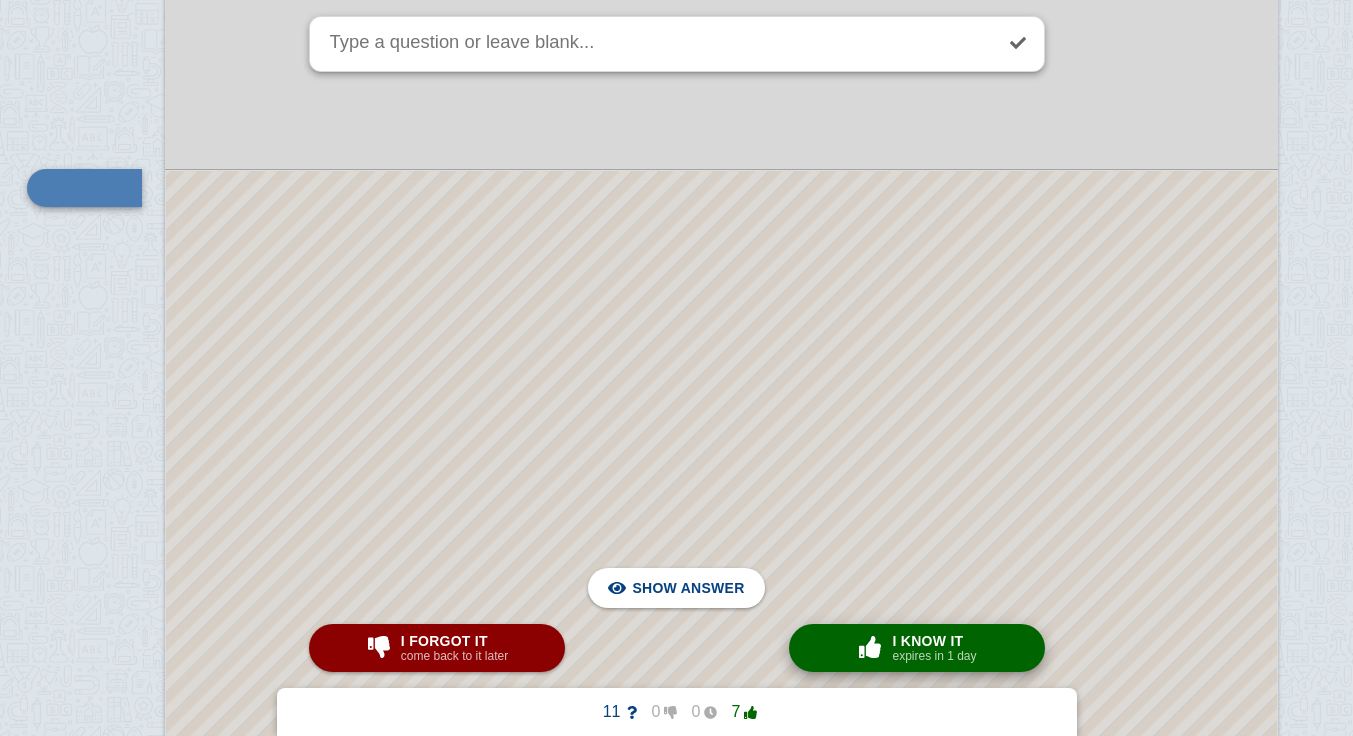 click at bounding box center (721, 839) 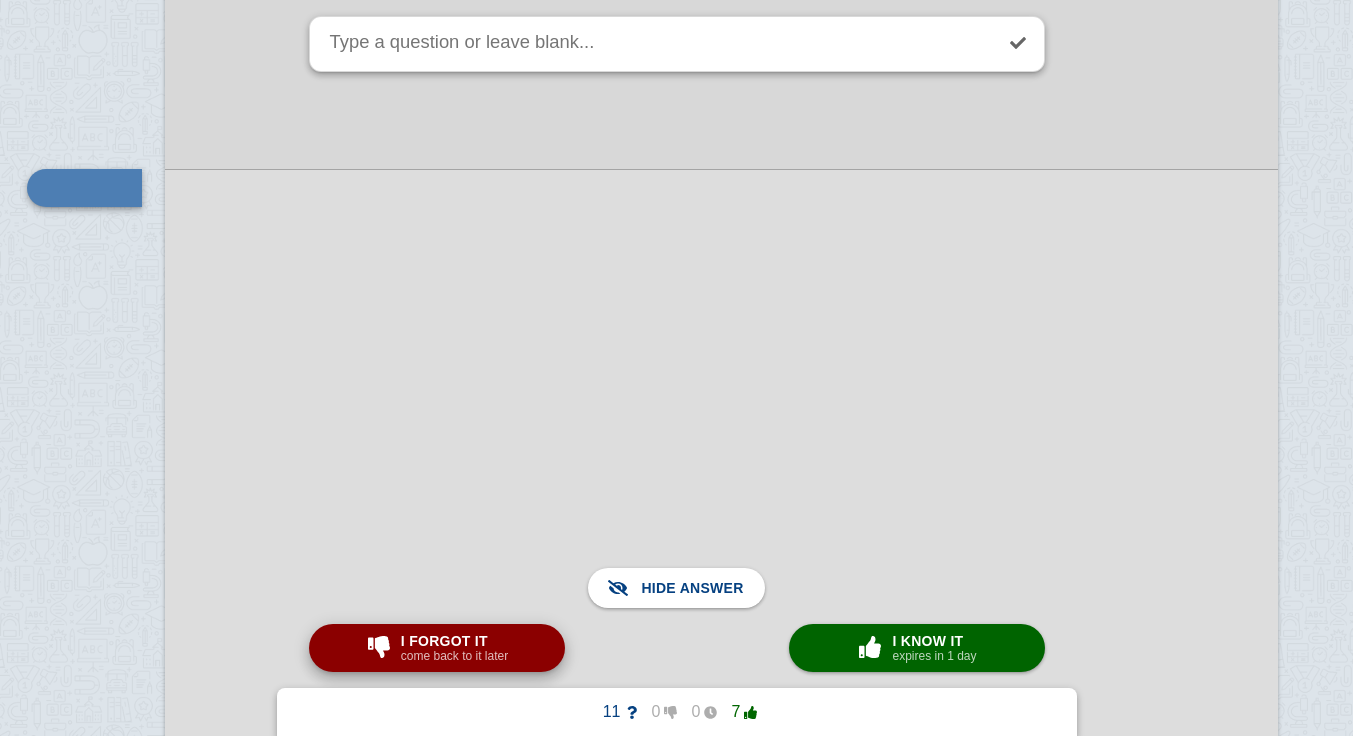 click on "come back to it later" at bounding box center (454, 656) 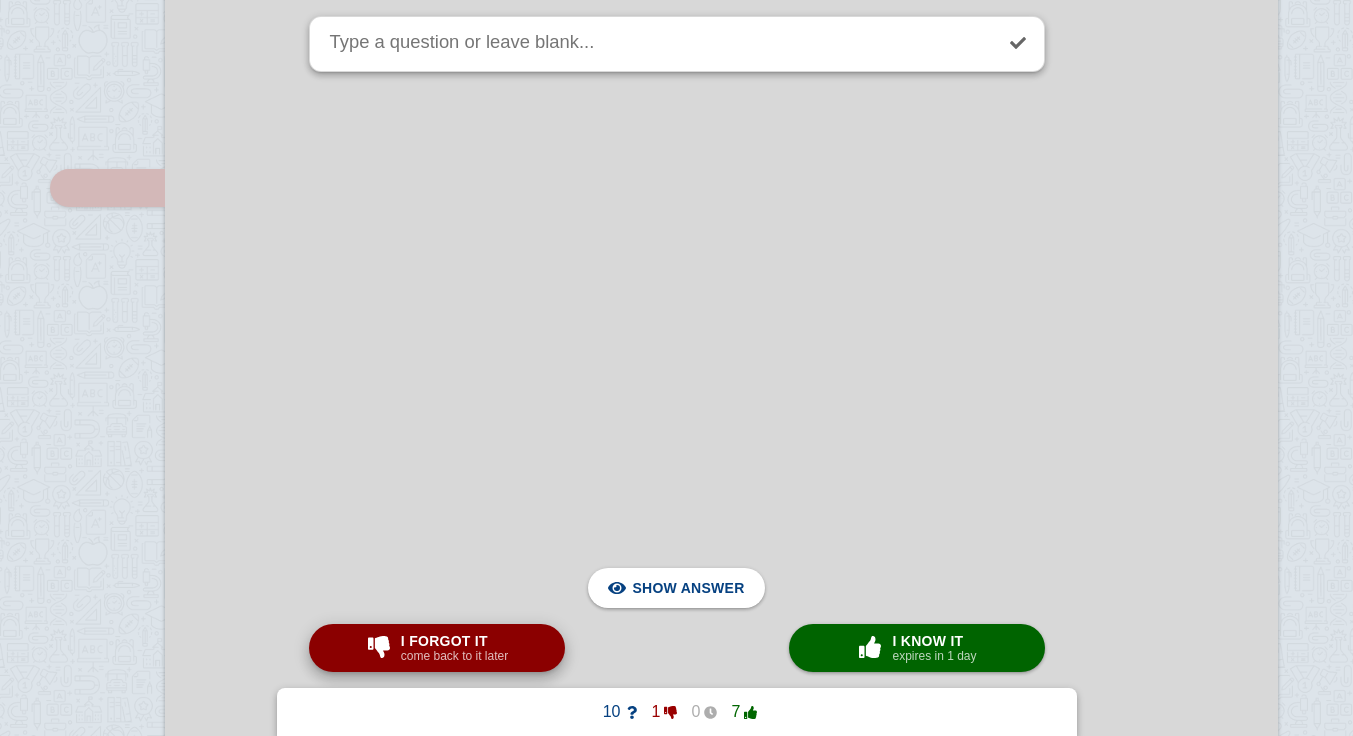 scroll, scrollTop: 10733, scrollLeft: 64, axis: both 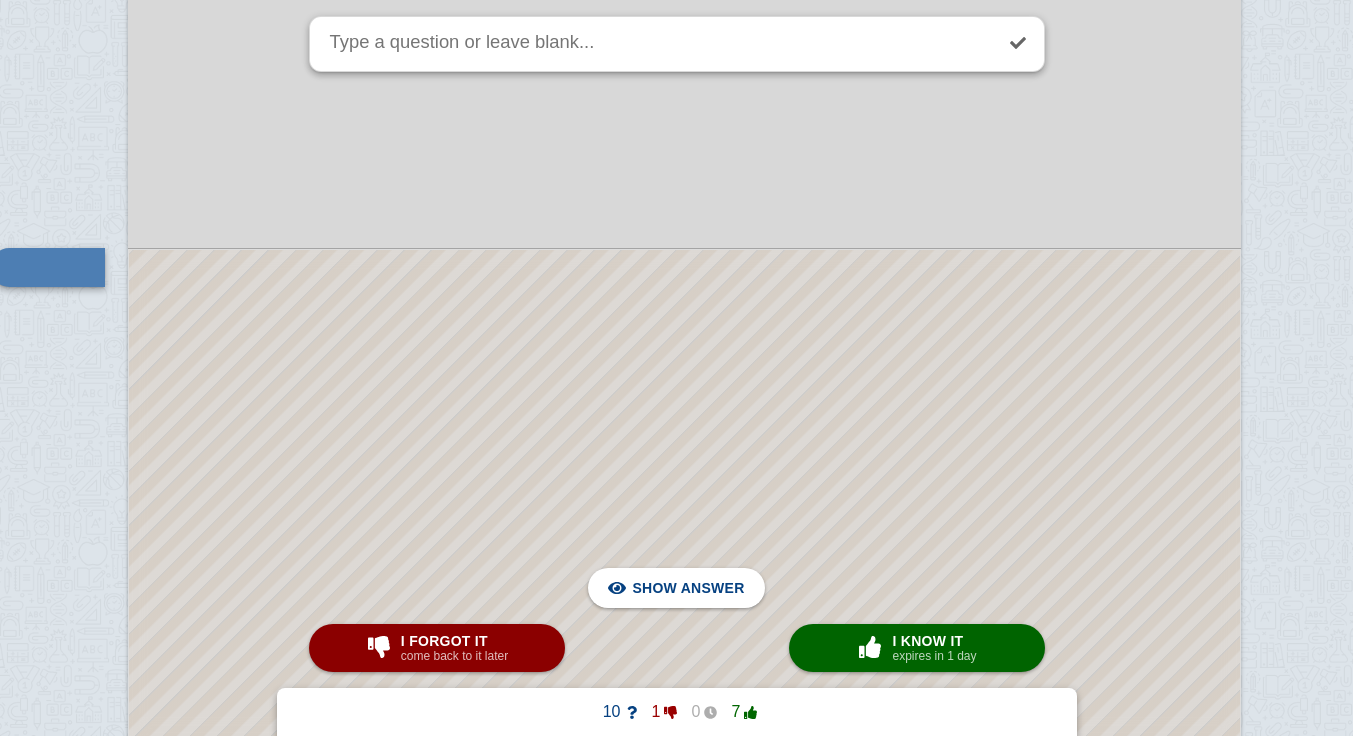 click at bounding box center (684, 918) 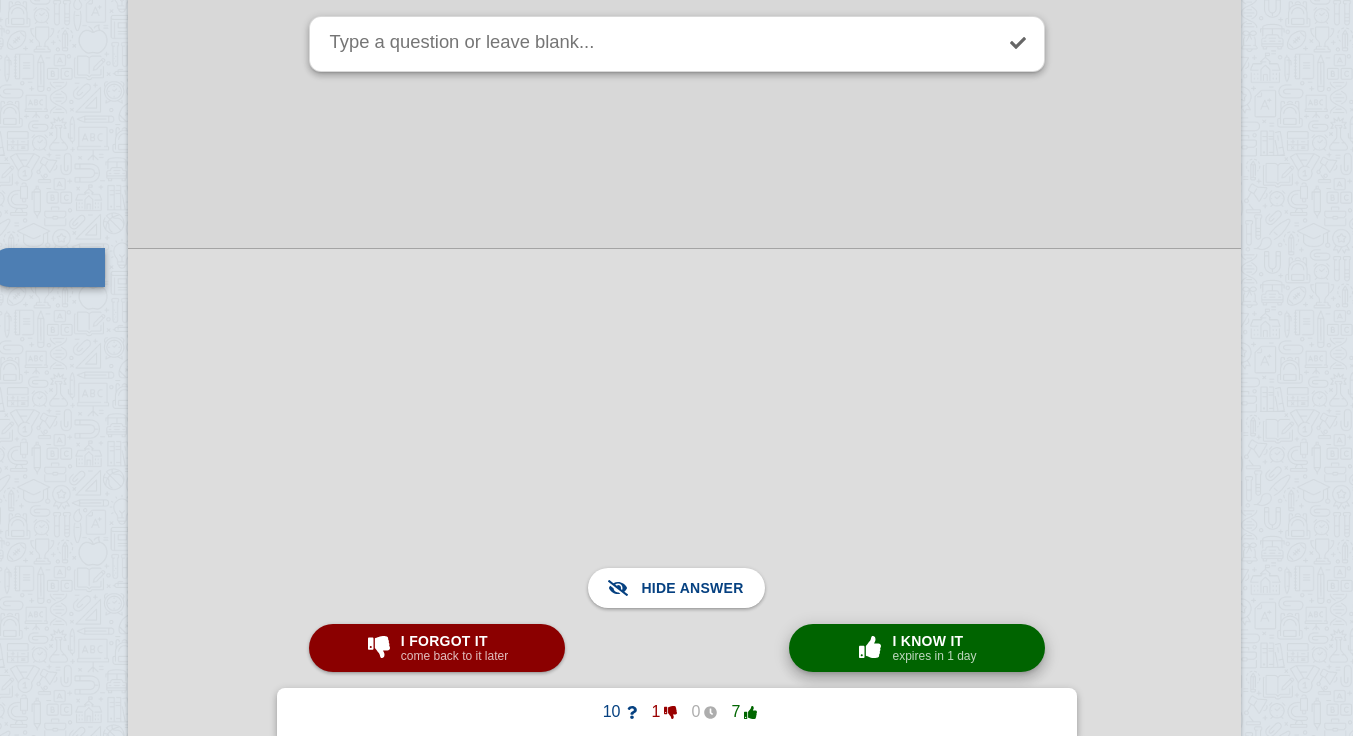 click at bounding box center [870, 648] 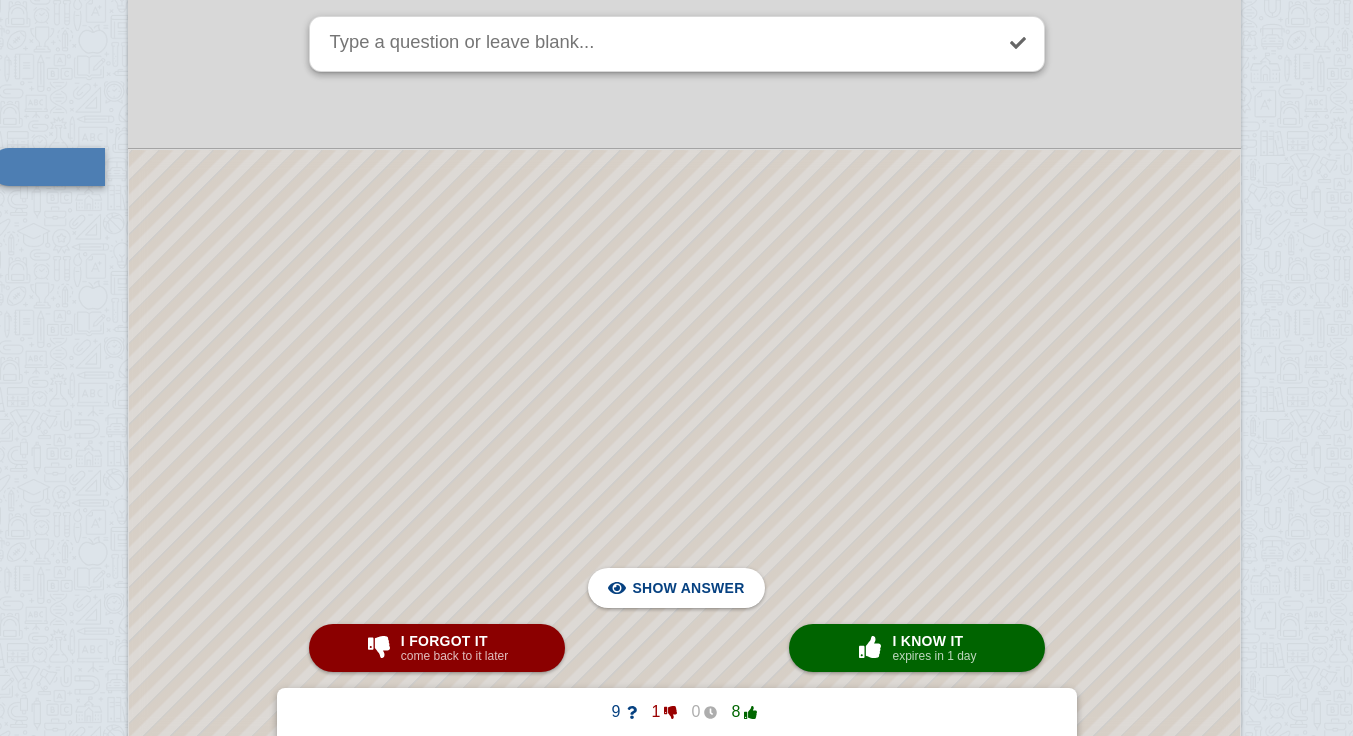 scroll, scrollTop: 12548, scrollLeft: 64, axis: both 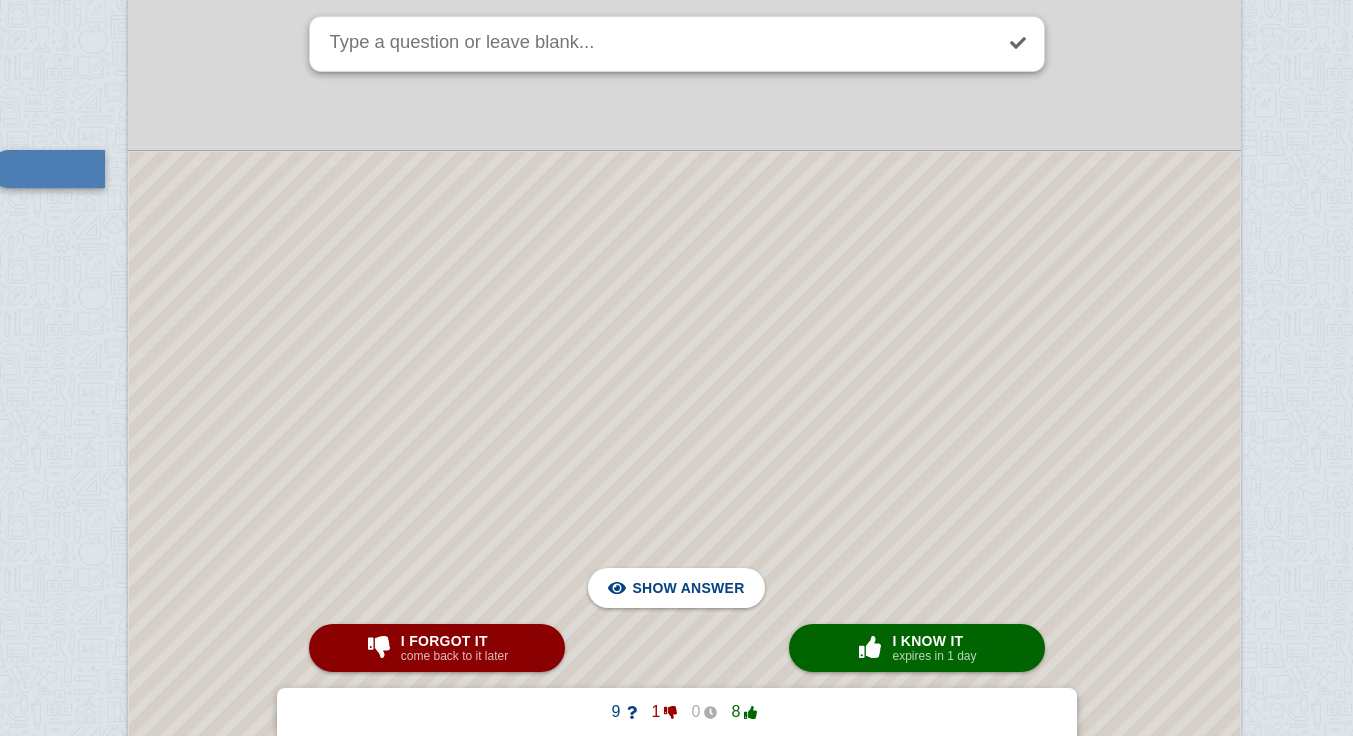 click at bounding box center [684, 819] 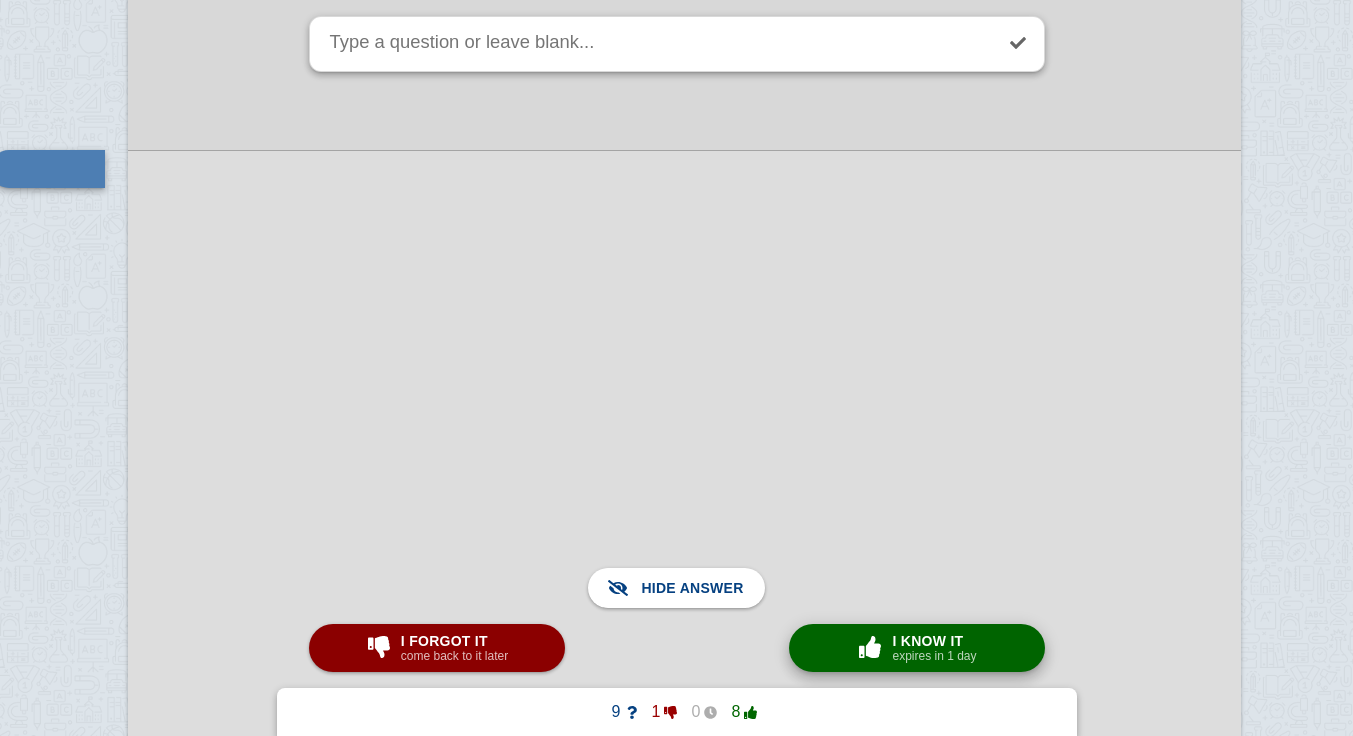 click on "expires in 1 day" at bounding box center (934, 656) 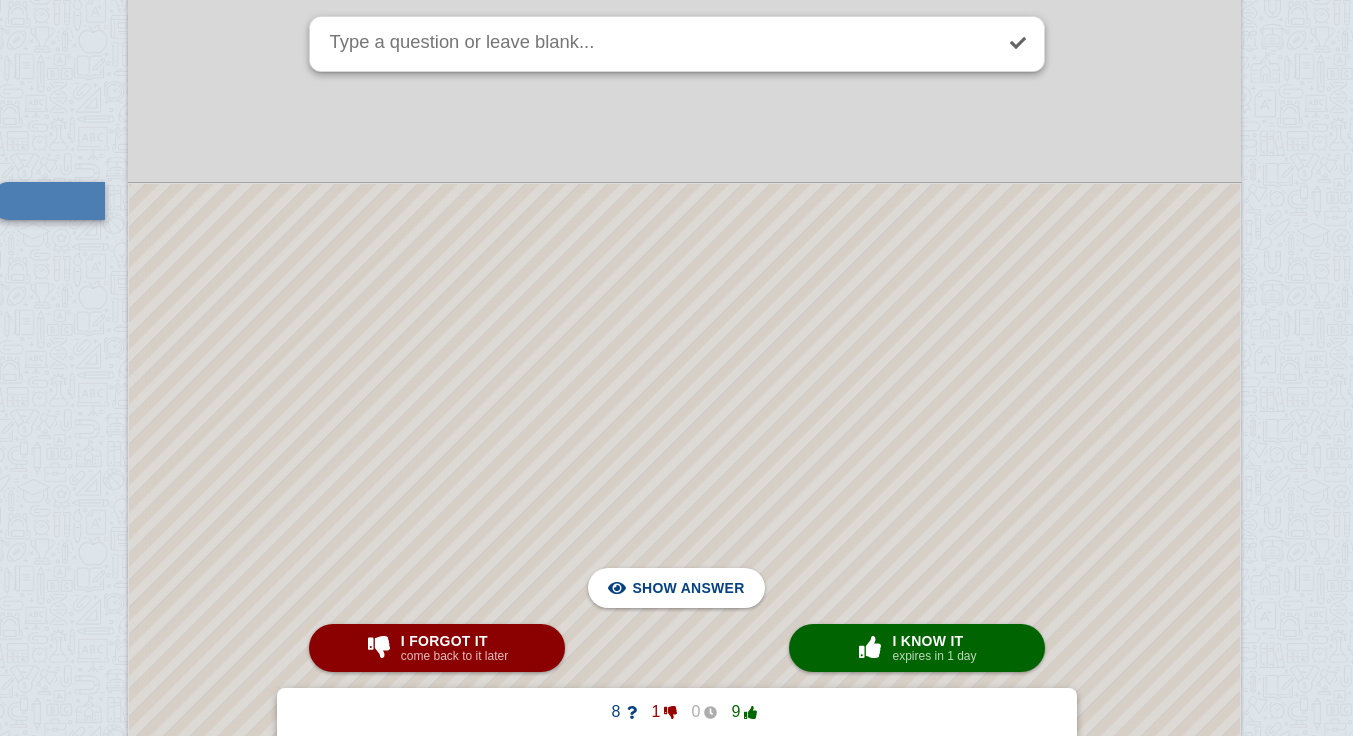 scroll, scrollTop: 13263, scrollLeft: 64, axis: both 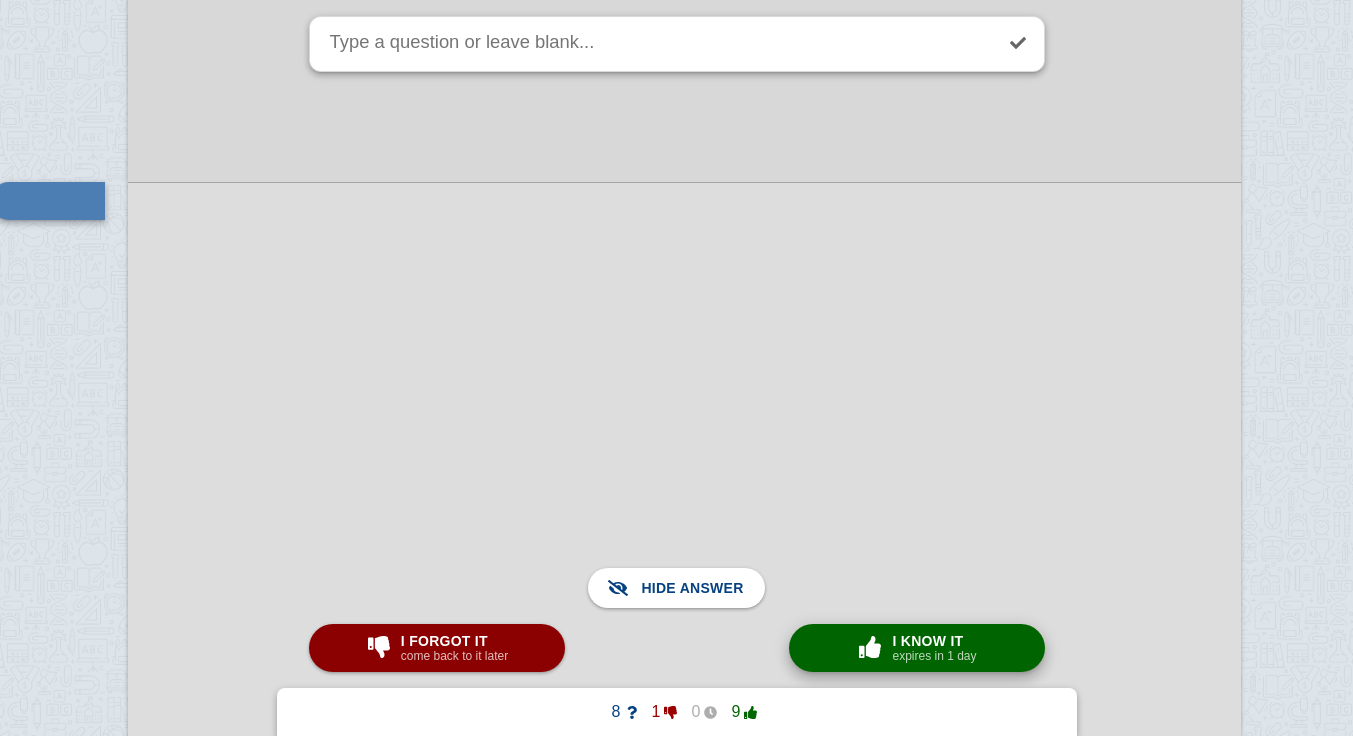 click on "expires in 1 day" at bounding box center [934, 656] 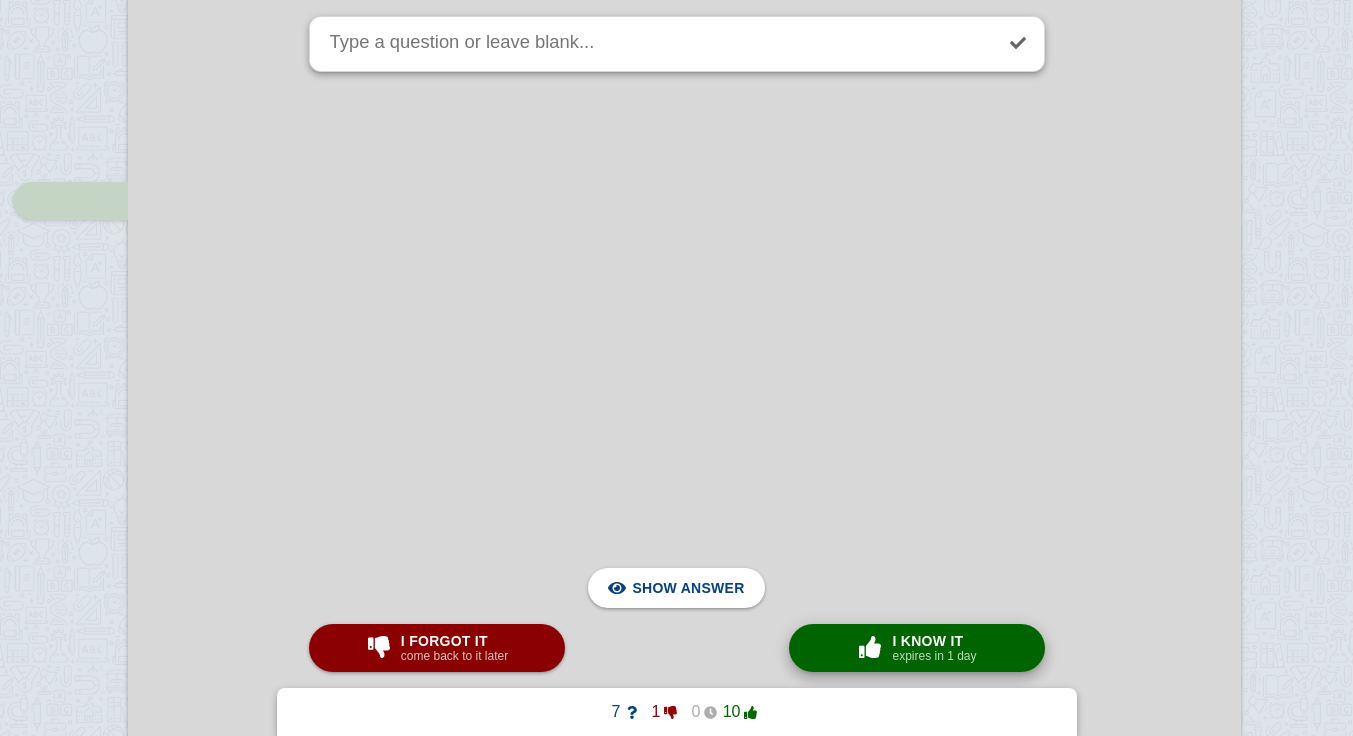 scroll, scrollTop: 14166, scrollLeft: 64, axis: both 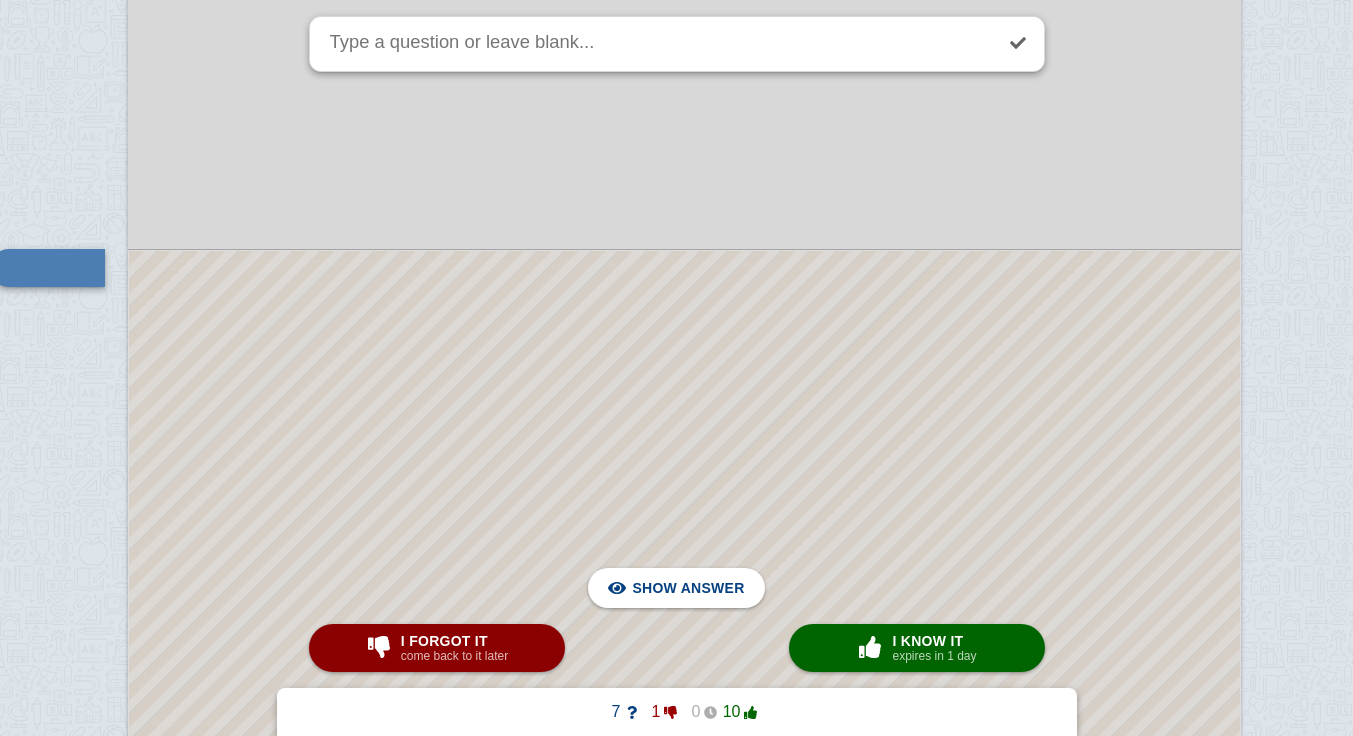 click at bounding box center (684, 917) 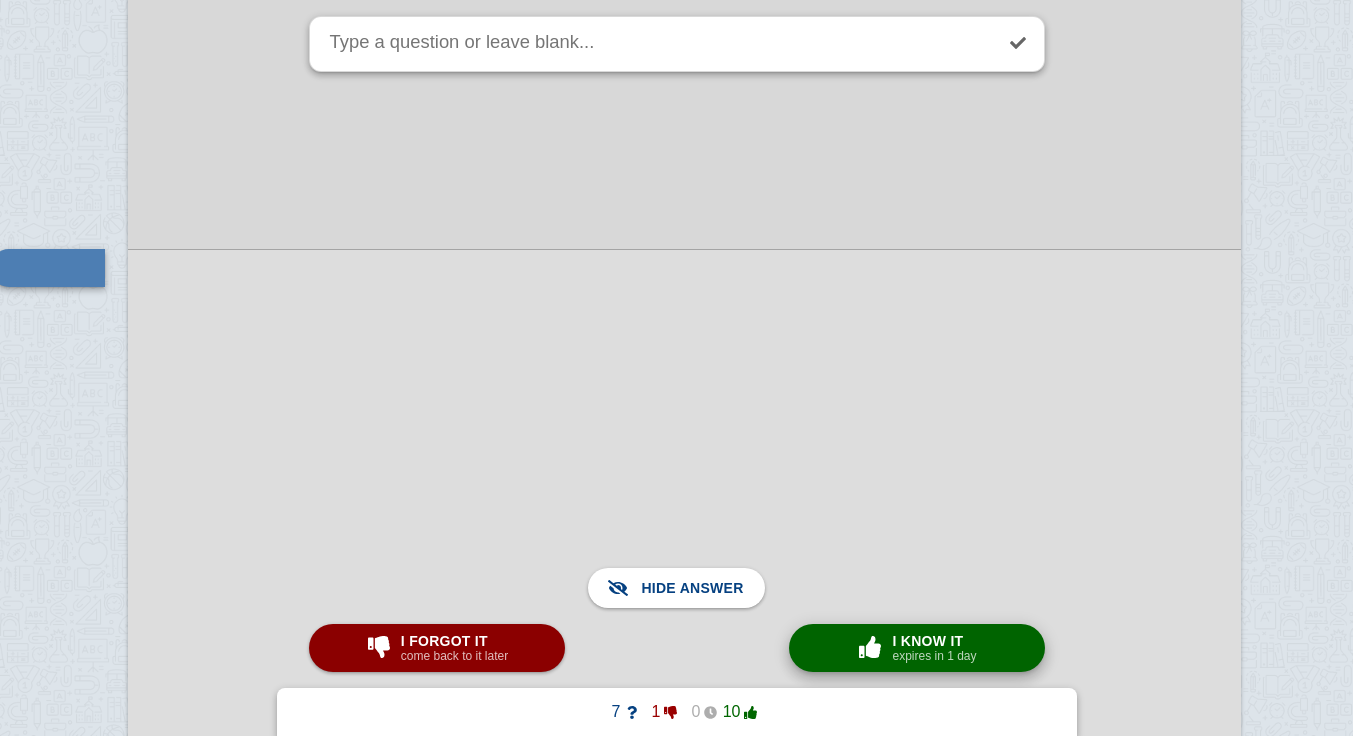 click on "× 0 I know it expires in 1 day" at bounding box center [916, 648] 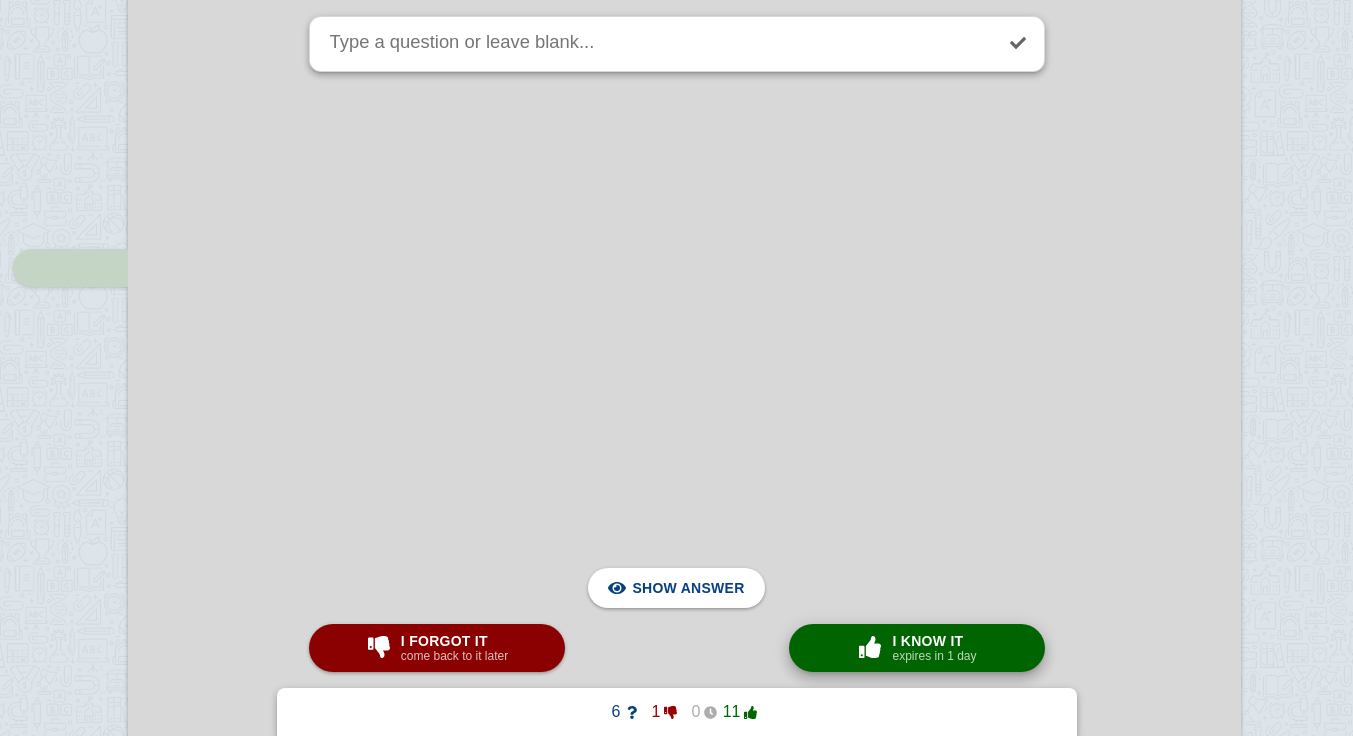 scroll, scrollTop: 14862, scrollLeft: 64, axis: both 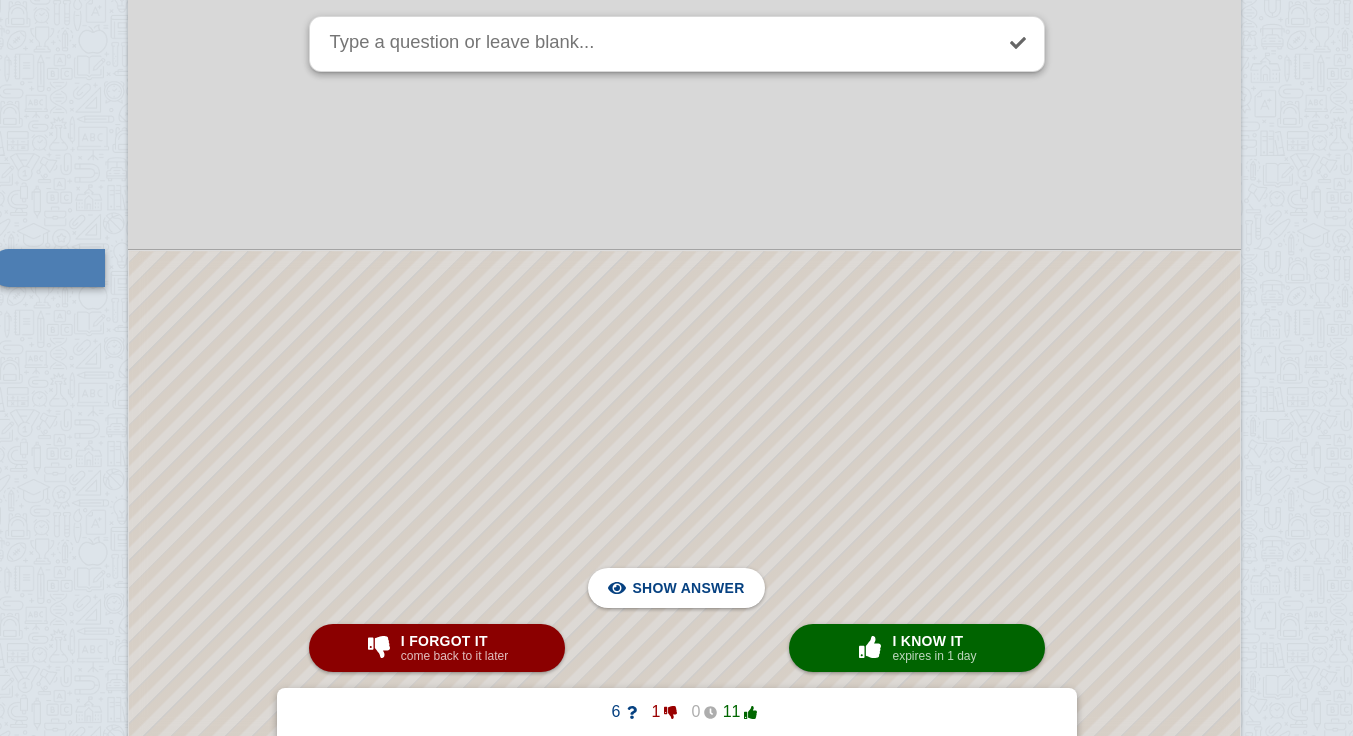 click at bounding box center [684, 569] 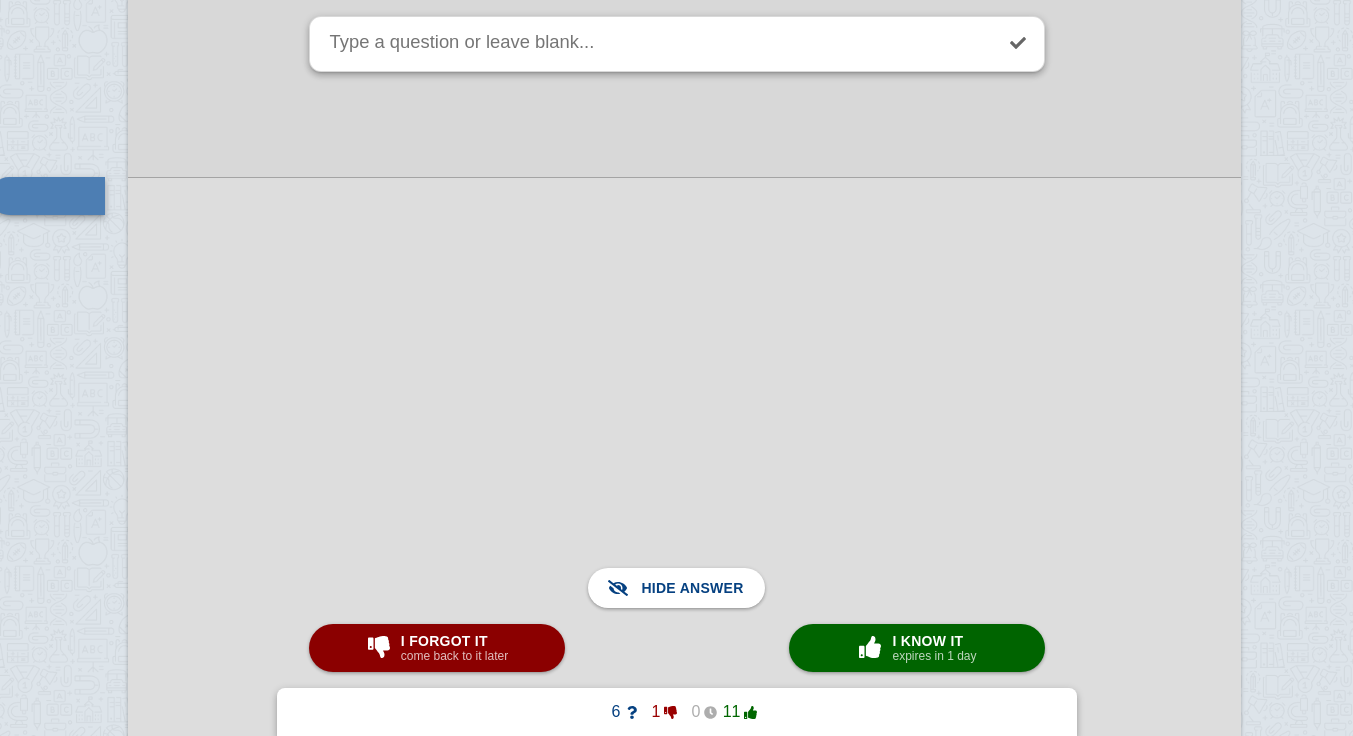 scroll, scrollTop: 14936, scrollLeft: 64, axis: both 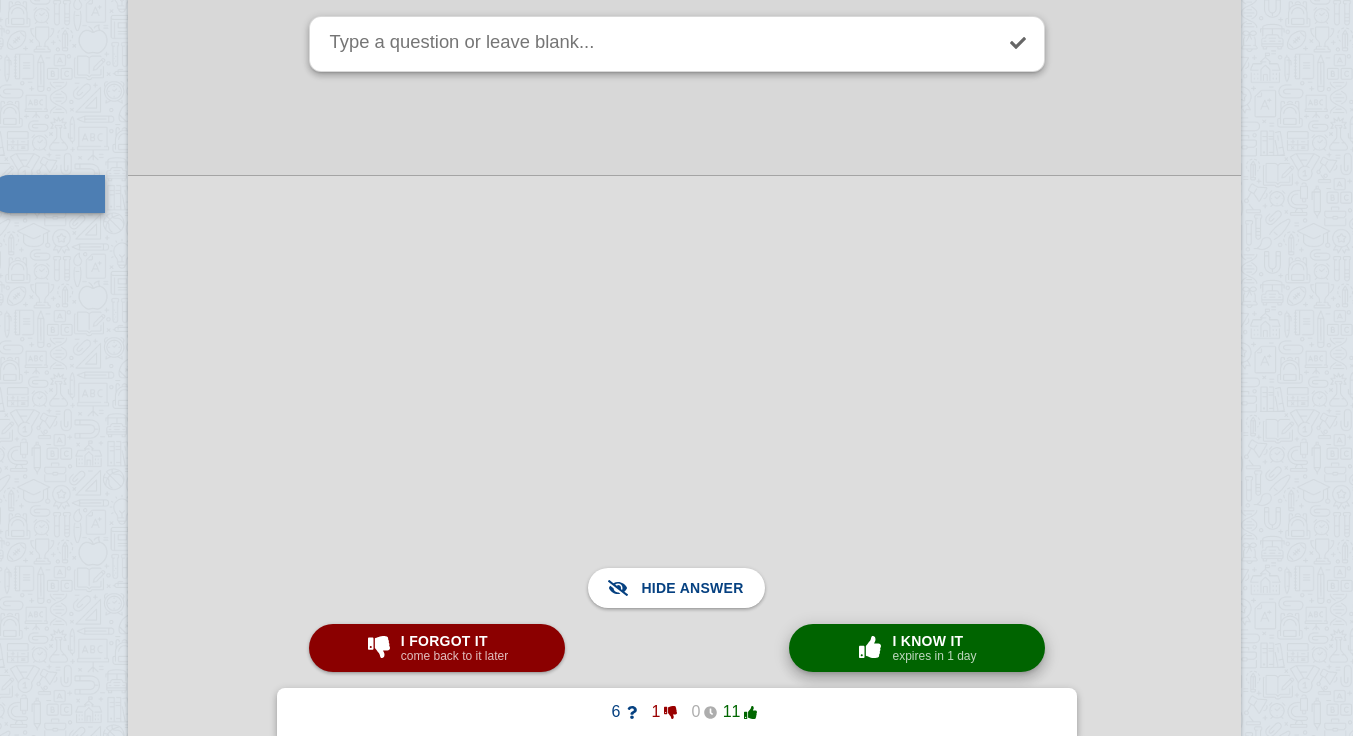 click on "× 0 I know it expires in 1 day" at bounding box center (917, 648) 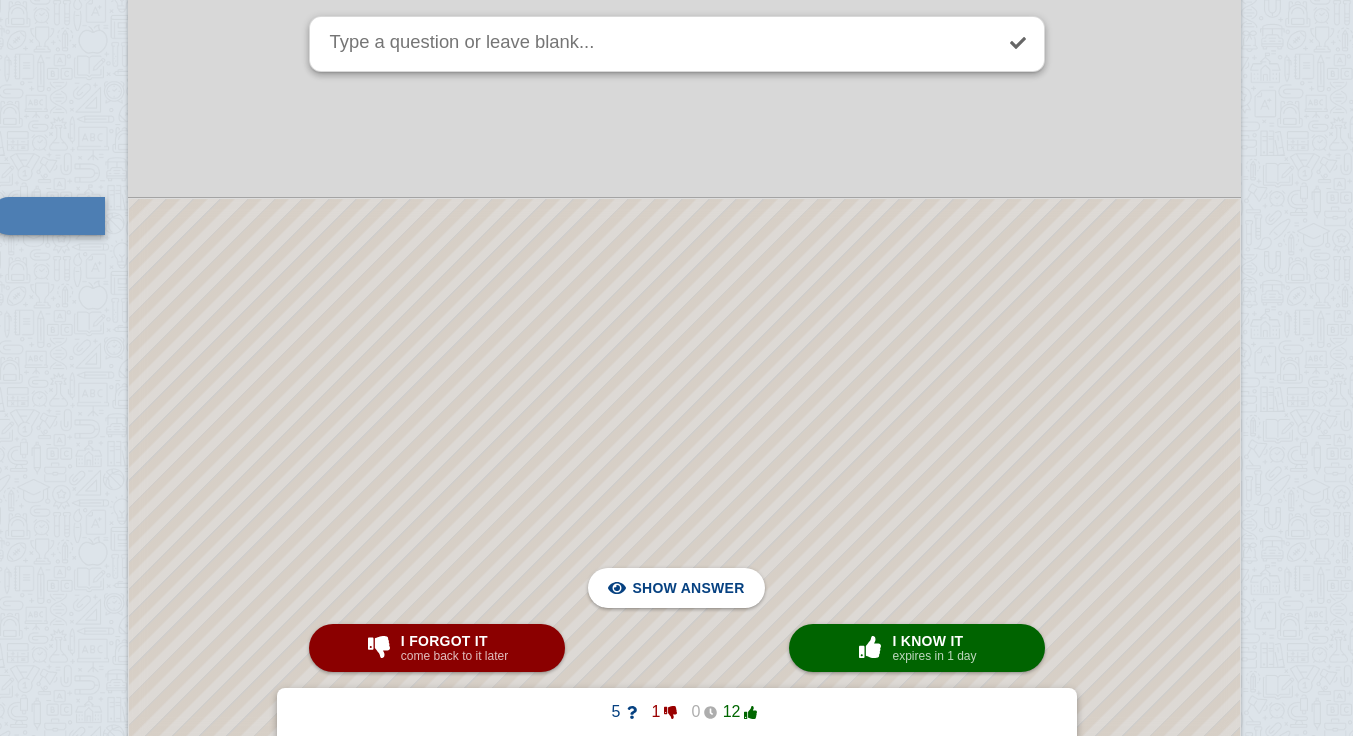 scroll, scrollTop: 15967, scrollLeft: 64, axis: both 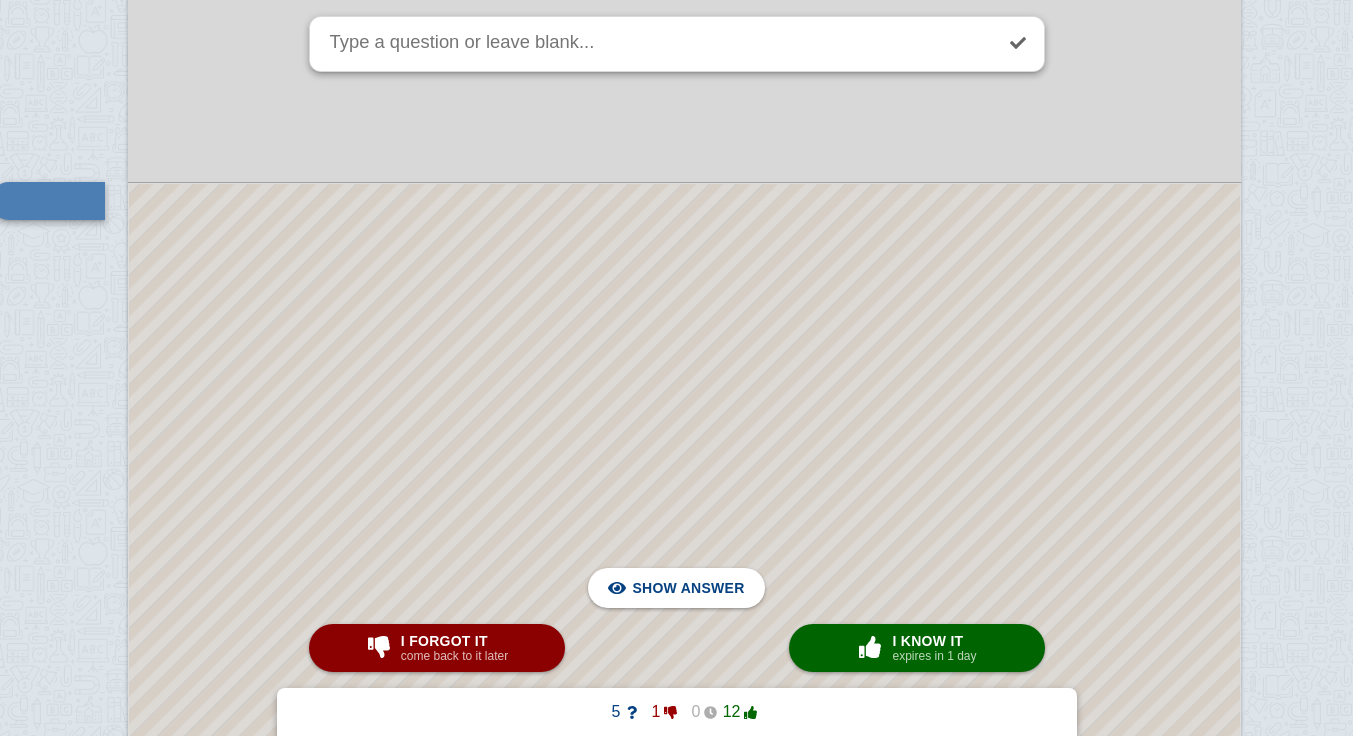 click at bounding box center [684, 841] 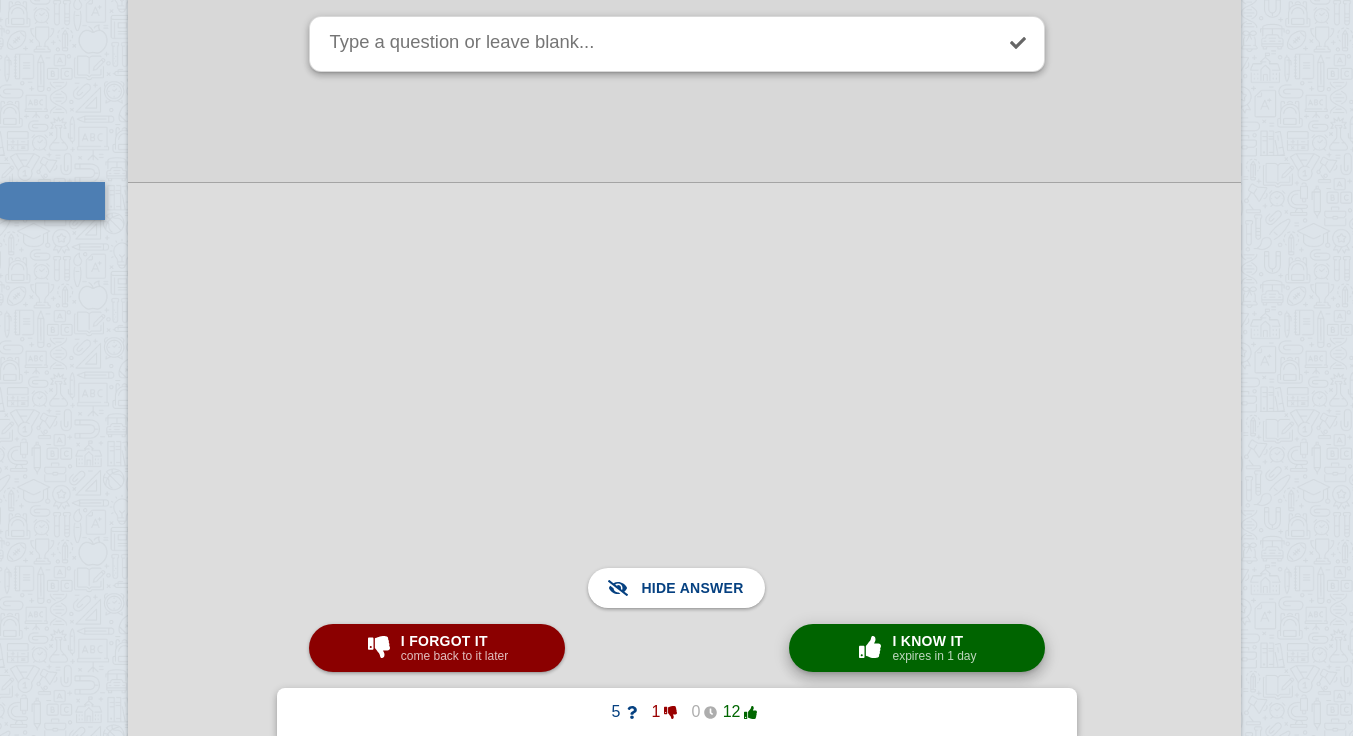 click at bounding box center [870, 648] 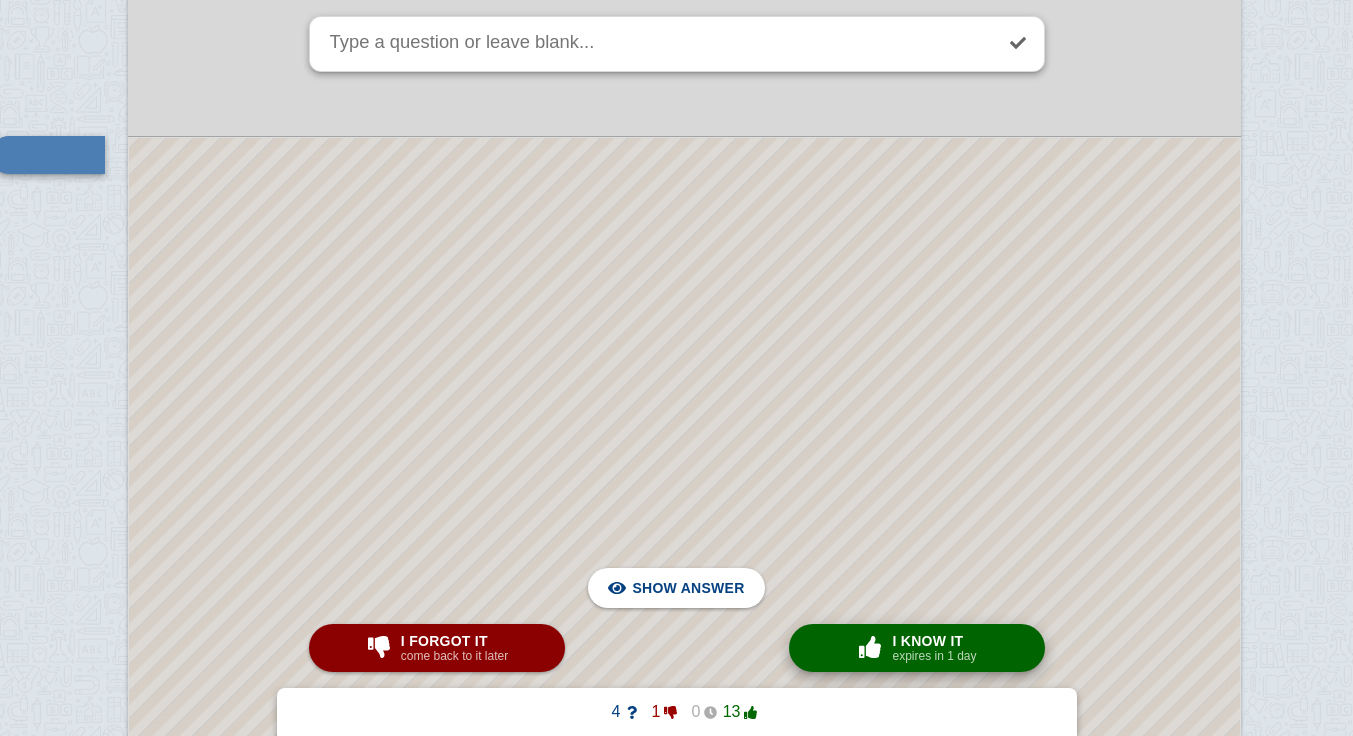 scroll, scrollTop: 16693, scrollLeft: 64, axis: both 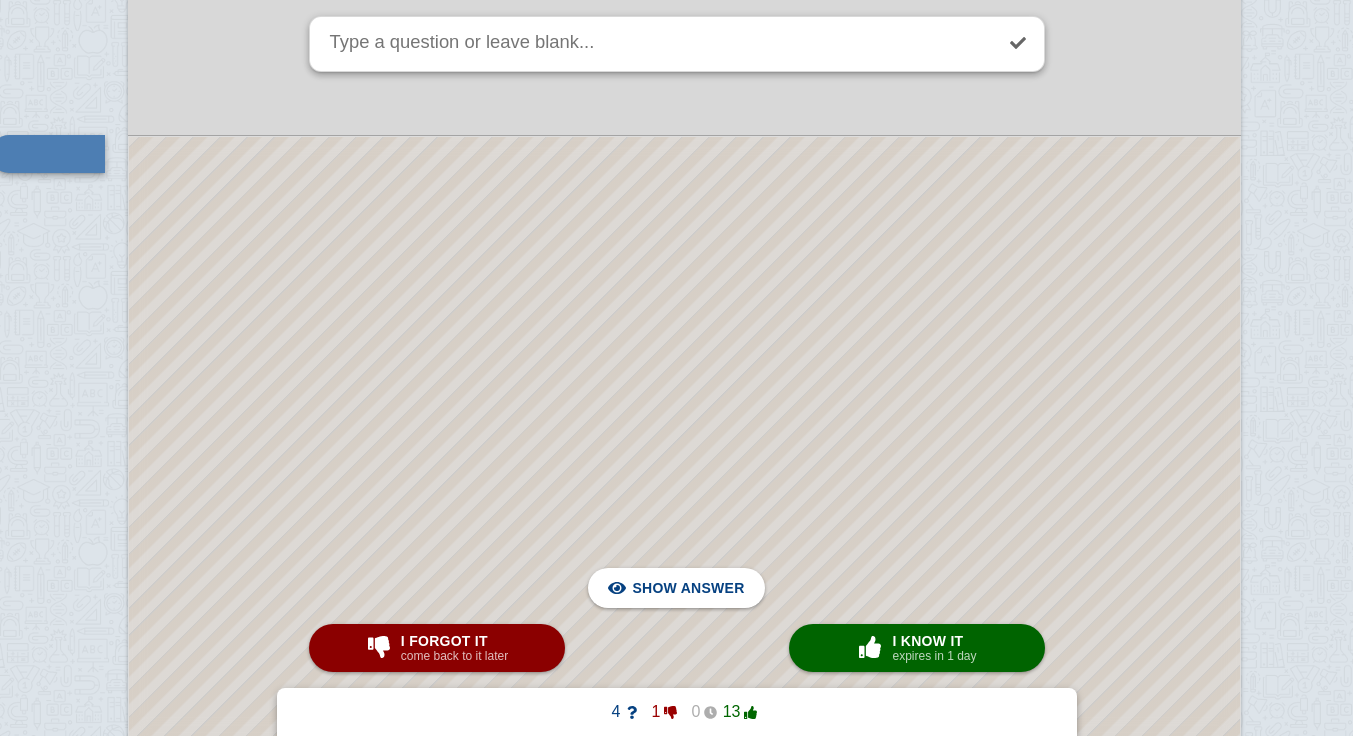 click at bounding box center [684, 455] 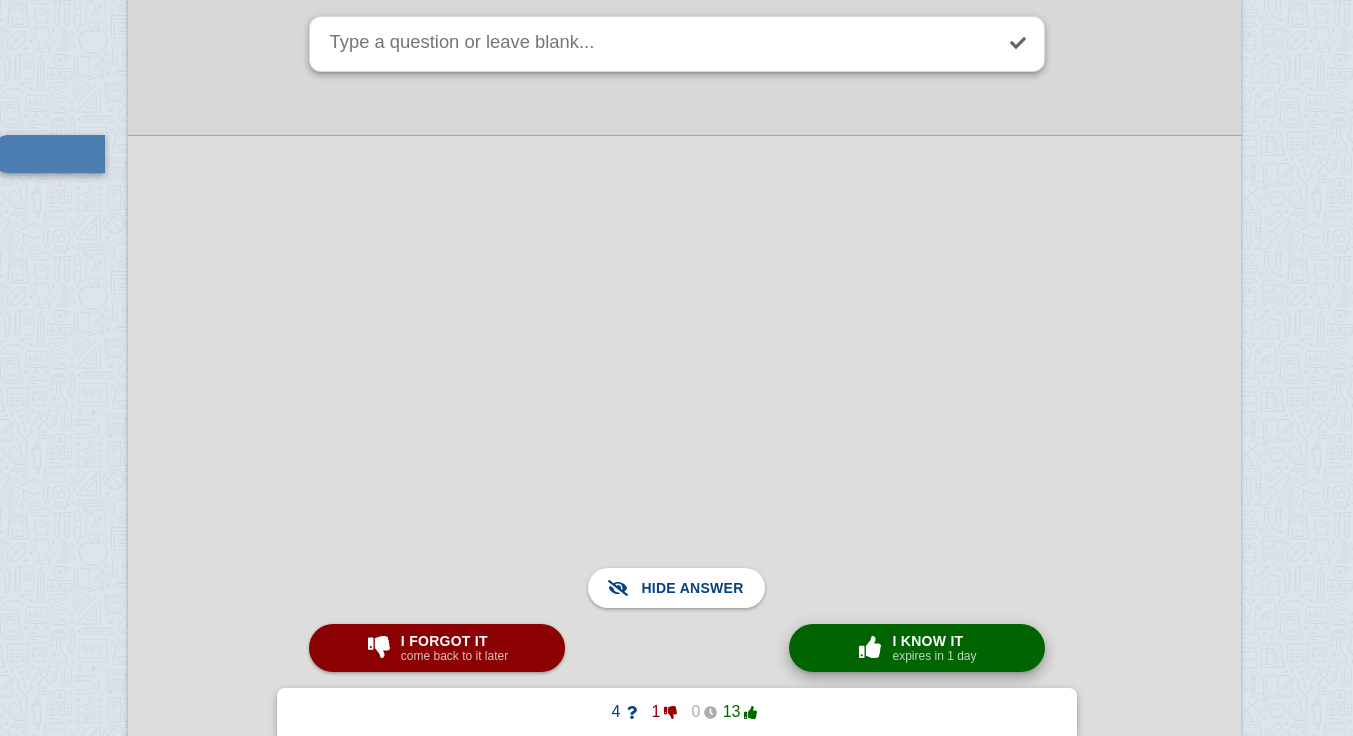 click on "expires in 1 day" at bounding box center (934, 656) 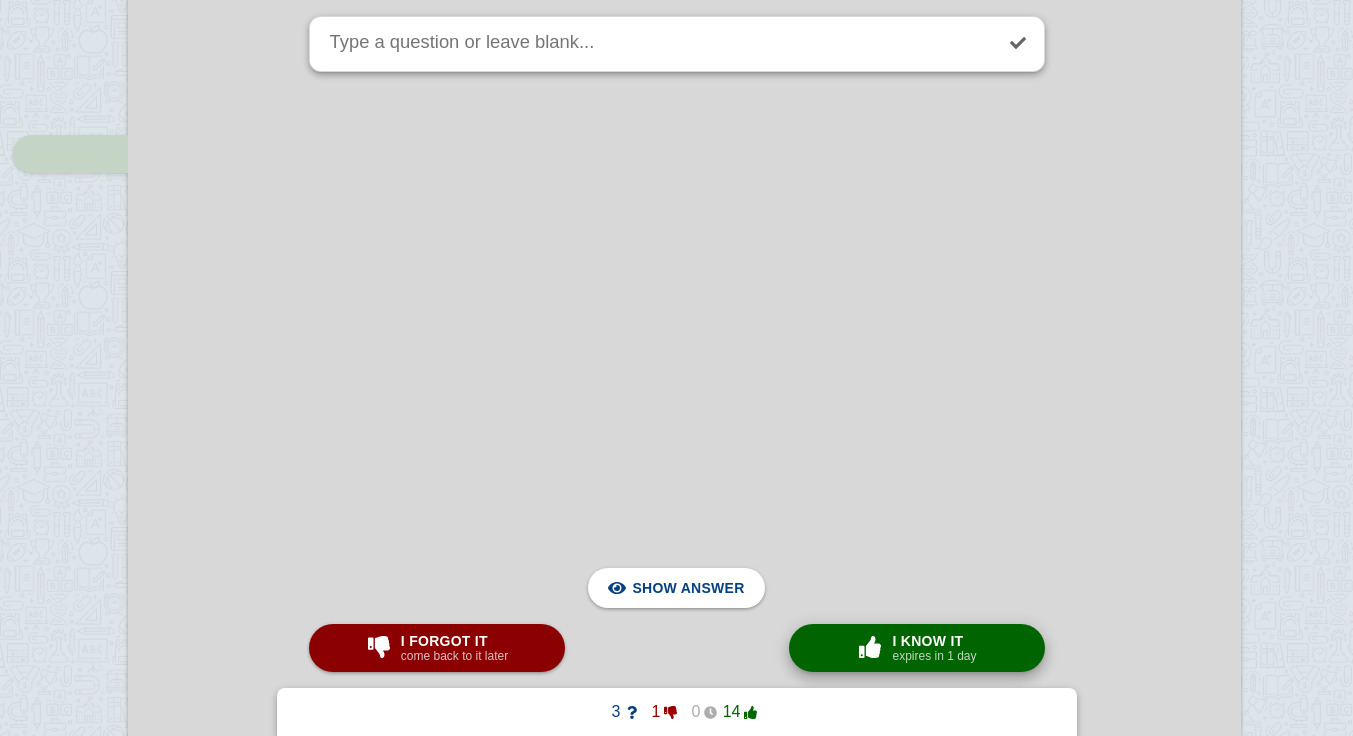 scroll, scrollTop: 17607, scrollLeft: 64, axis: both 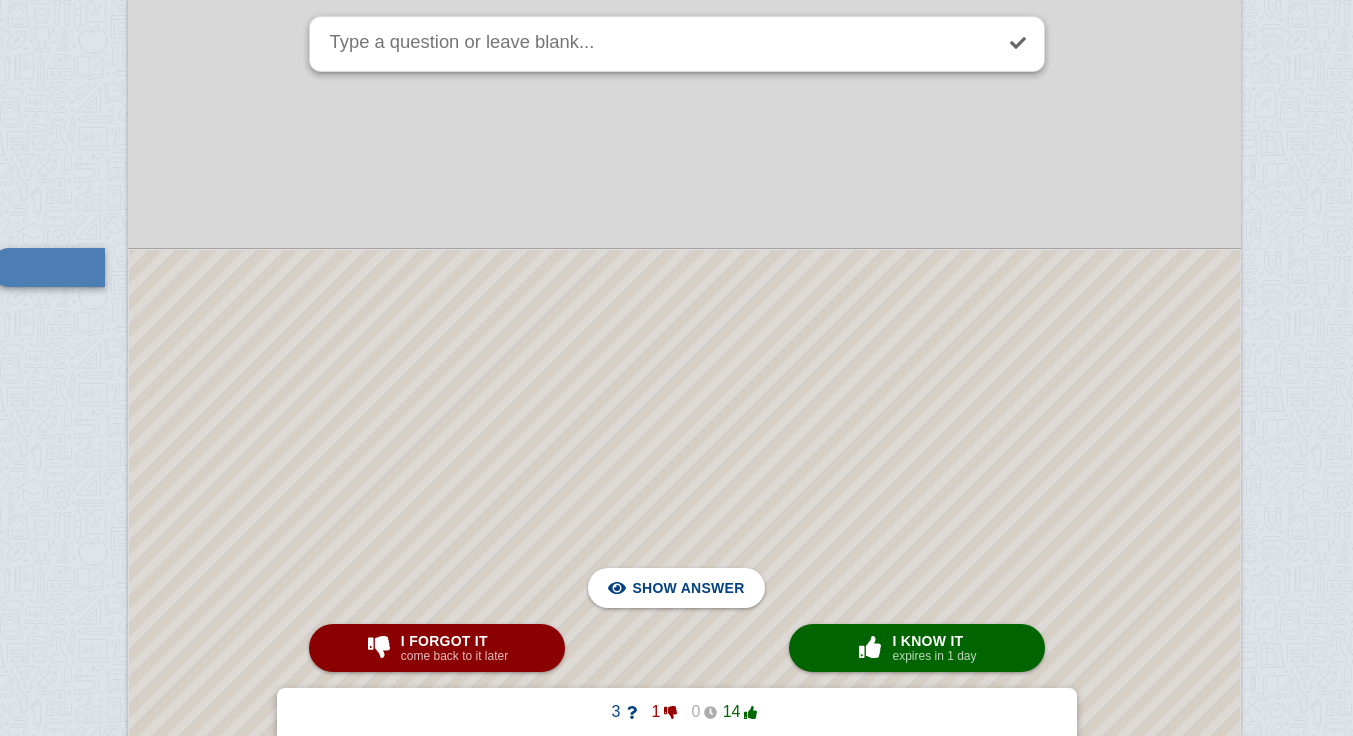 click at bounding box center (684, 912) 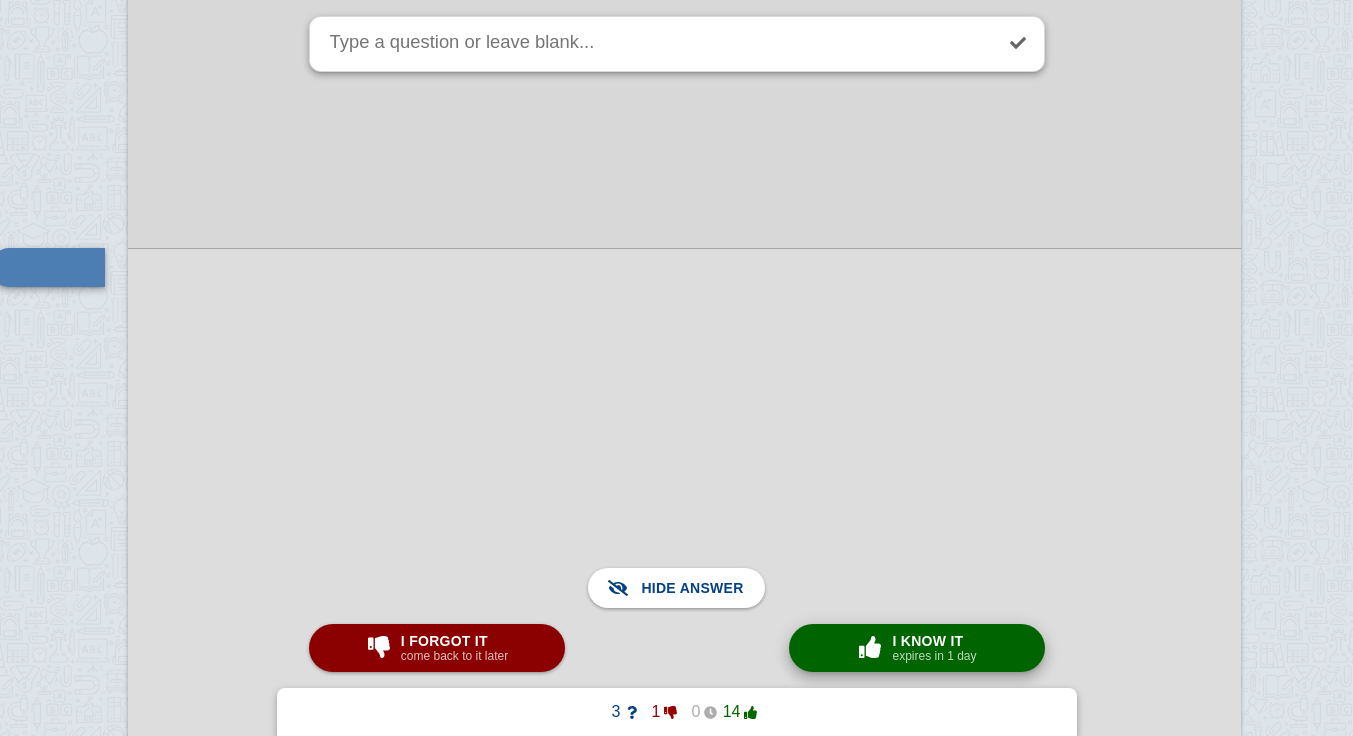 click on "expires in 1 day" at bounding box center (934, 656) 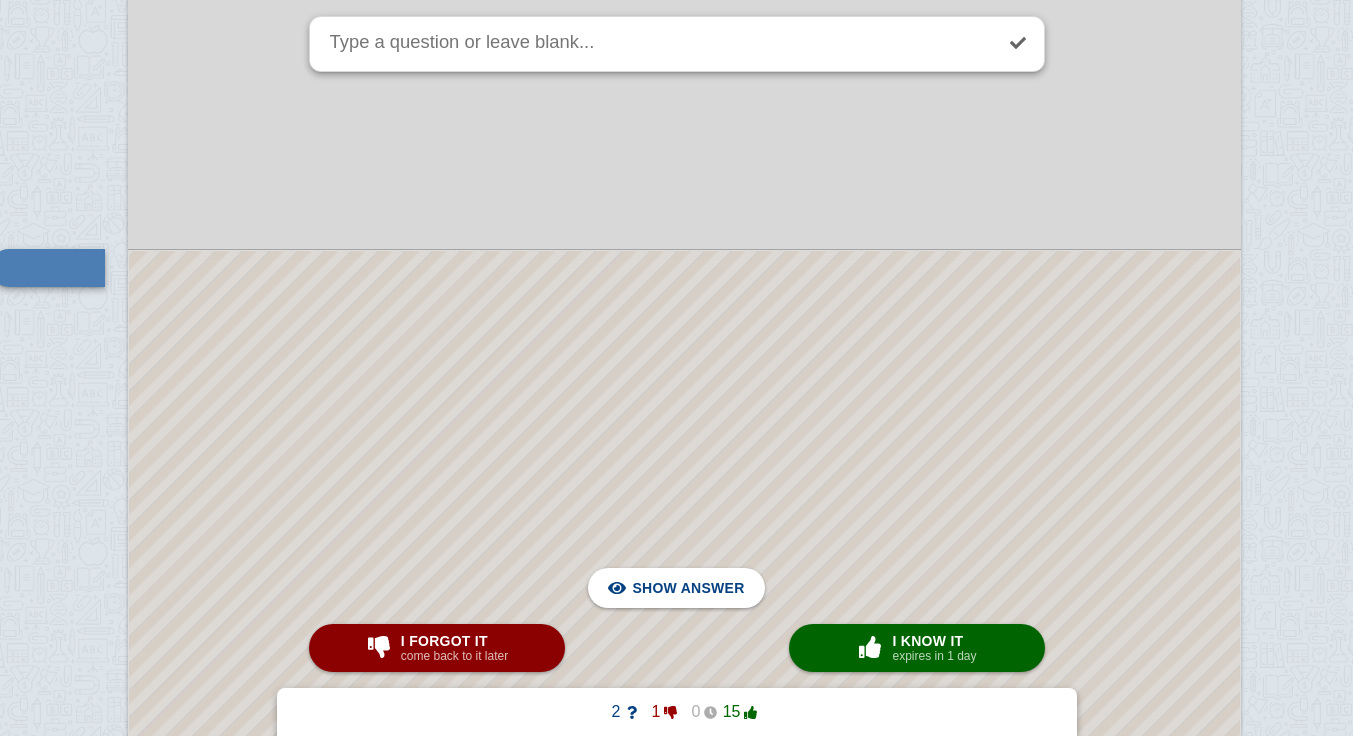 click at bounding box center [684, 566] 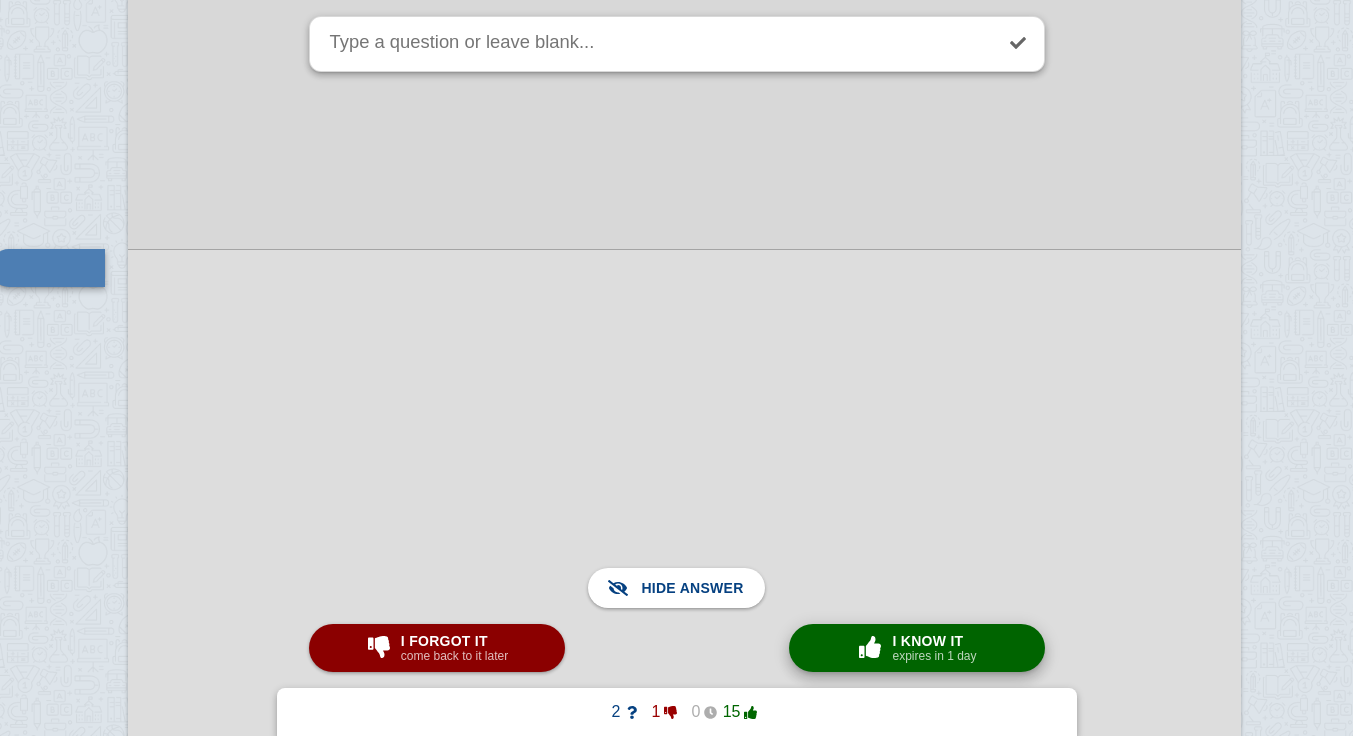 click on "I know it" at bounding box center [934, 641] 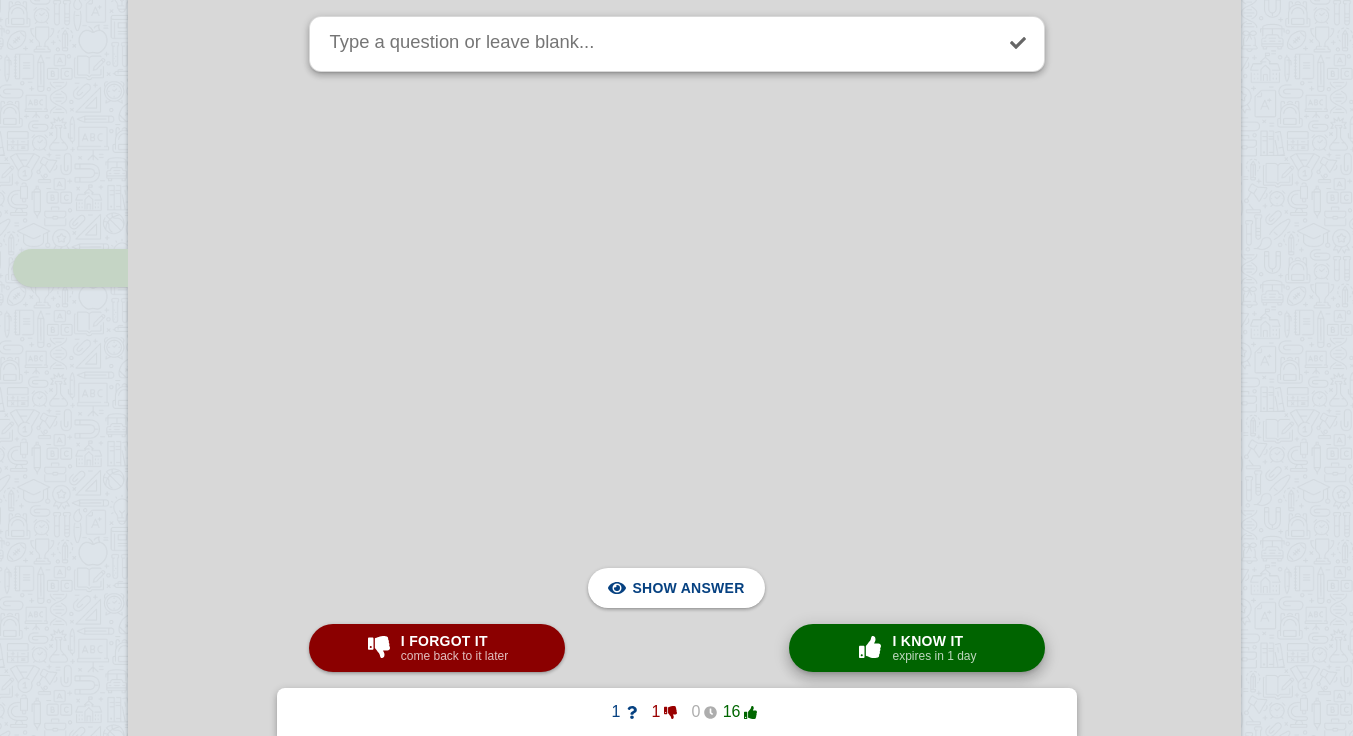 scroll, scrollTop: 20023, scrollLeft: 64, axis: both 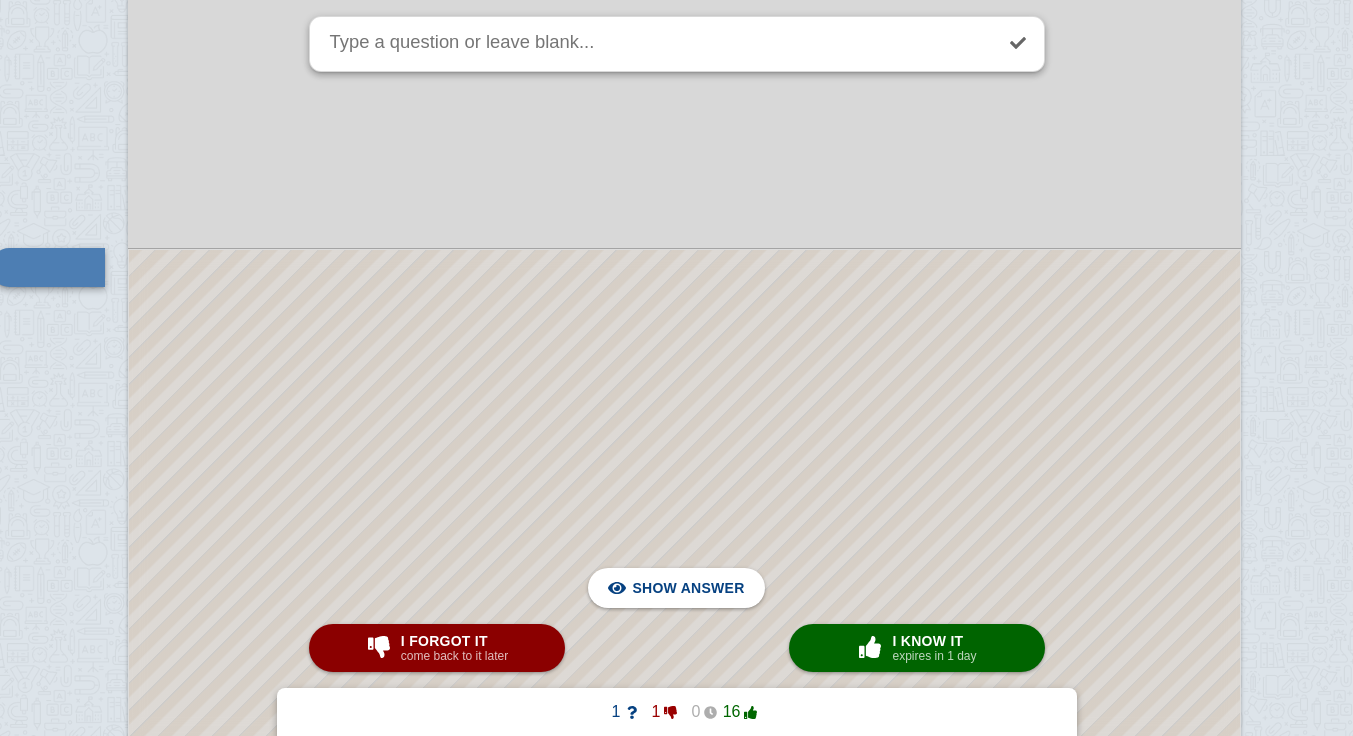 click at bounding box center (684, 562) 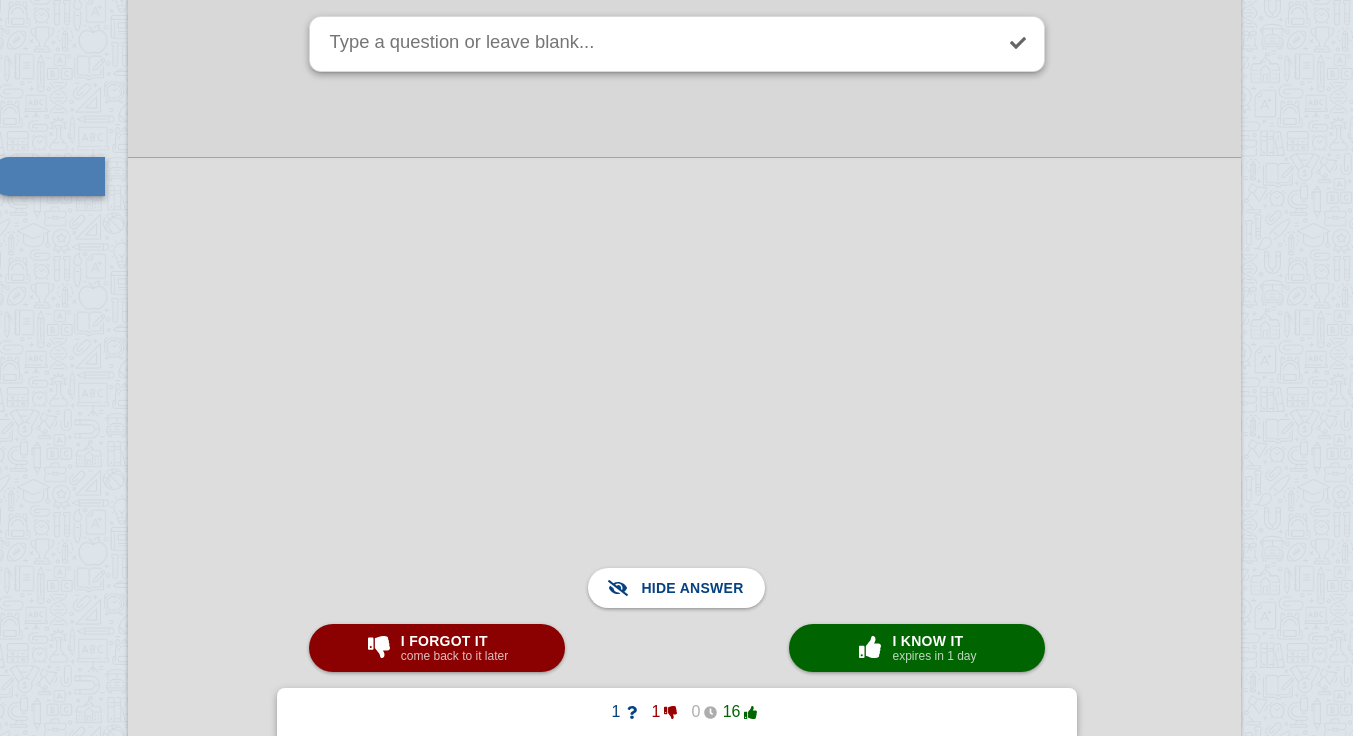 scroll, scrollTop: 20112, scrollLeft: 64, axis: both 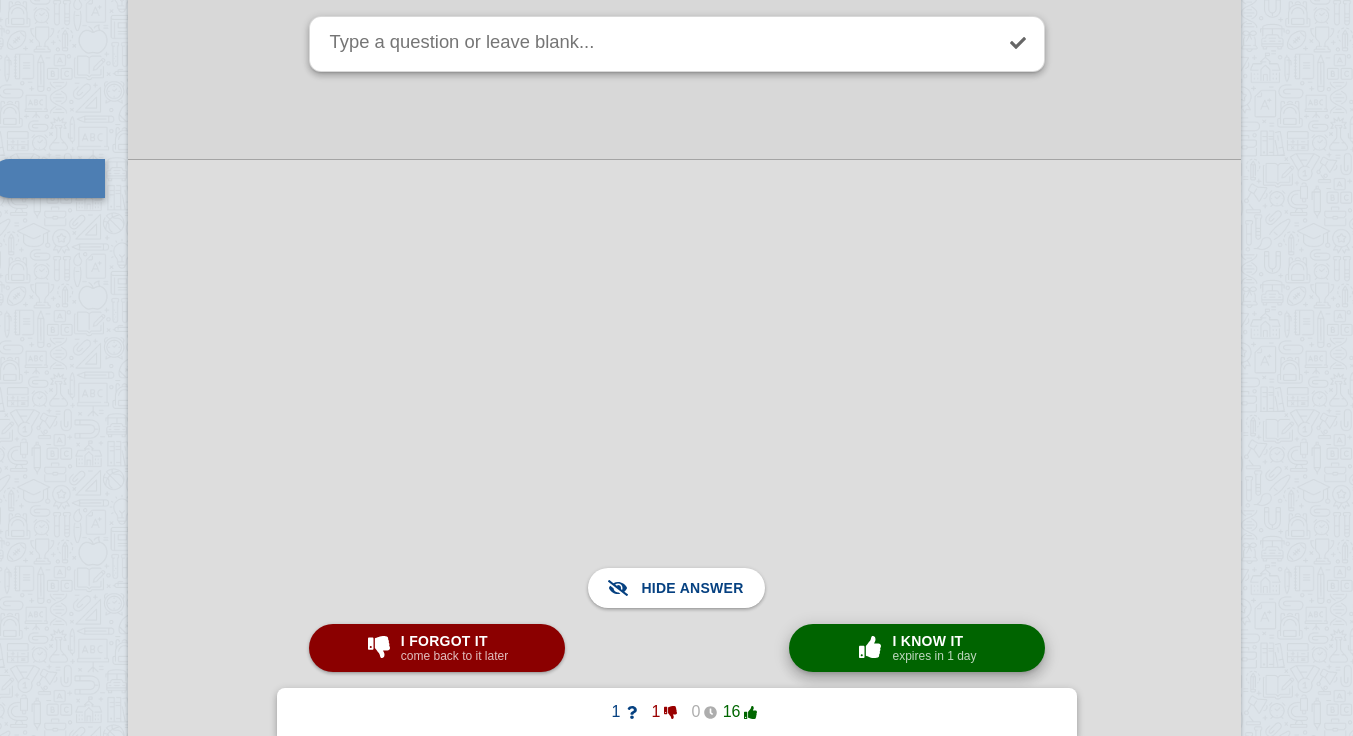 click on "expires in 1 day" at bounding box center (934, 656) 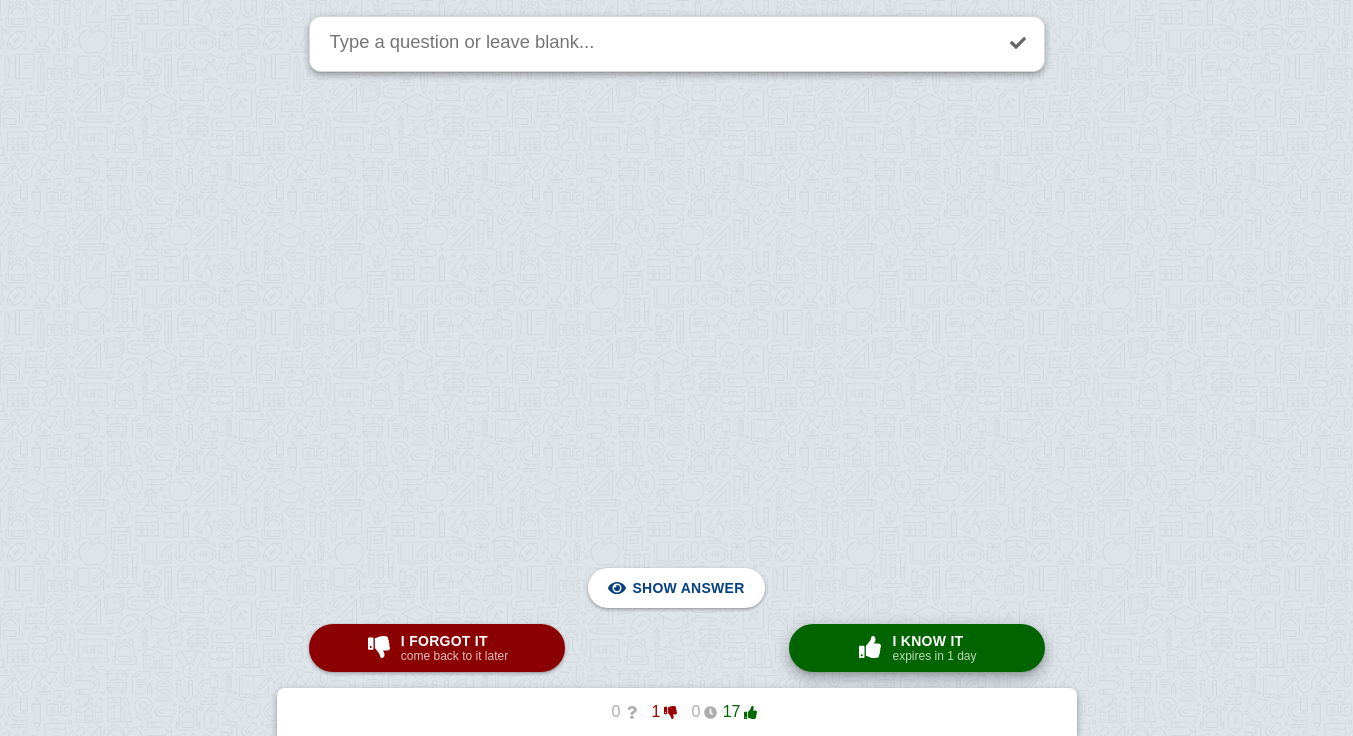 scroll, scrollTop: 9015, scrollLeft: 64, axis: both 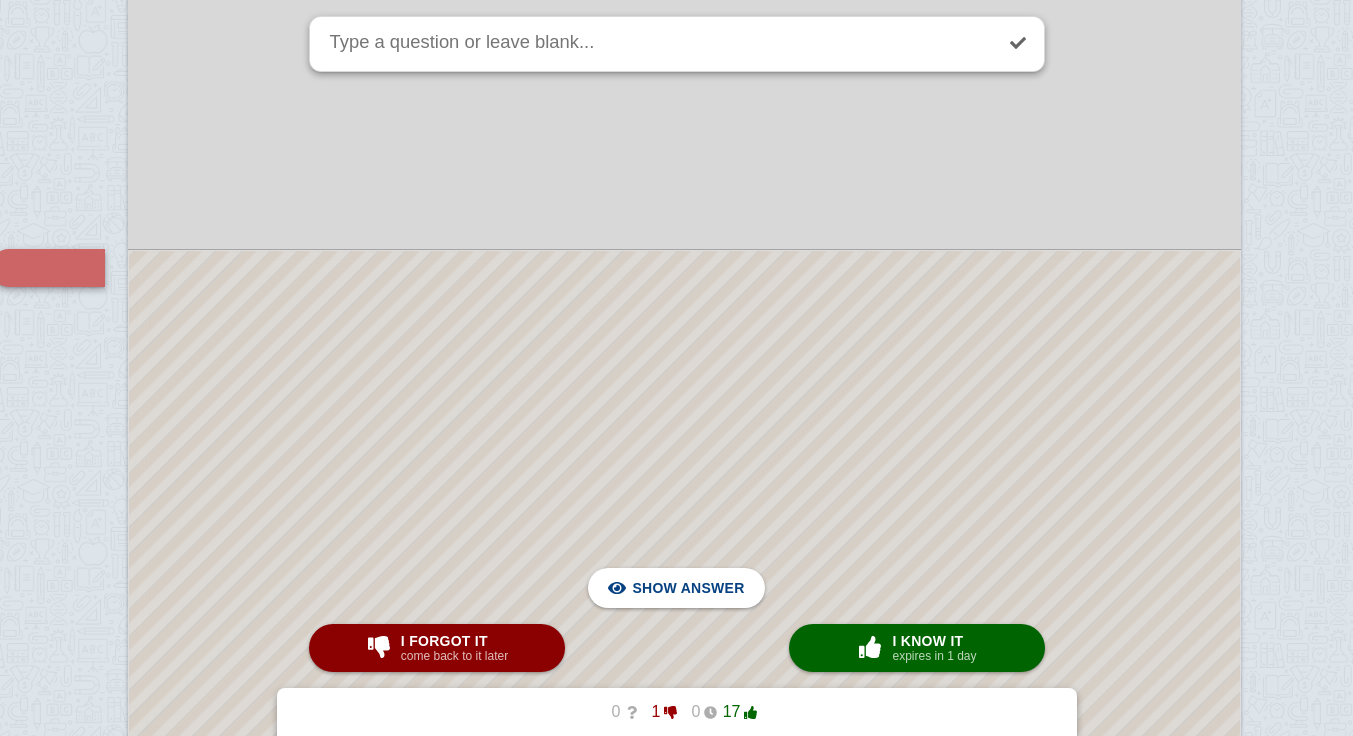 click at bounding box center [684, 2539] 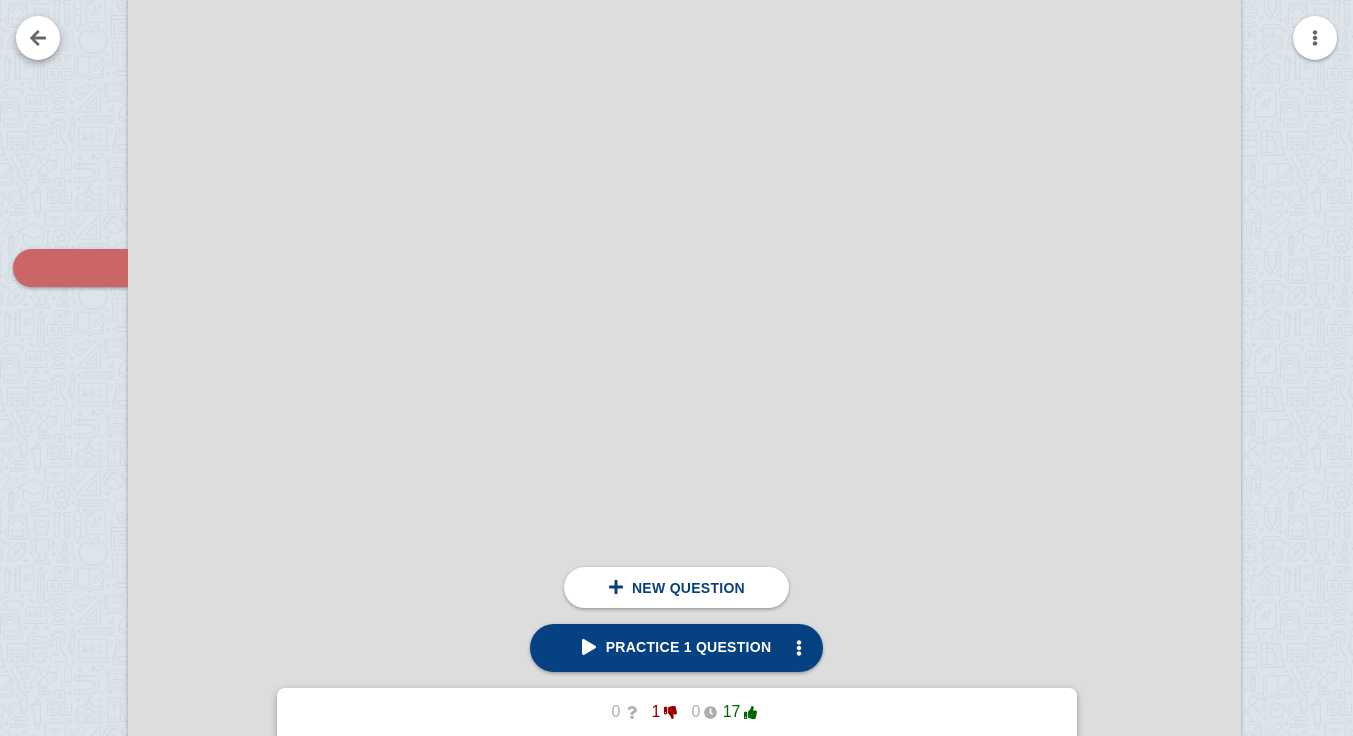 click at bounding box center [38, 38] 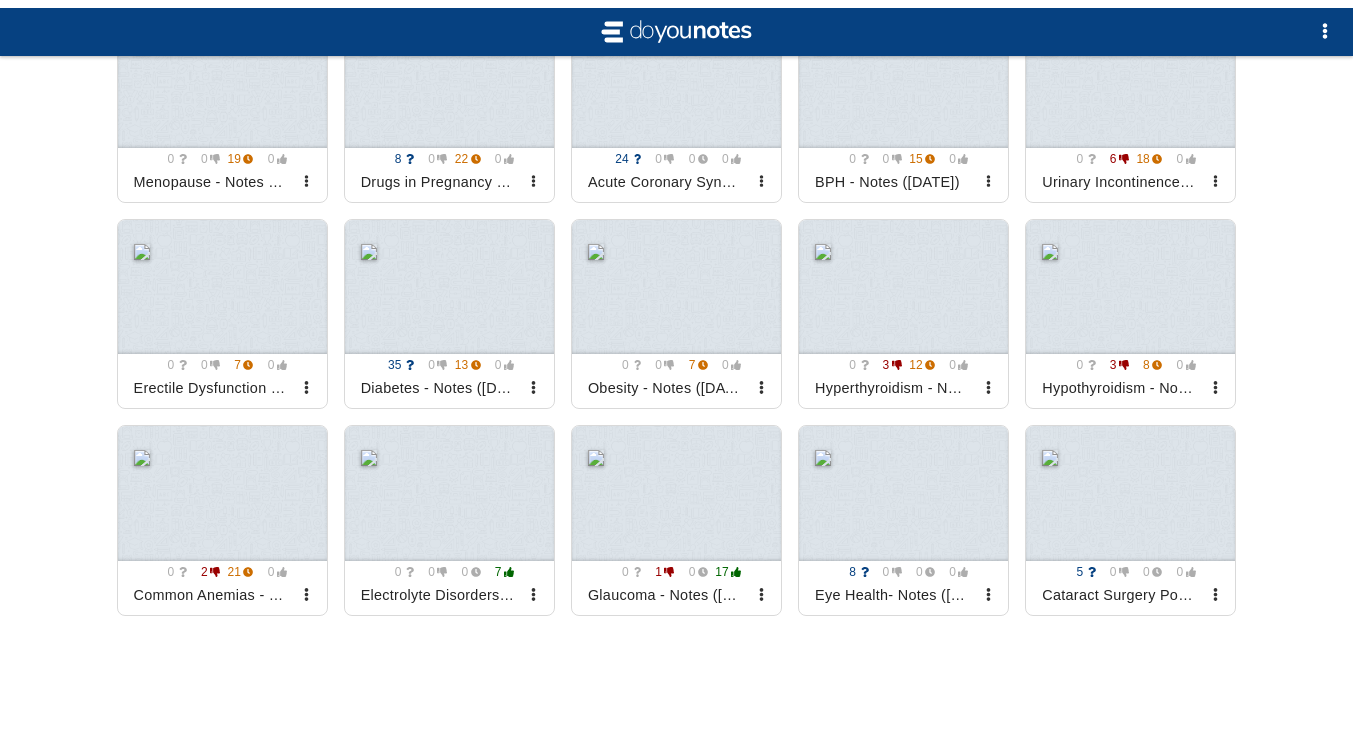 scroll, scrollTop: 1395, scrollLeft: 0, axis: vertical 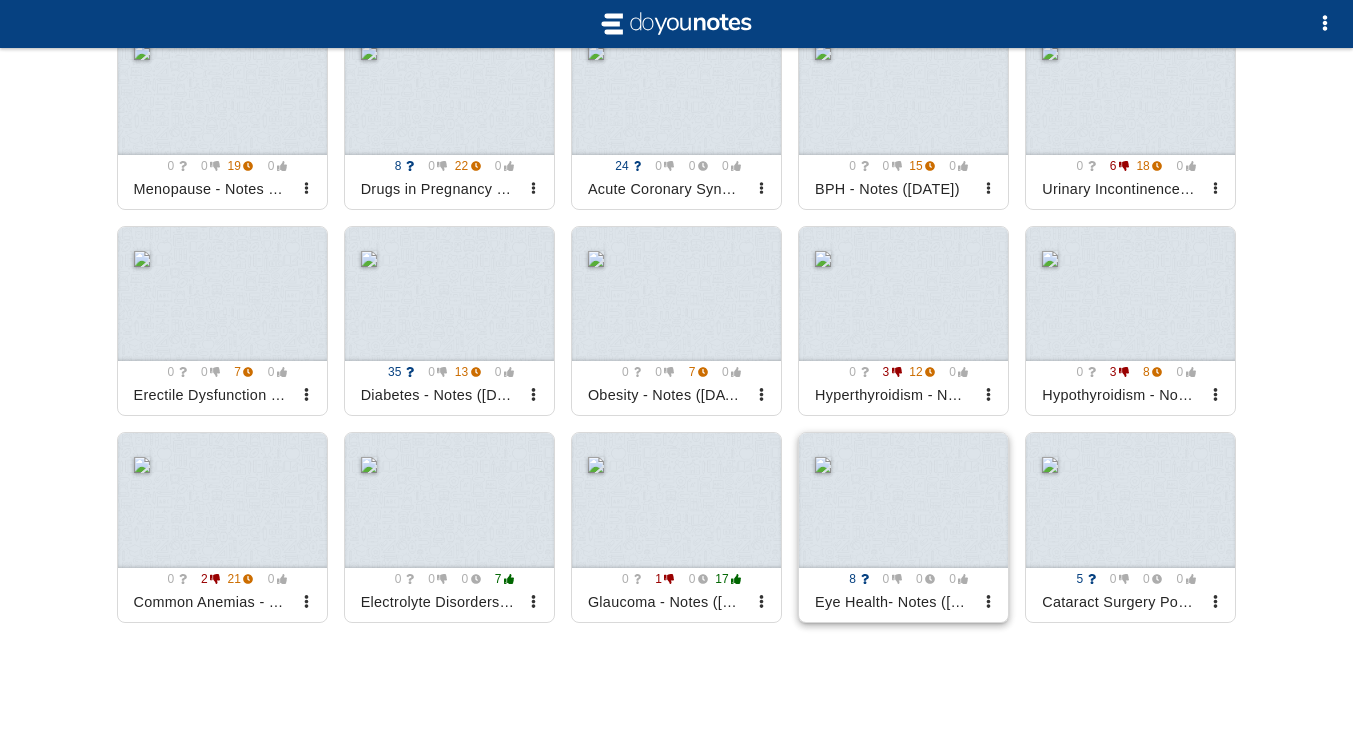 click at bounding box center [903, 500] 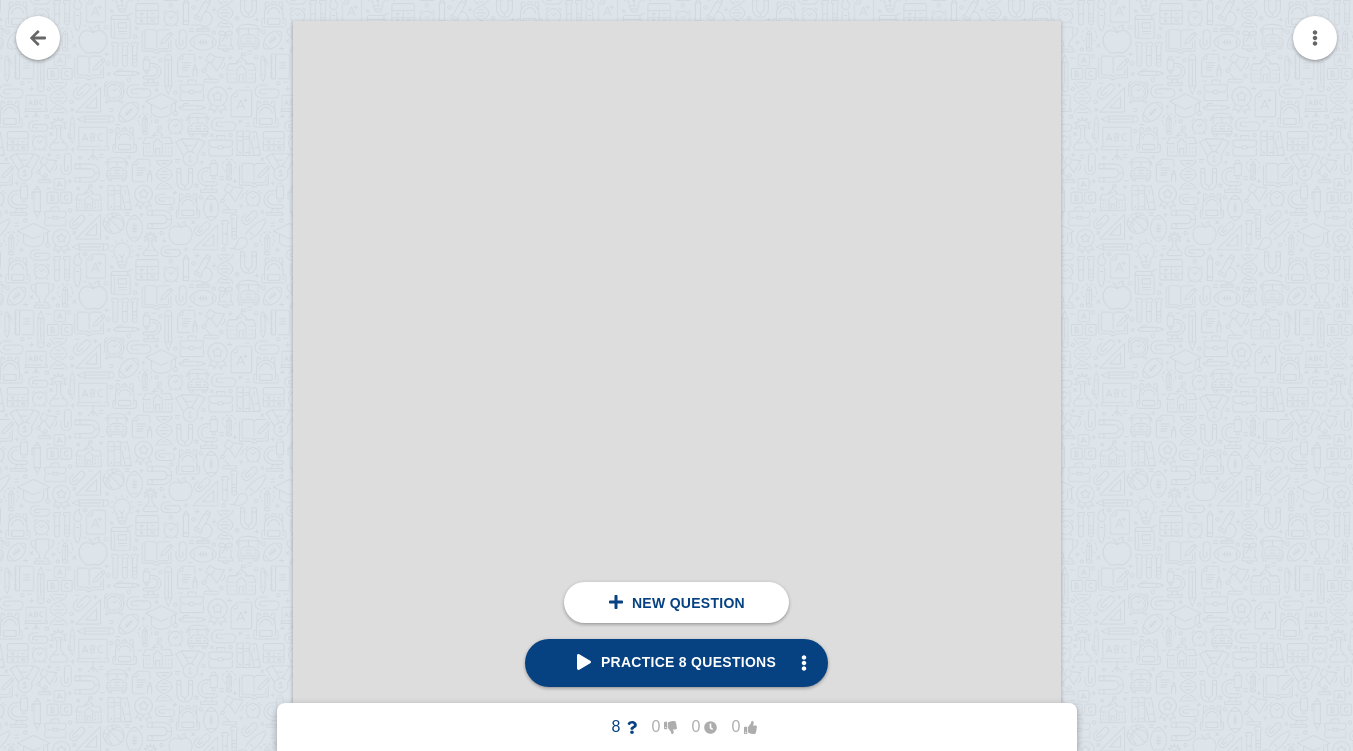 scroll, scrollTop: 14578, scrollLeft: 0, axis: vertical 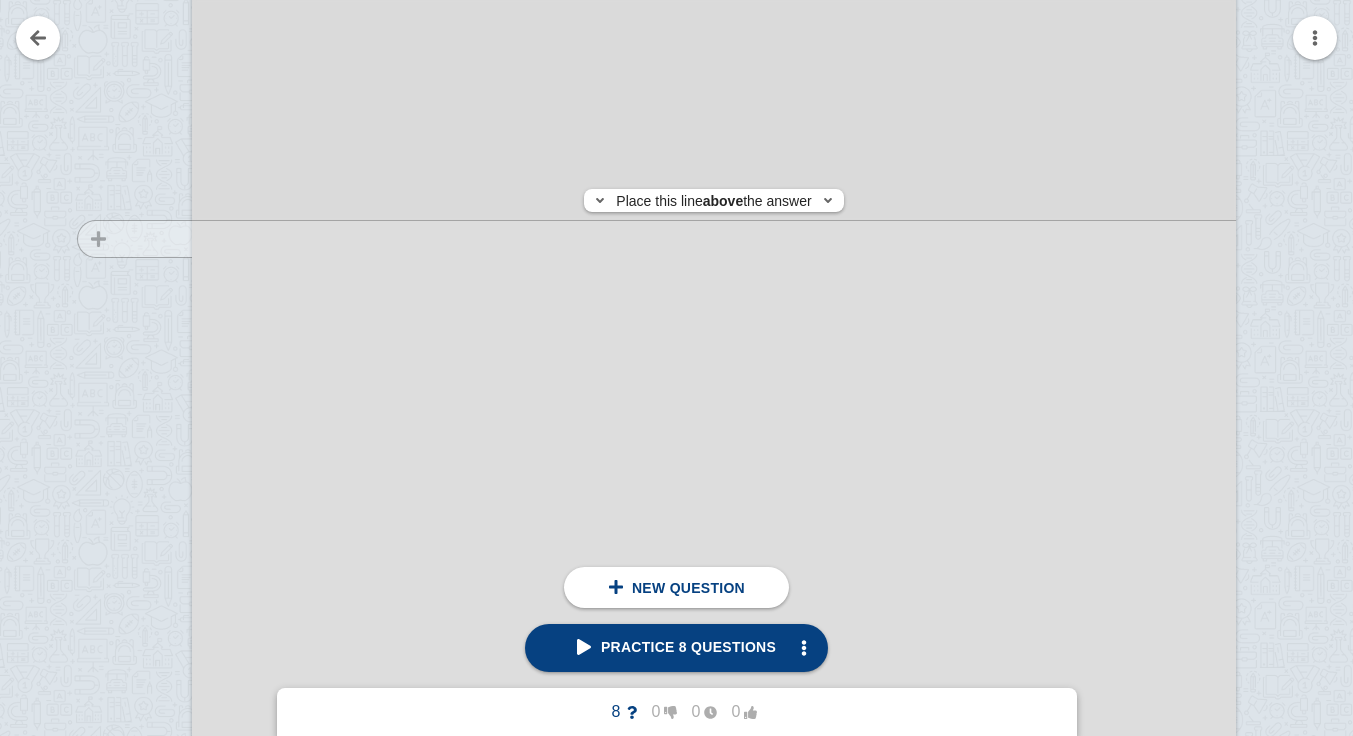 click at bounding box center [125, 647] 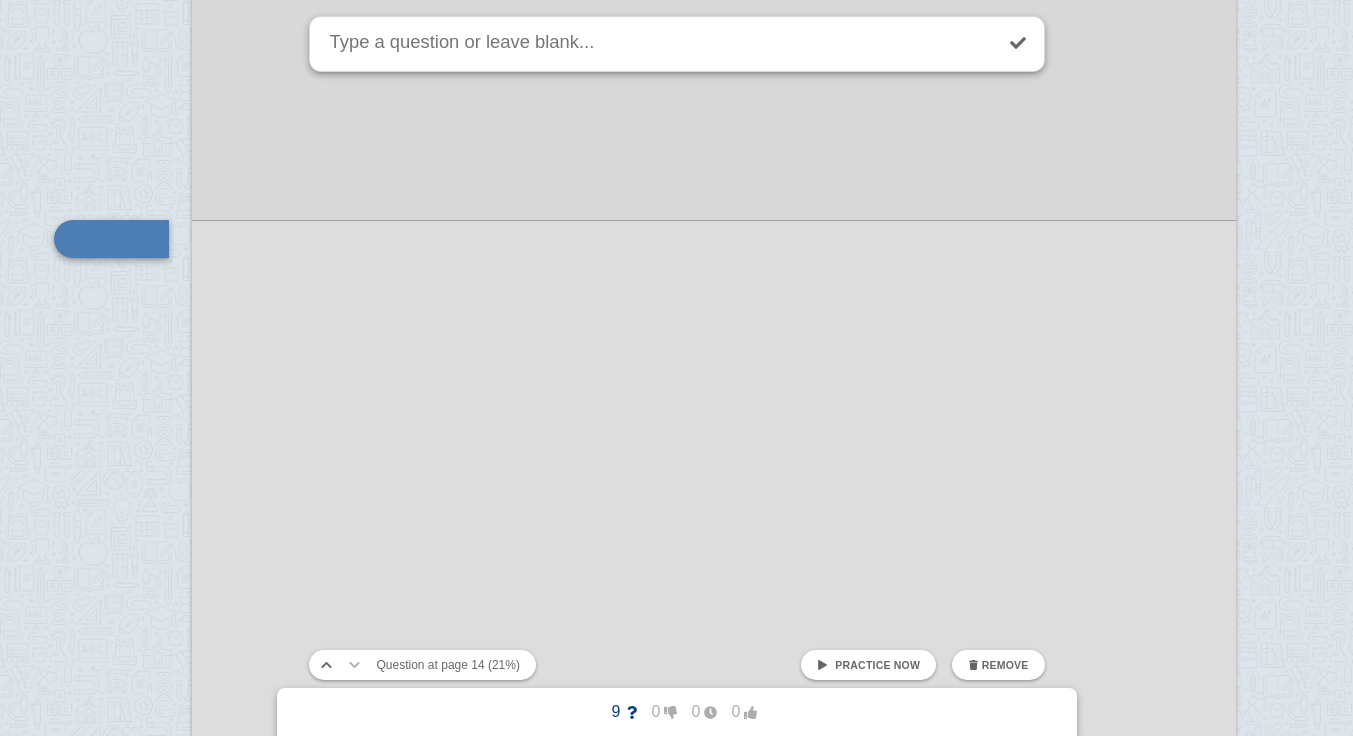 scroll, scrollTop: 19793, scrollLeft: 30, axis: both 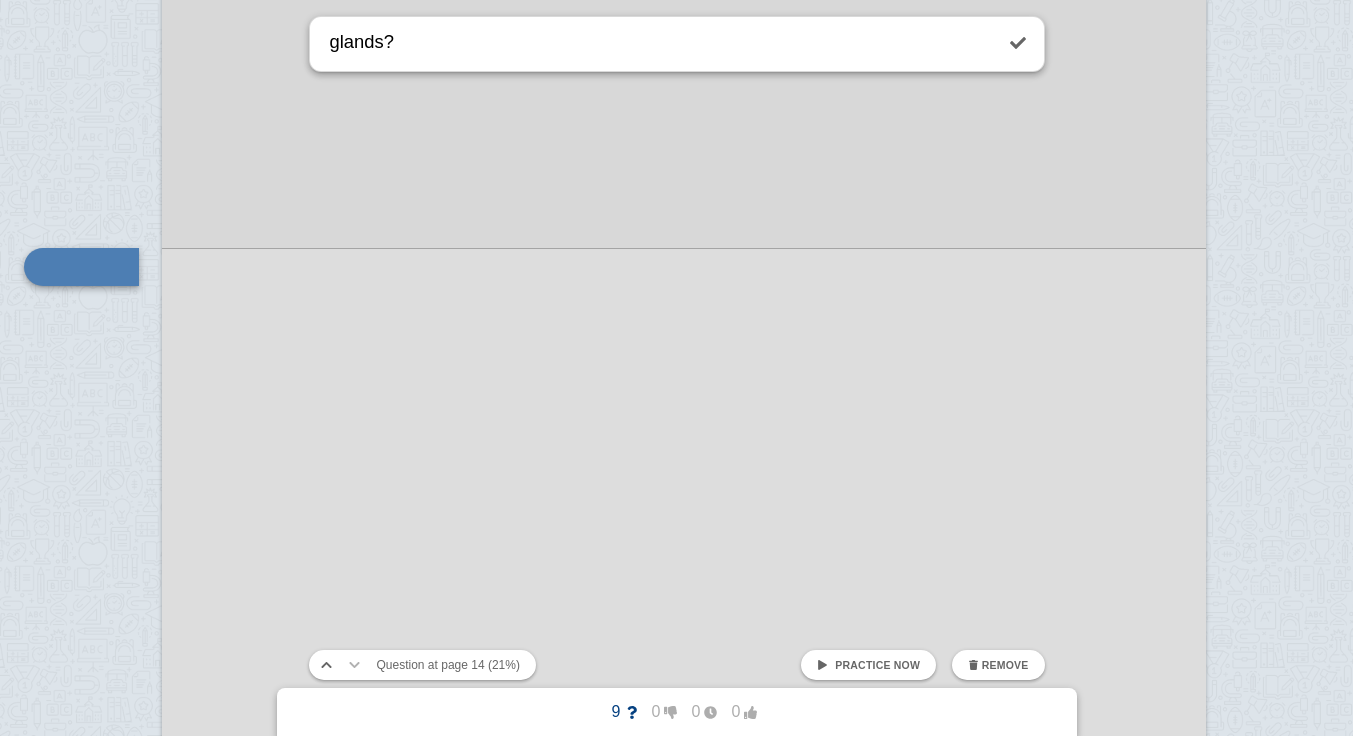 type on "glands?" 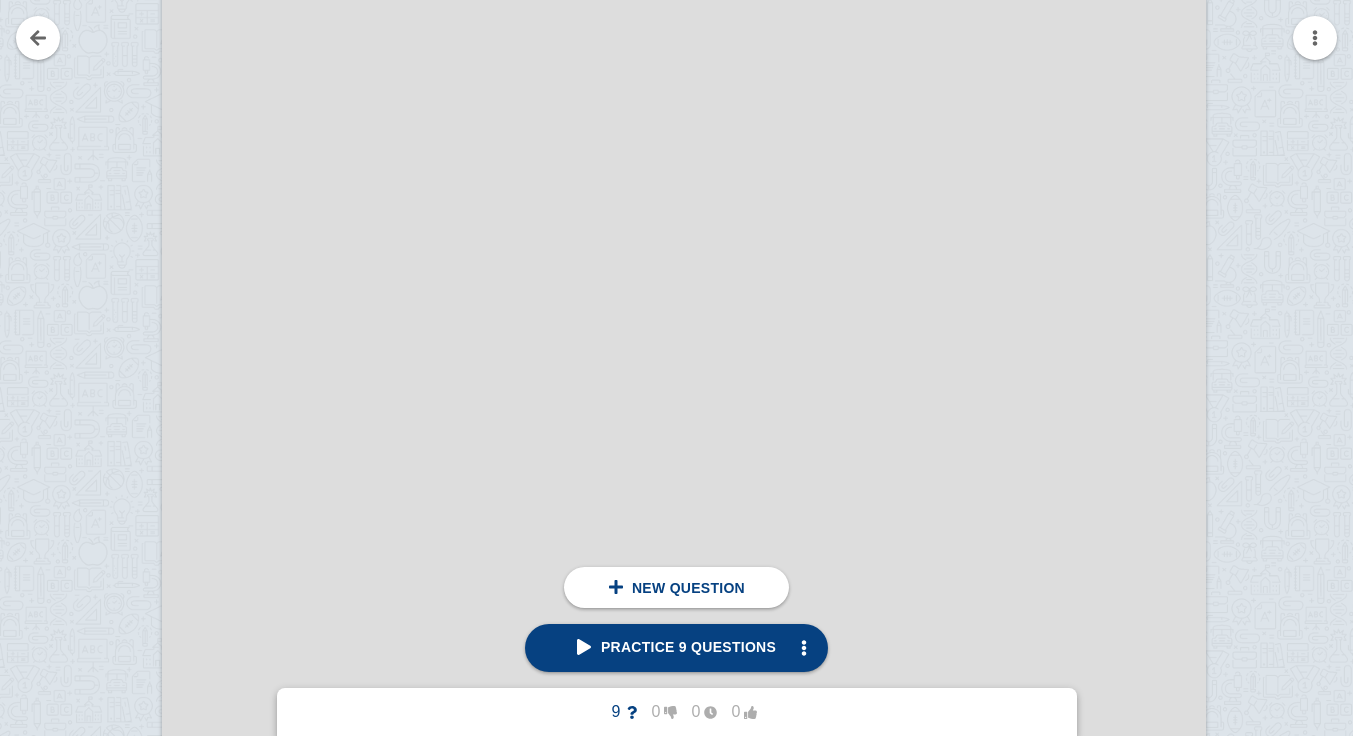 scroll, scrollTop: 21344, scrollLeft: 30, axis: both 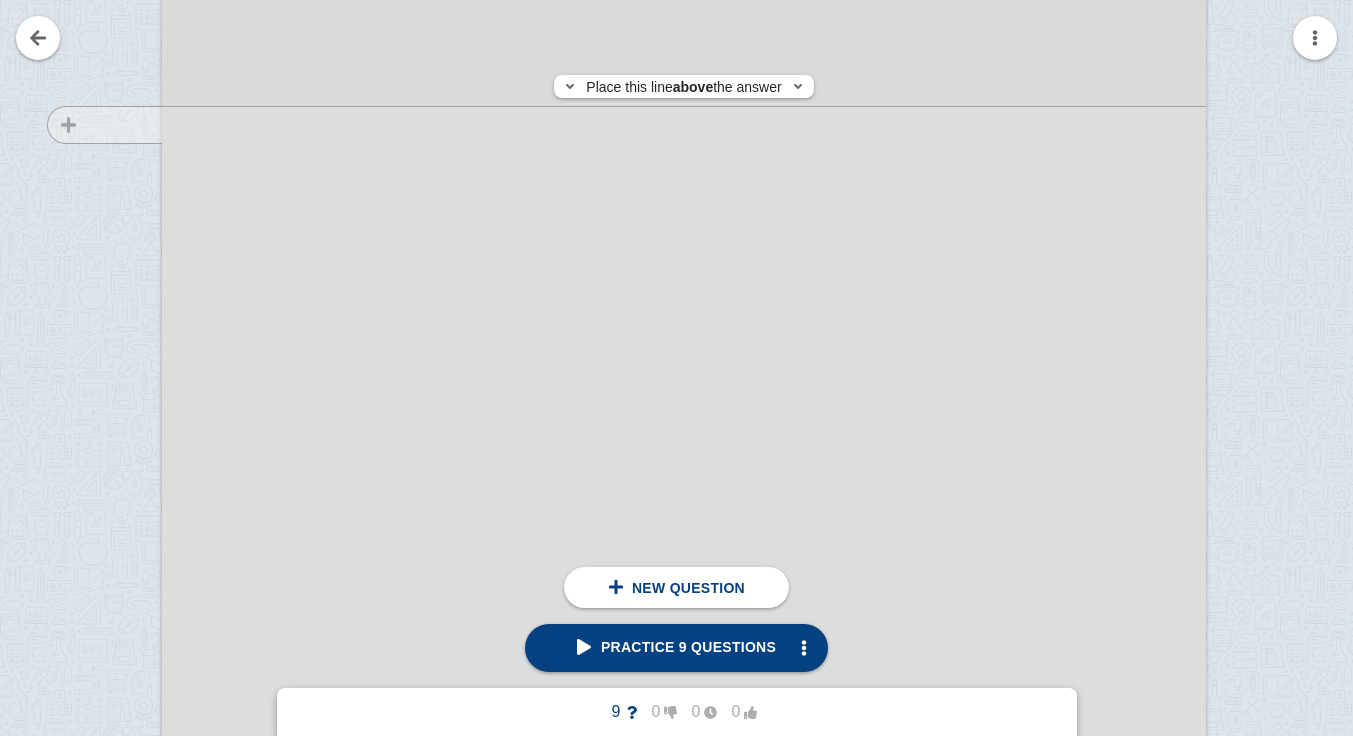 click at bounding box center (95, 613) 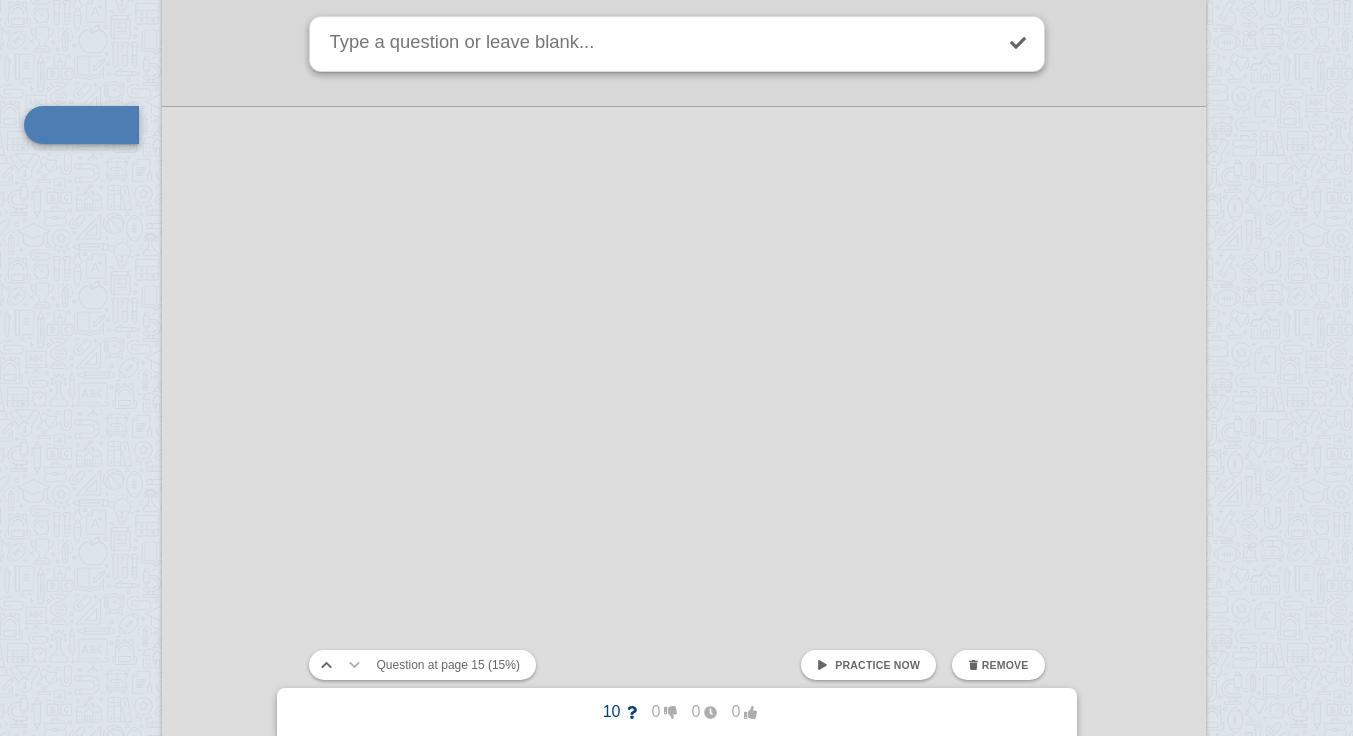 scroll, scrollTop: 21202, scrollLeft: 30, axis: both 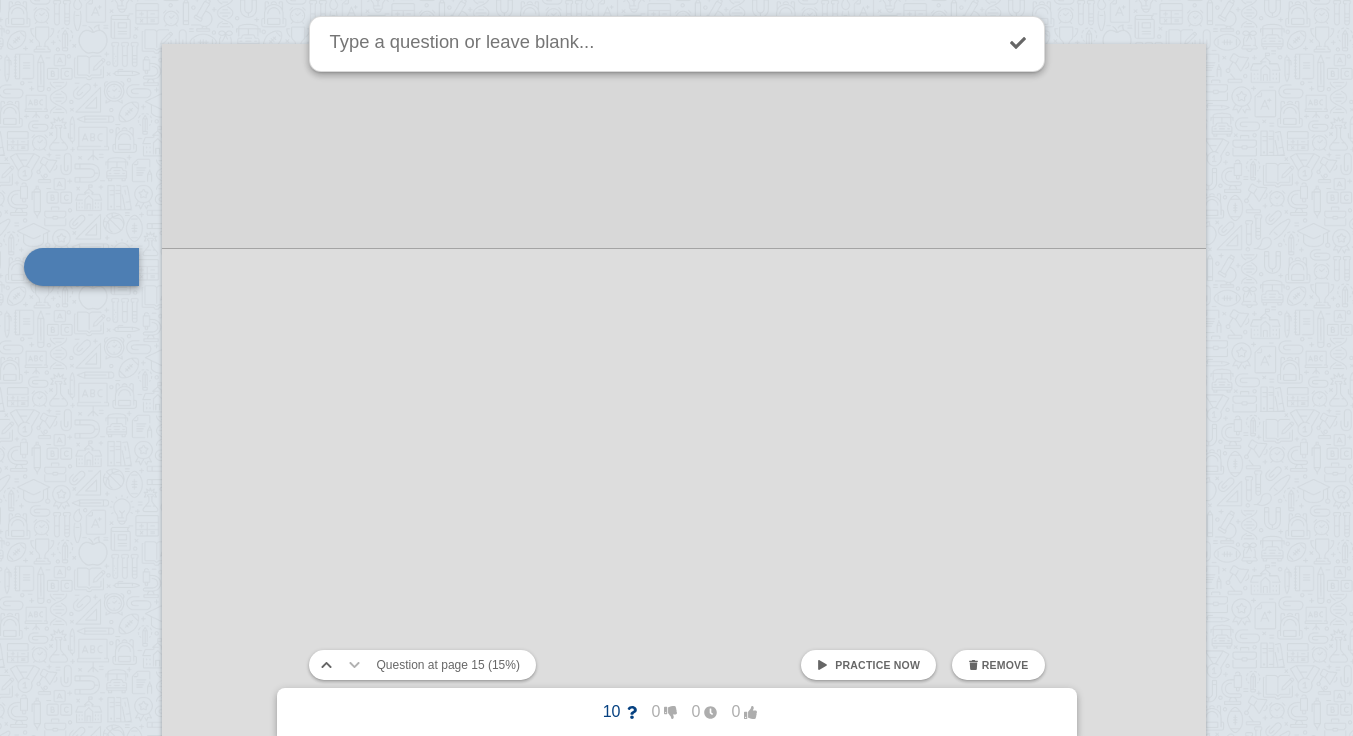 click at bounding box center [684, 1517] 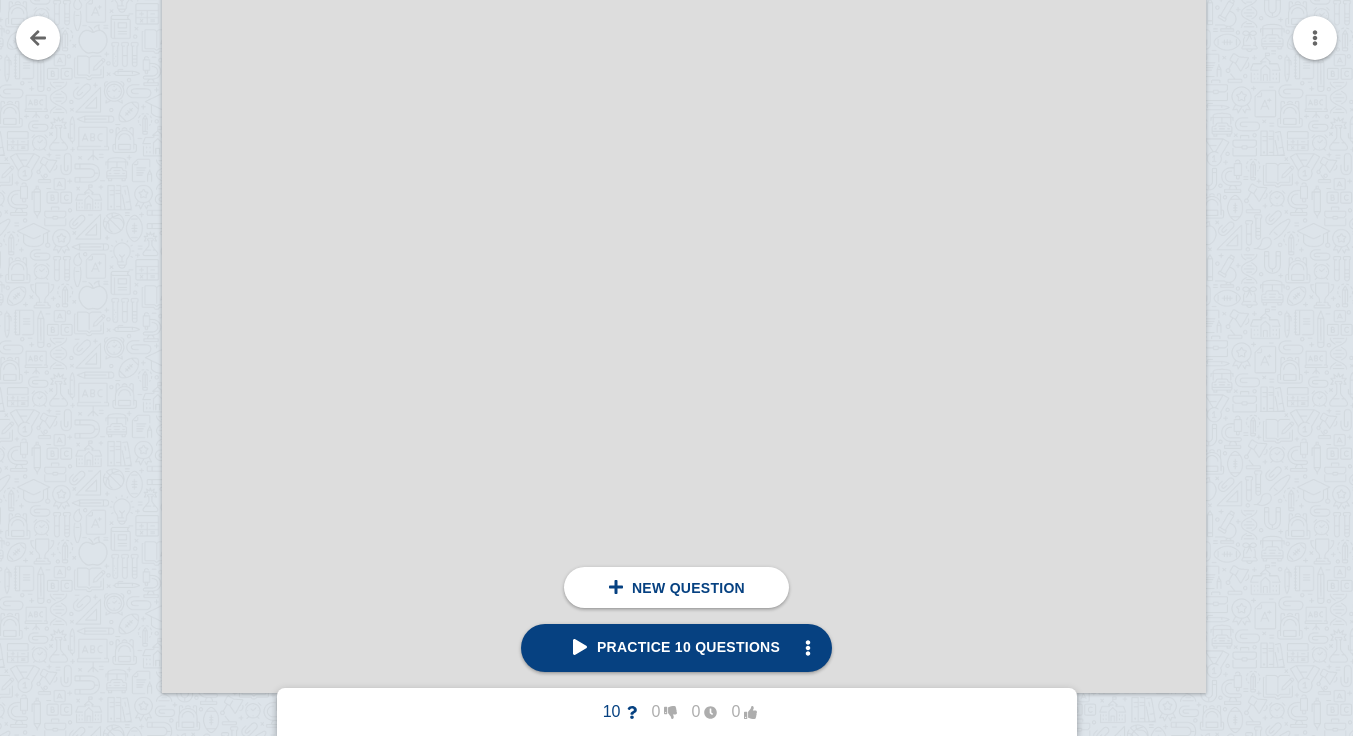 scroll, scrollTop: 21937, scrollLeft: 30, axis: both 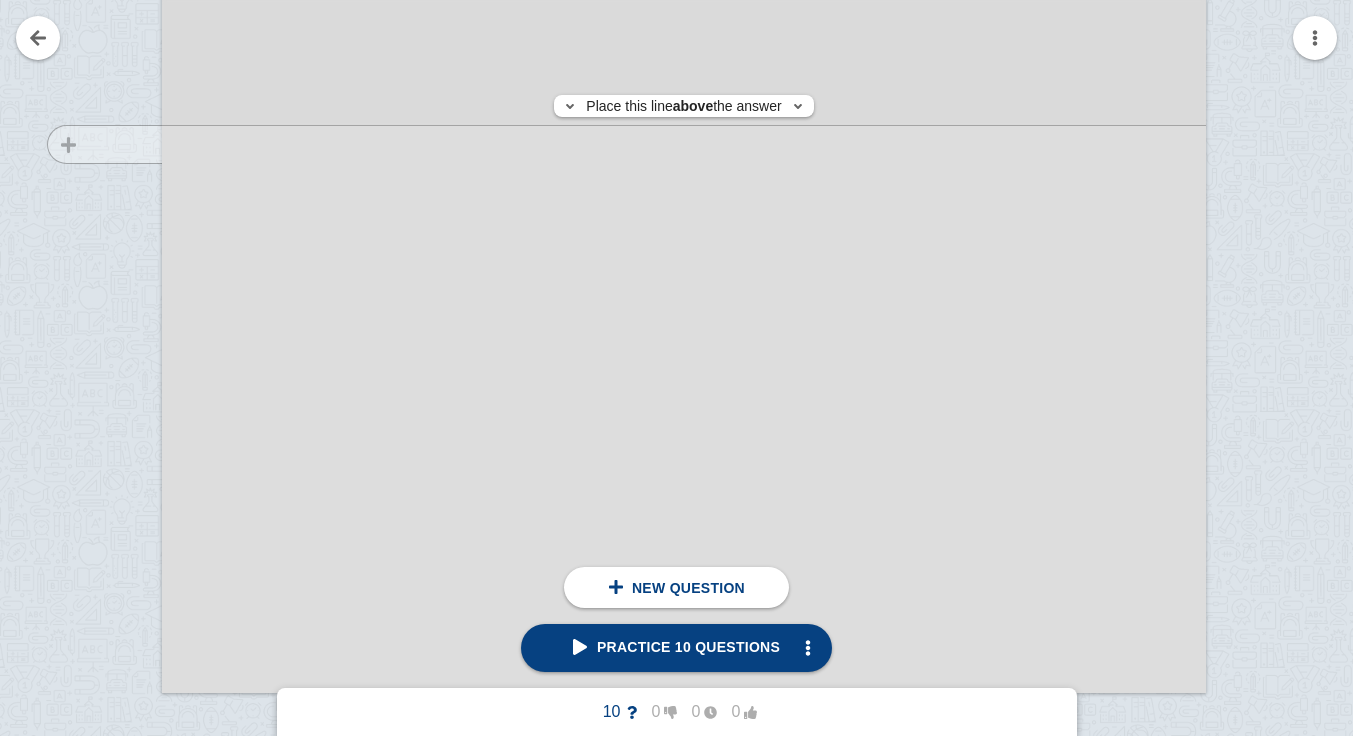 click at bounding box center (95, 20) 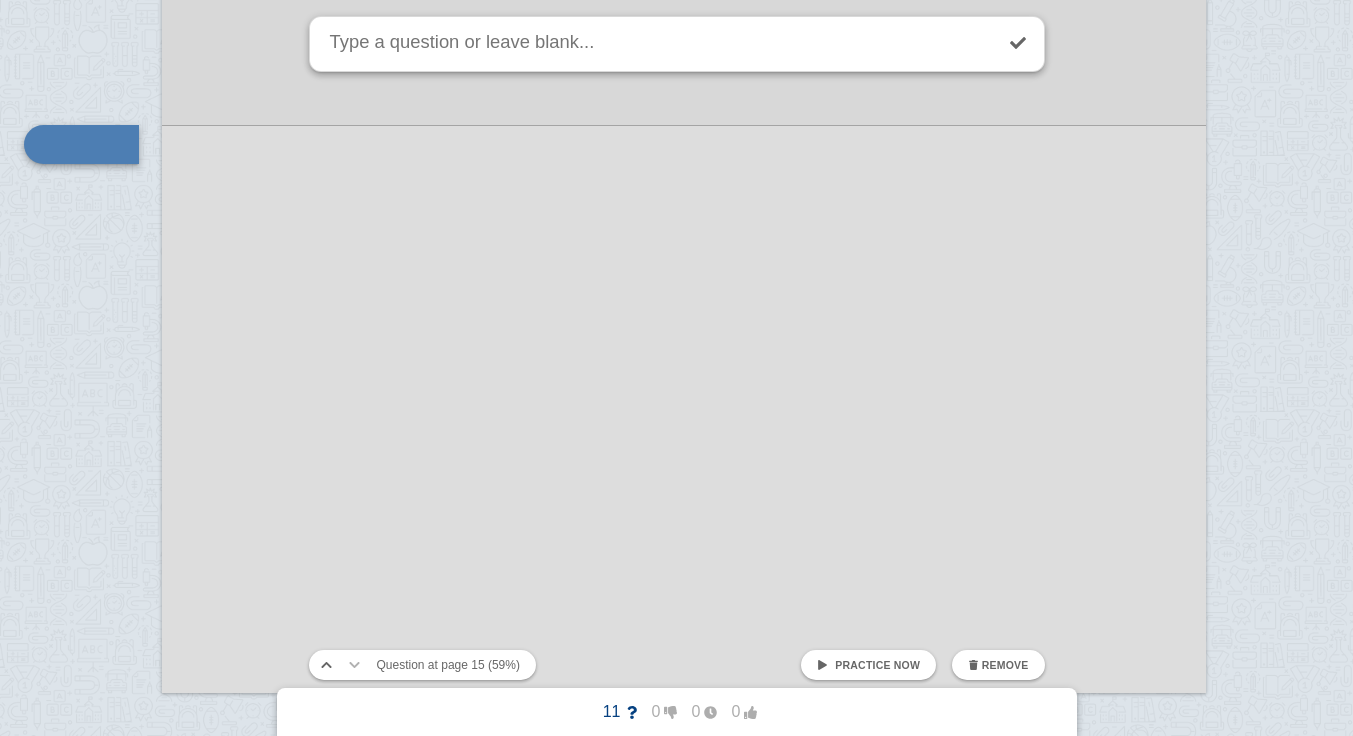 scroll, scrollTop: 21814, scrollLeft: 30, axis: both 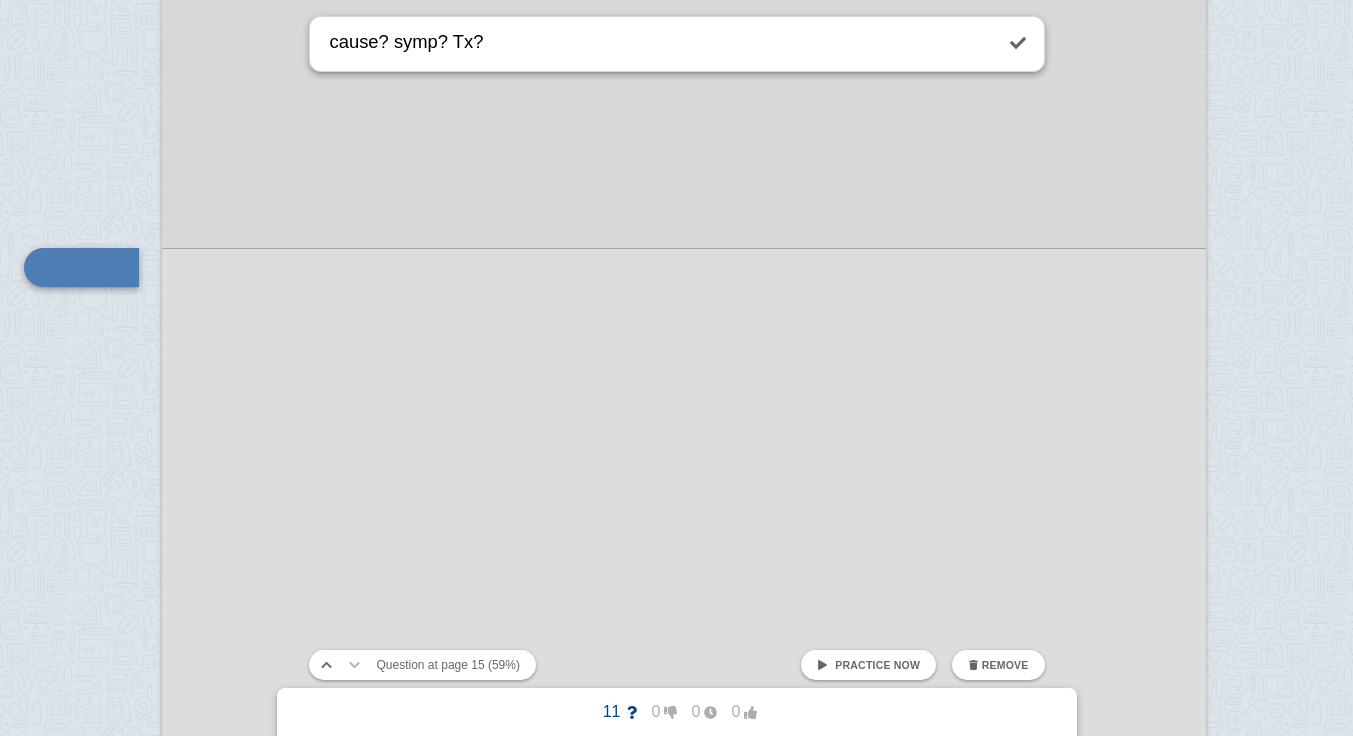type on "cause? symp? Tx?" 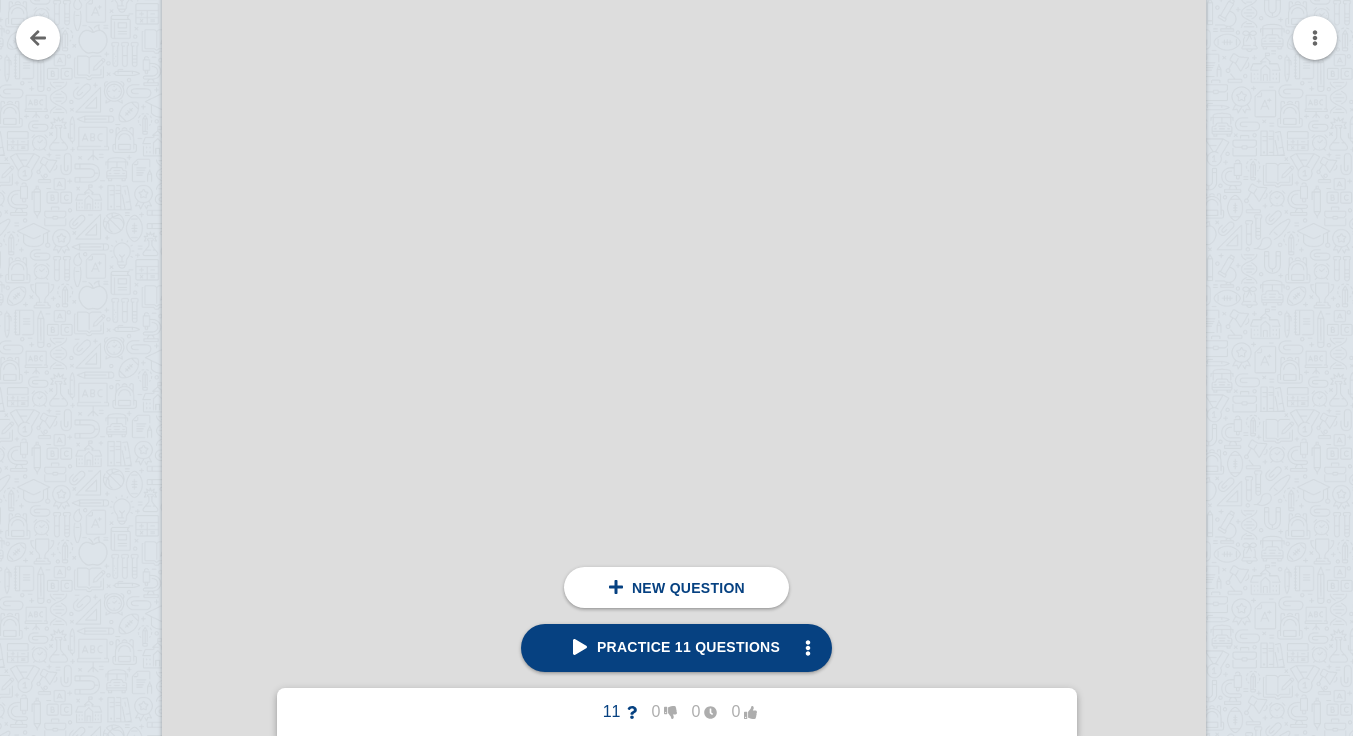 scroll, scrollTop: 22854, scrollLeft: 30, axis: both 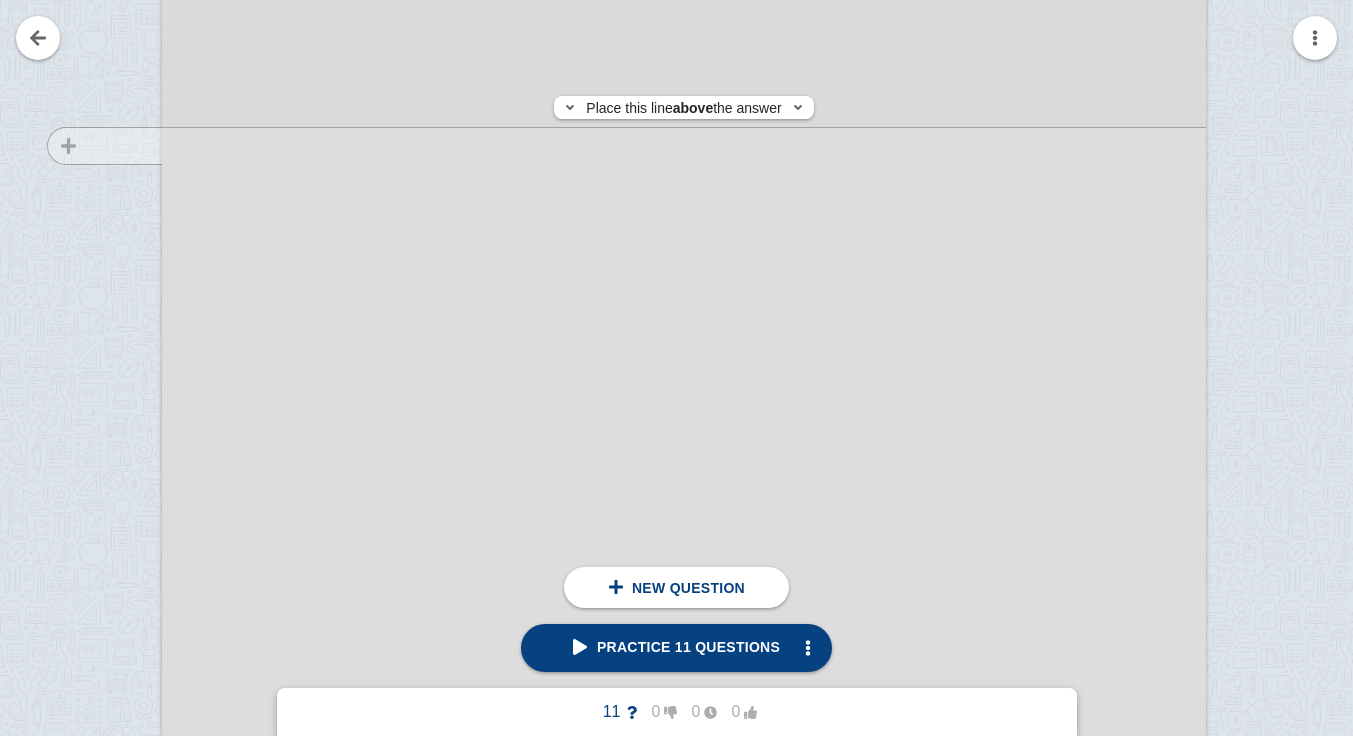 click at bounding box center [95, 591] 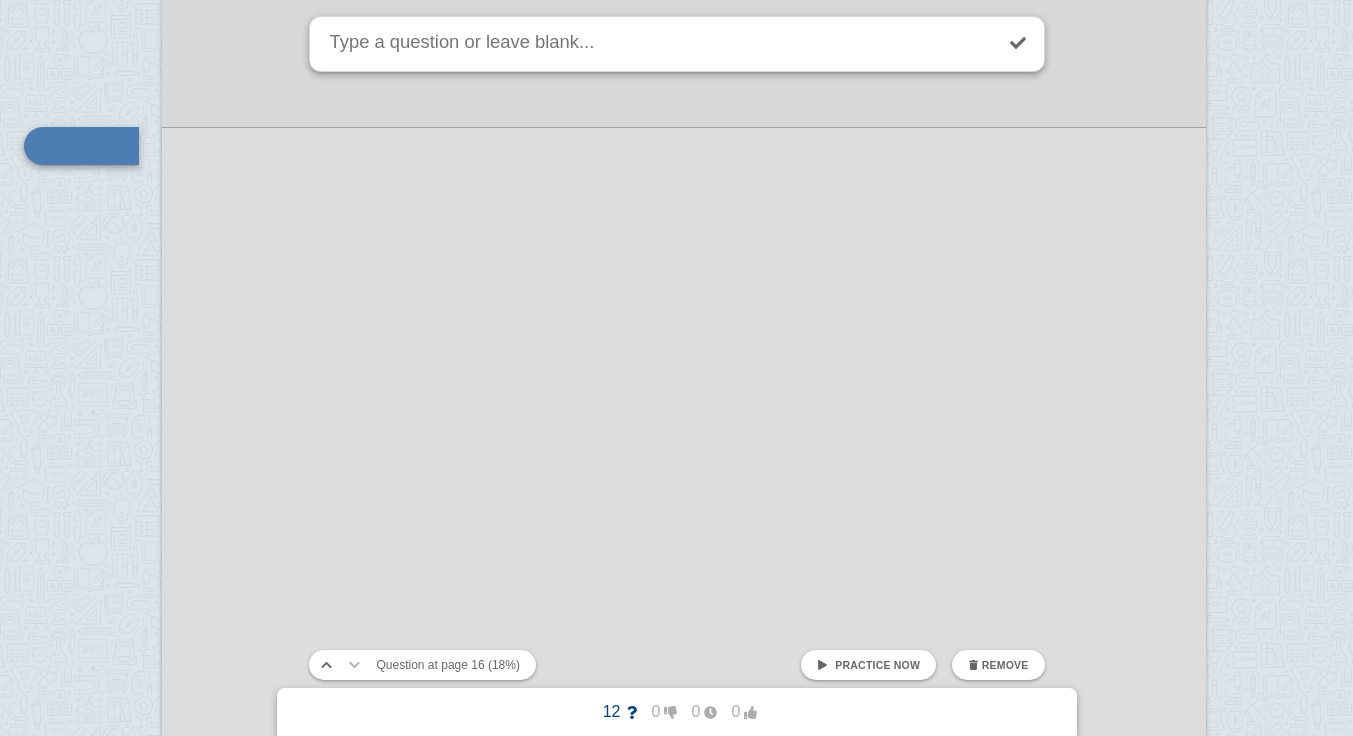 scroll, scrollTop: 22733, scrollLeft: 30, axis: both 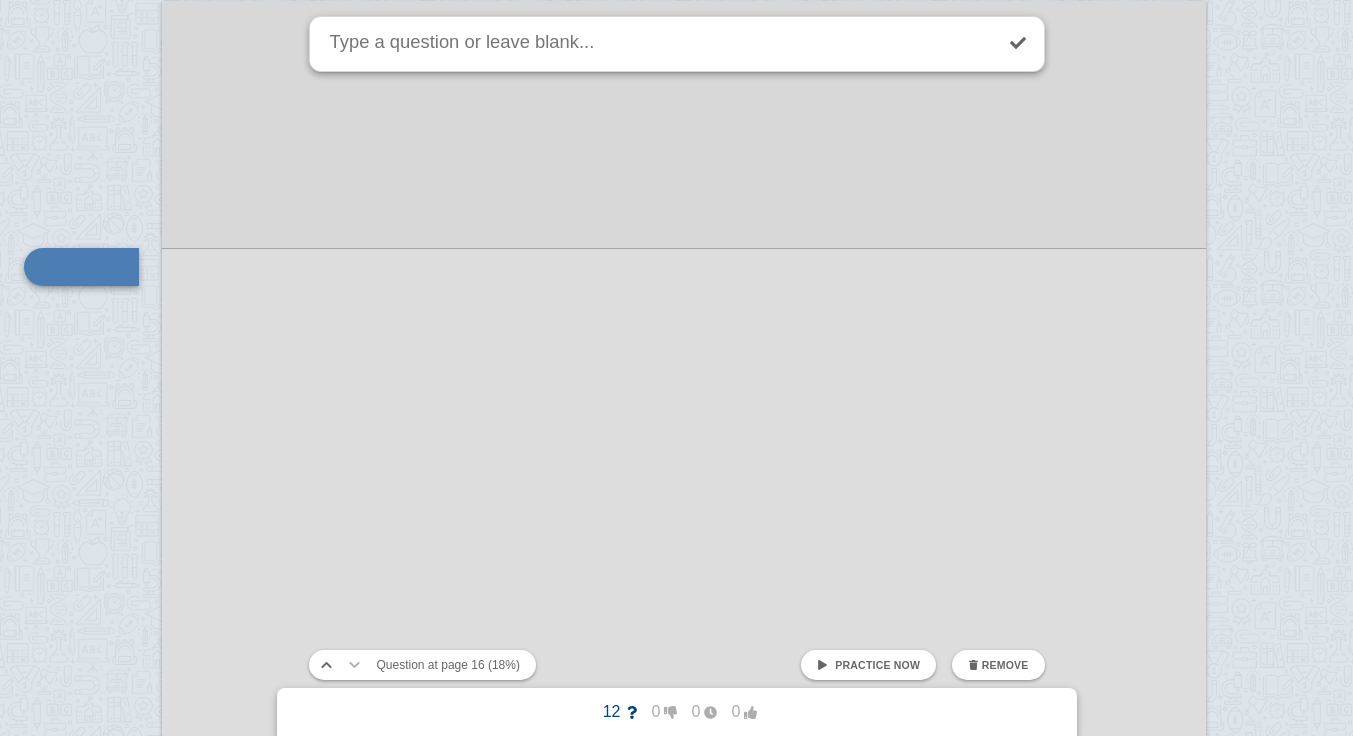 click at bounding box center (684, 693) 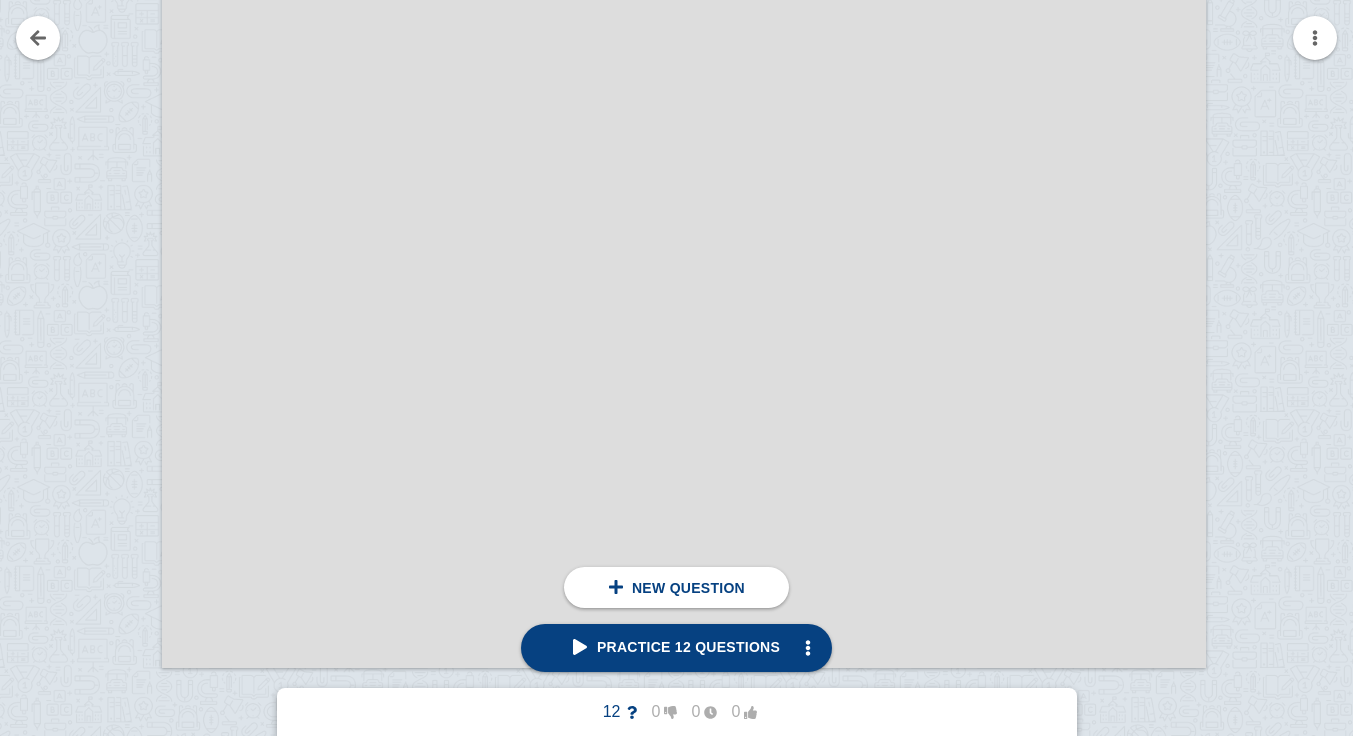 scroll, scrollTop: 23450, scrollLeft: 30, axis: both 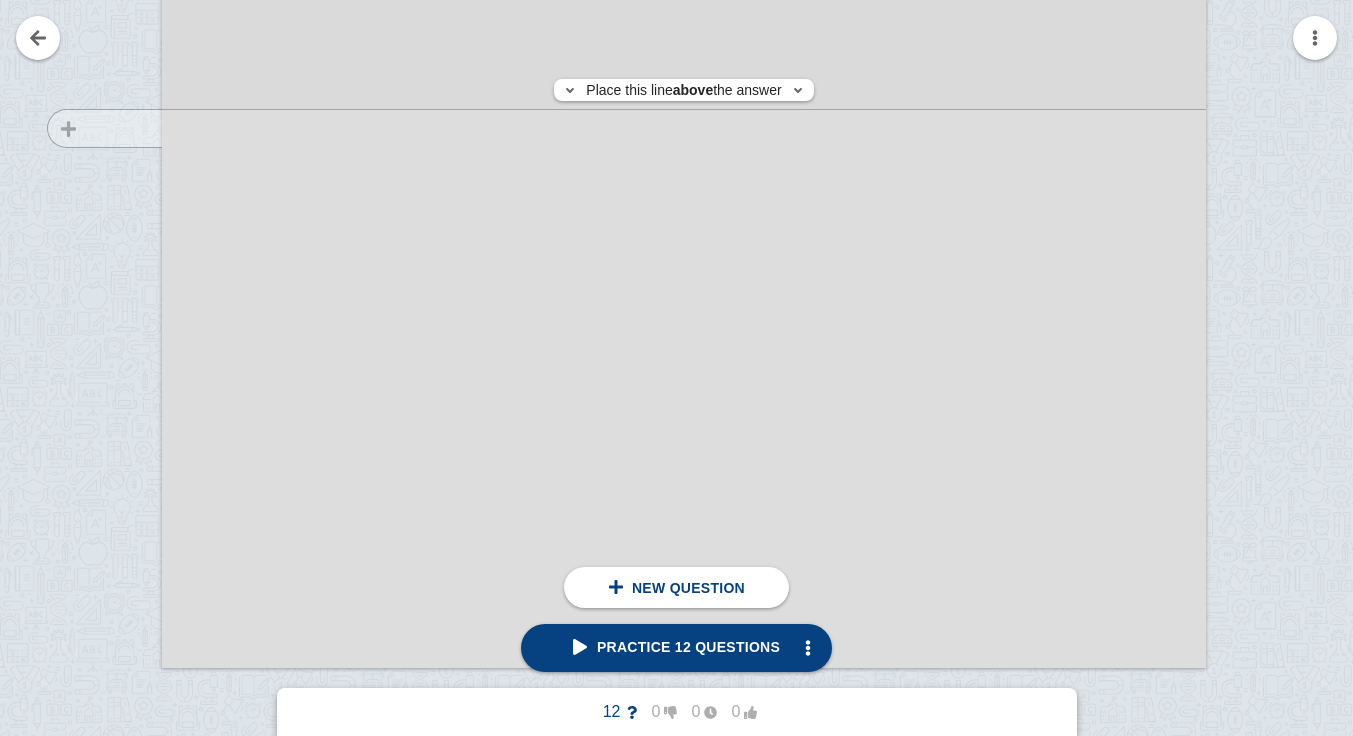 click at bounding box center (95, -5) 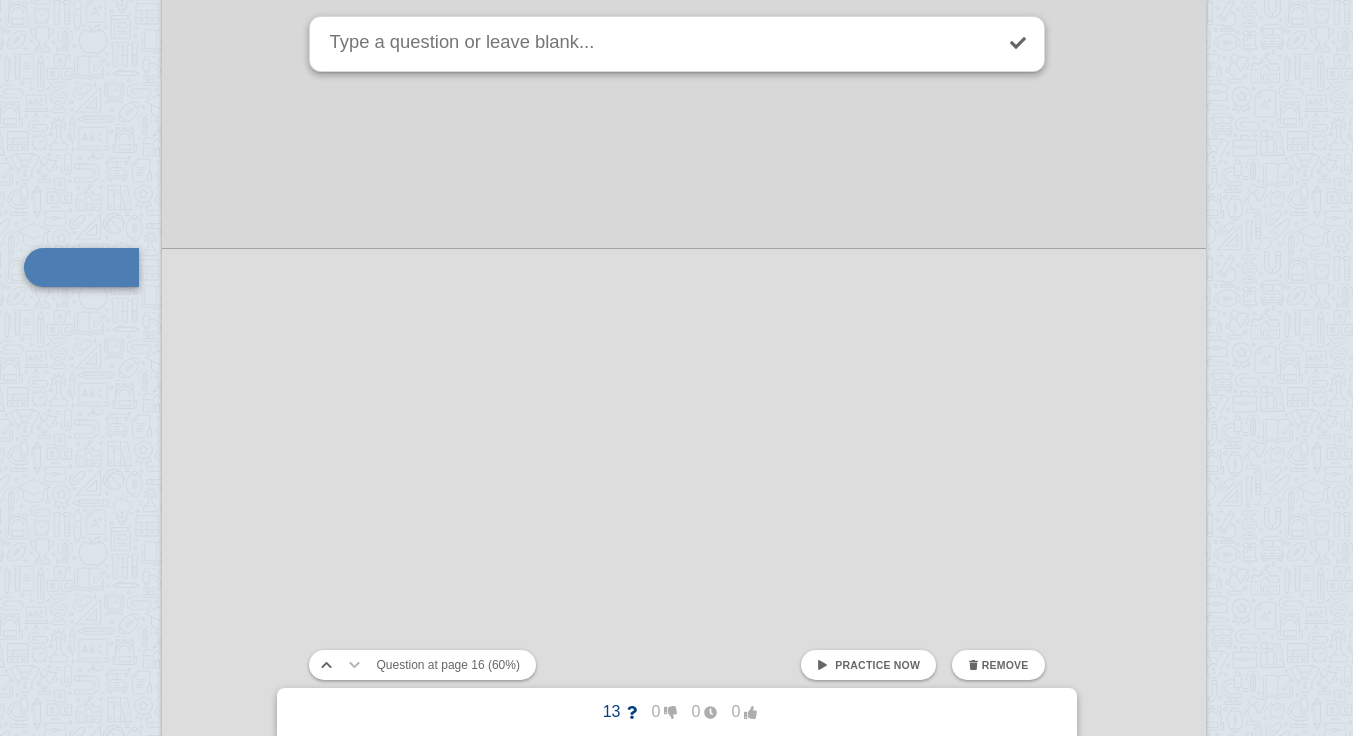 click at bounding box center (684, -592) 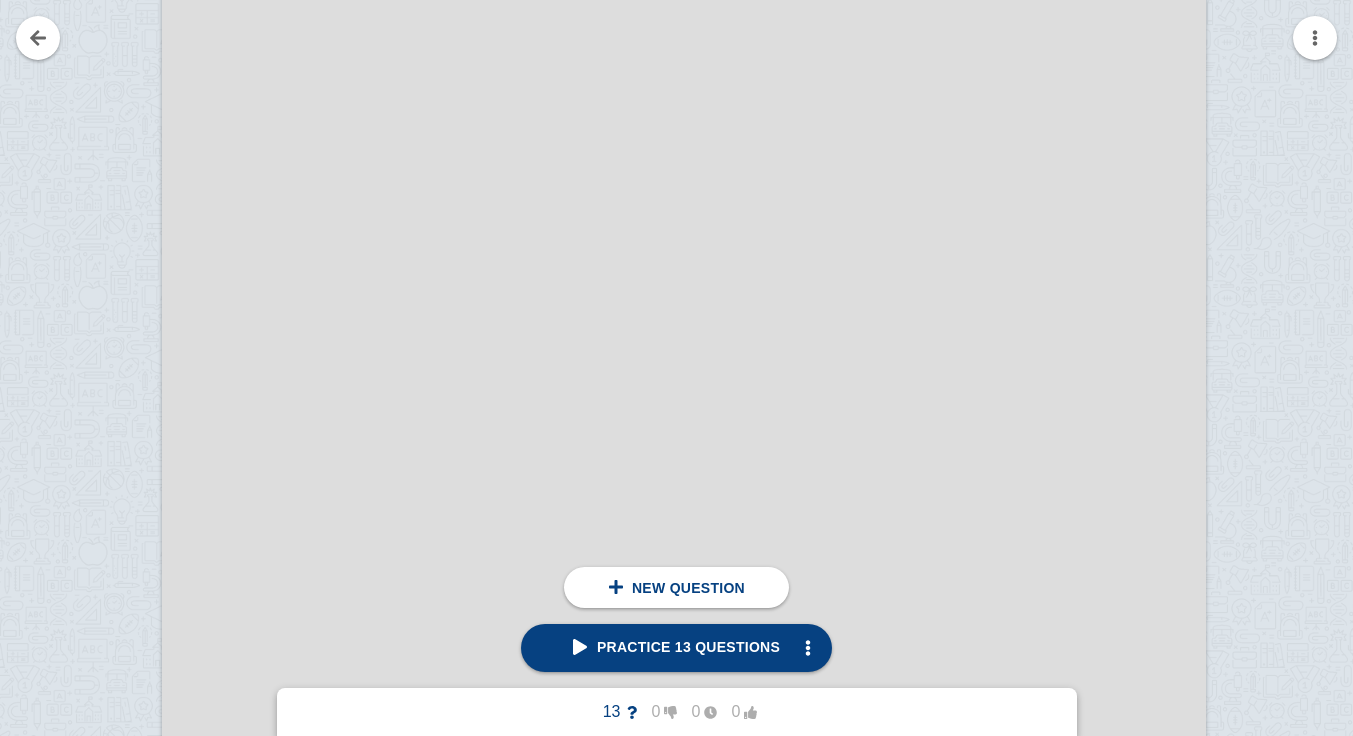 scroll, scrollTop: 24307, scrollLeft: 30, axis: both 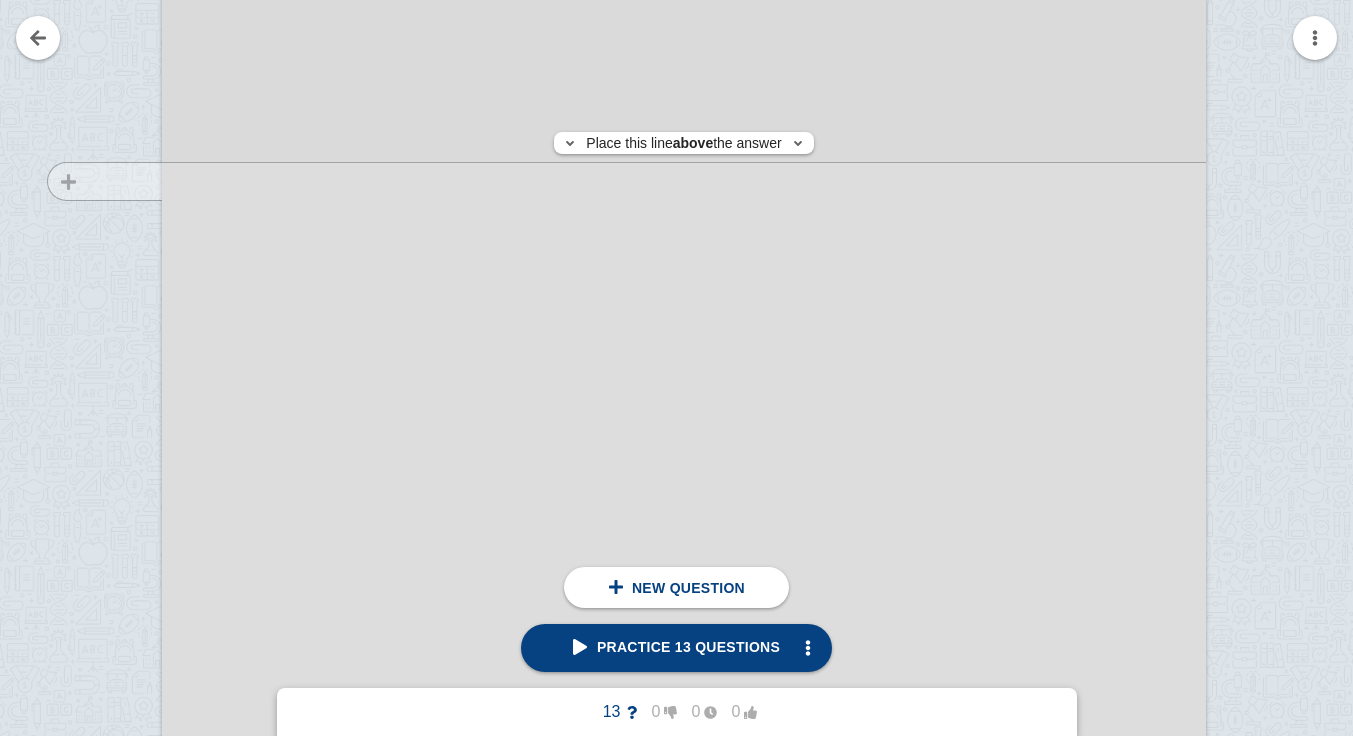 click at bounding box center (95, 626) 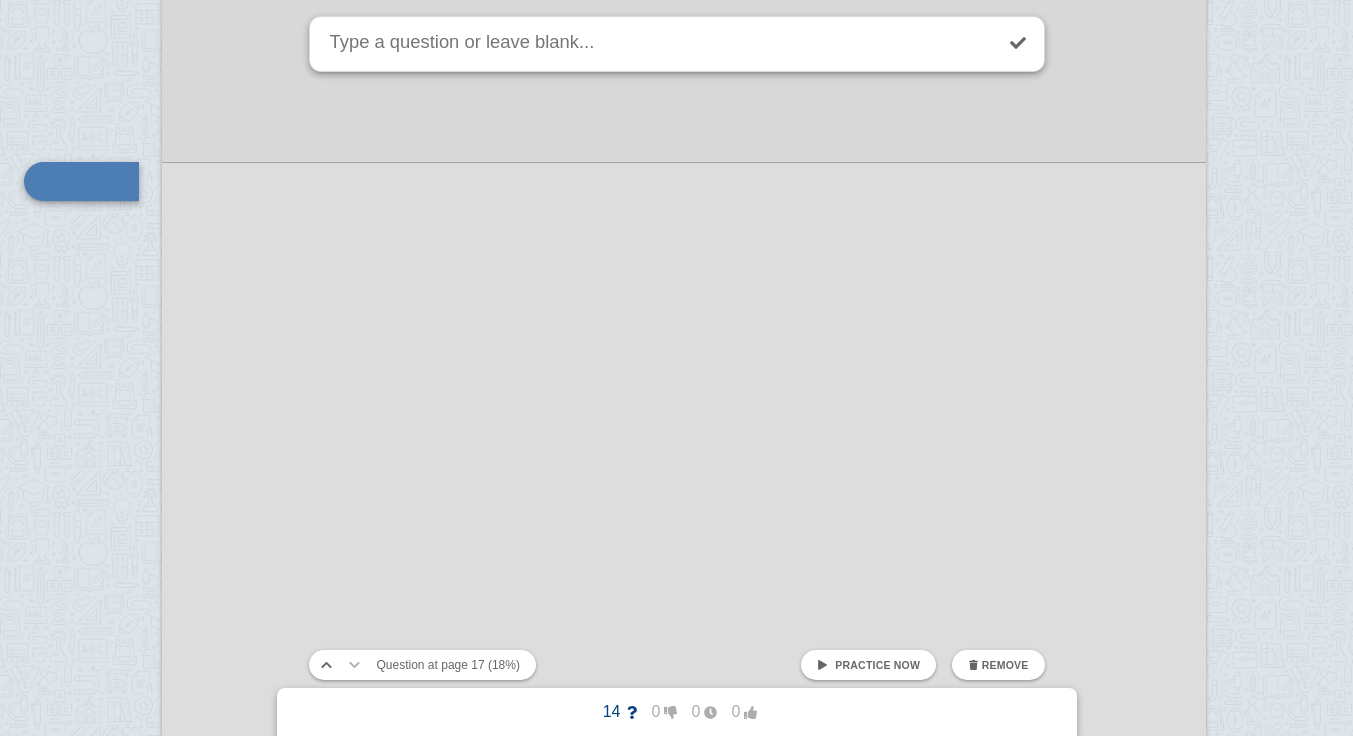 scroll, scrollTop: 24221, scrollLeft: 30, axis: both 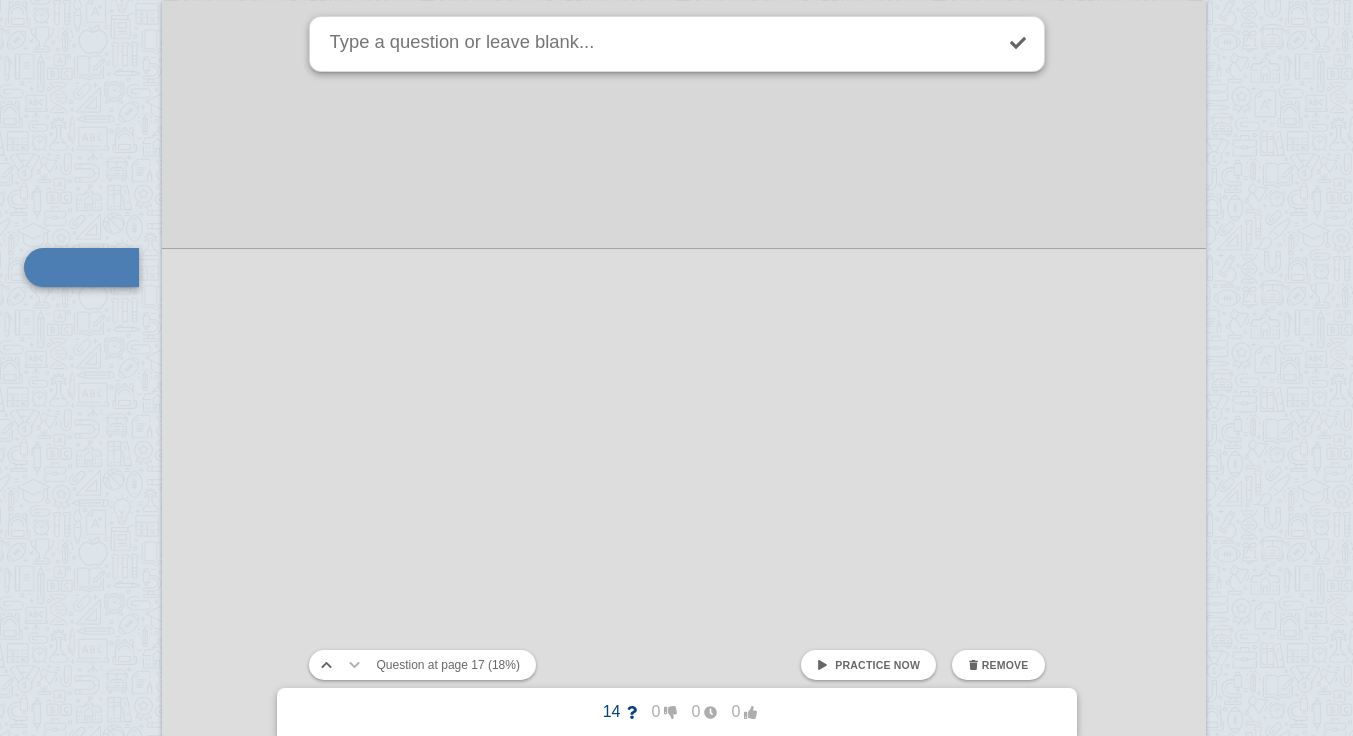 click at bounding box center [684, -1502] 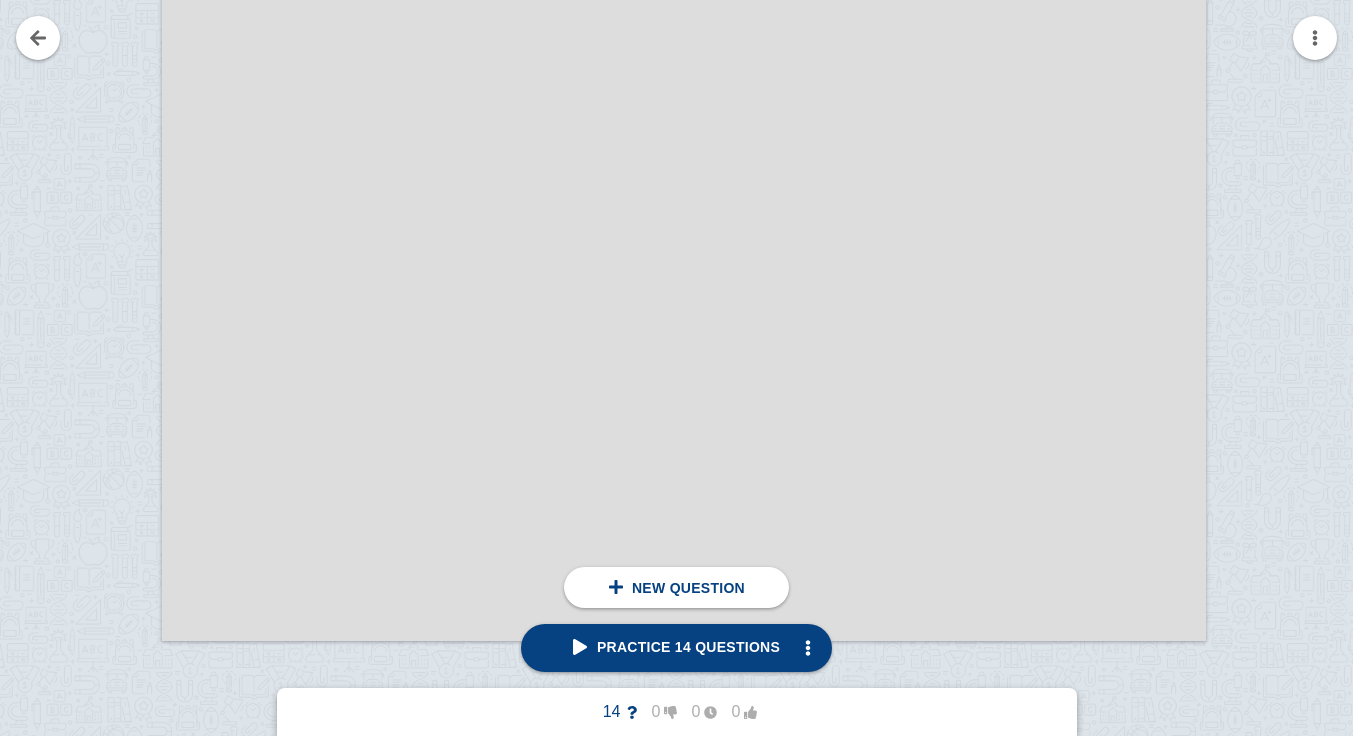 scroll, scrollTop: 24966, scrollLeft: 30, axis: both 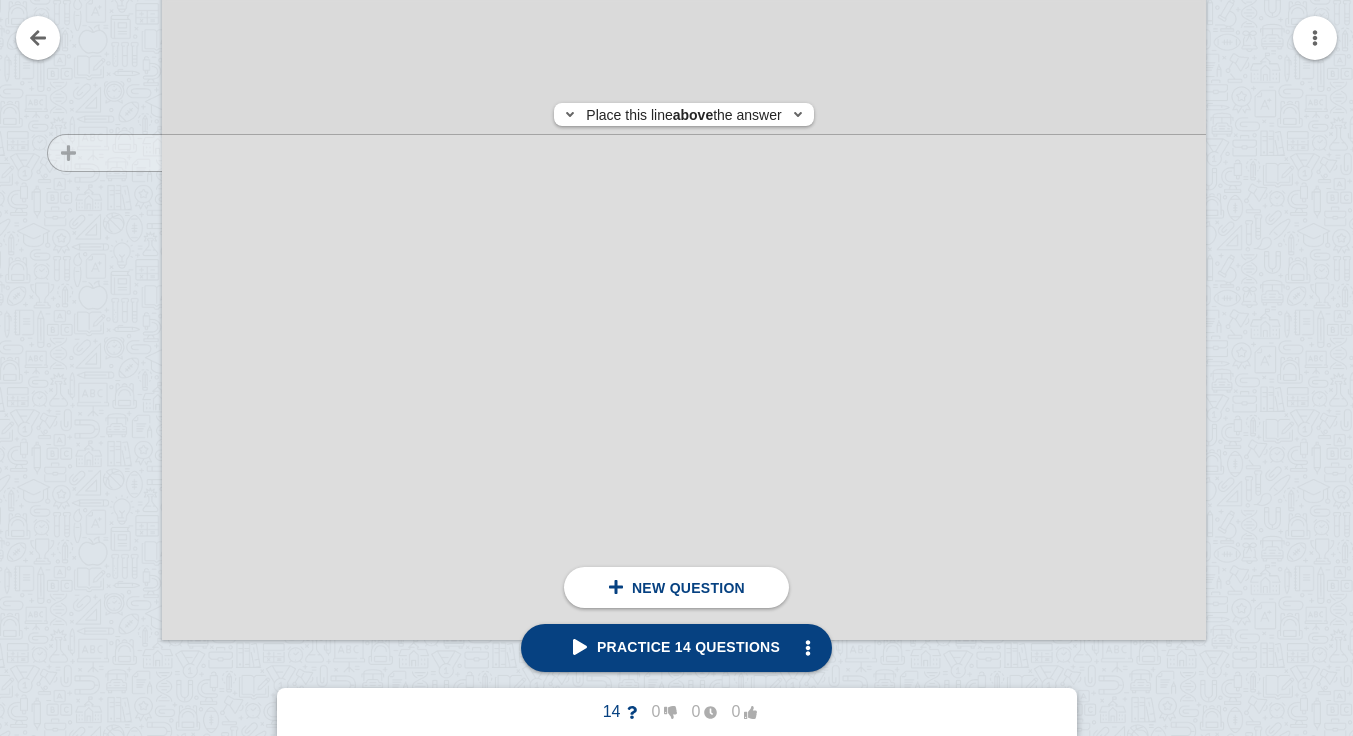 click at bounding box center (95, -33) 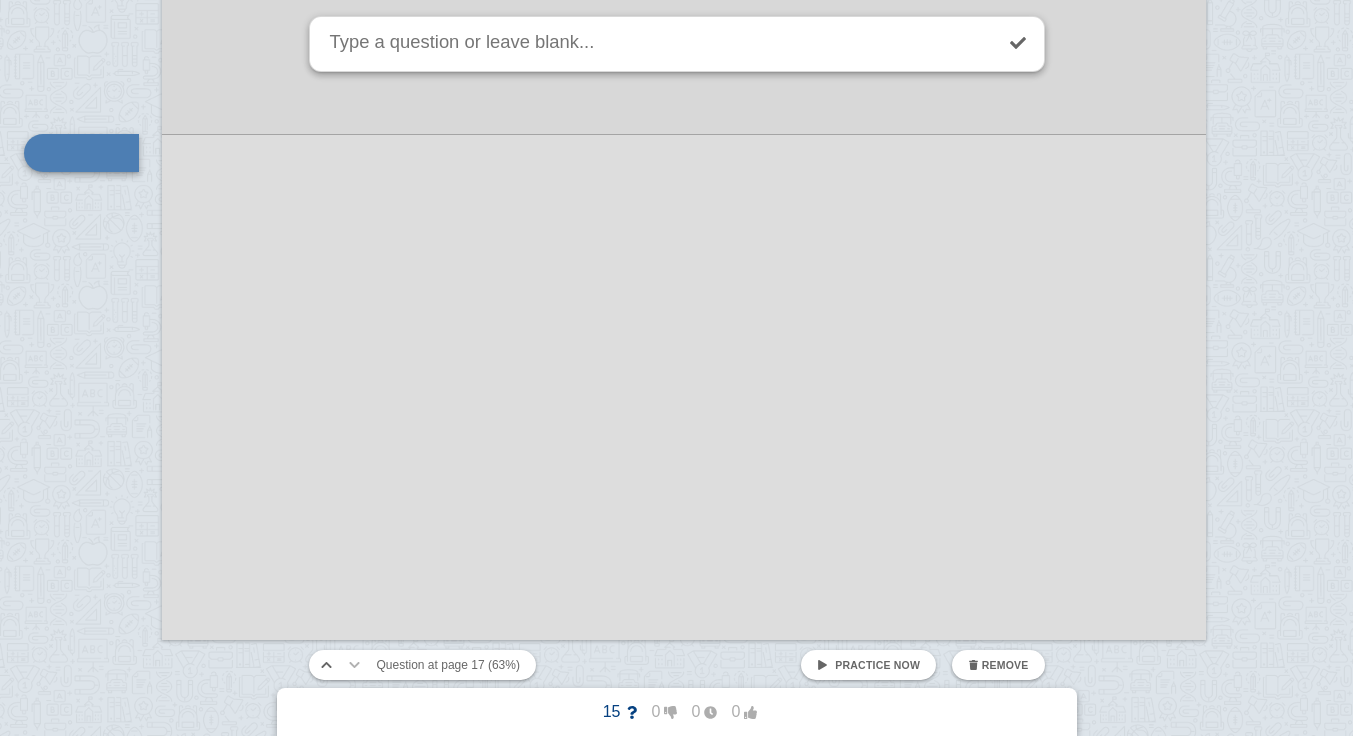 scroll, scrollTop: 24852, scrollLeft: 30, axis: both 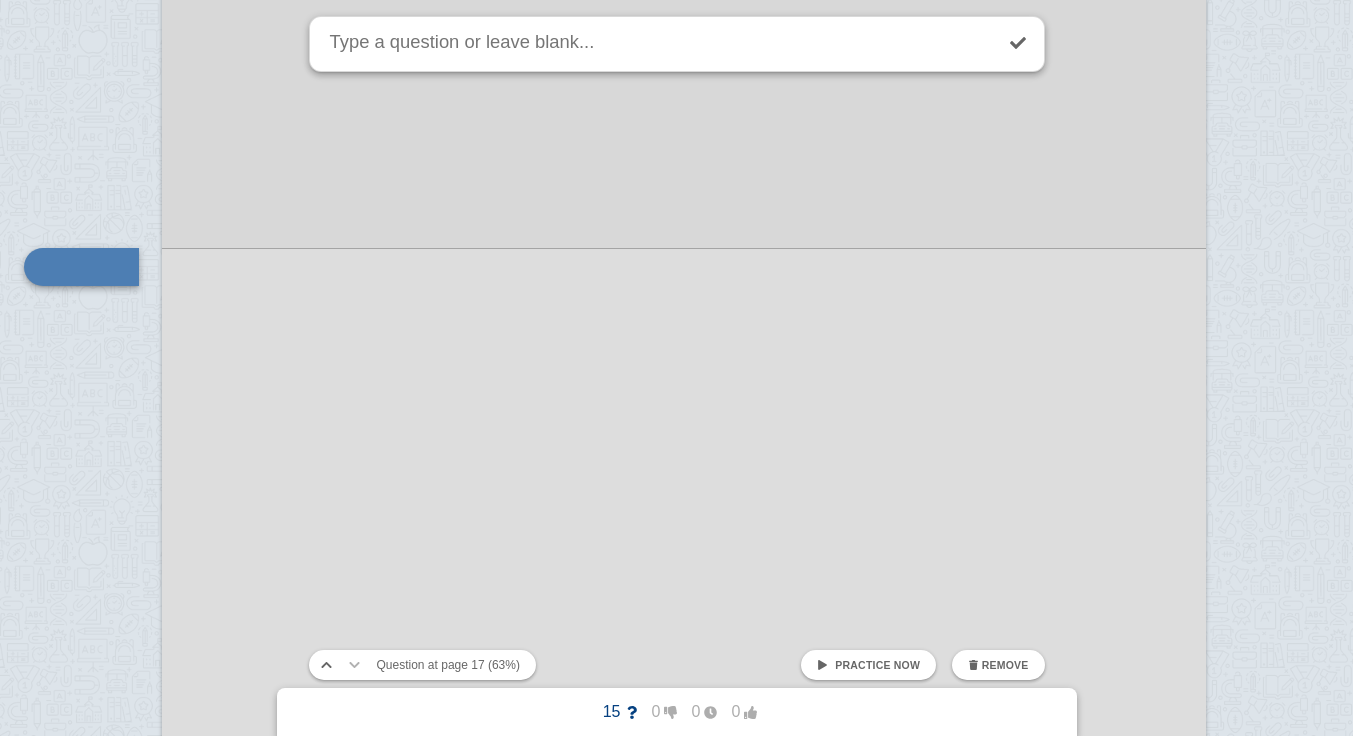 click at bounding box center [684, 62] 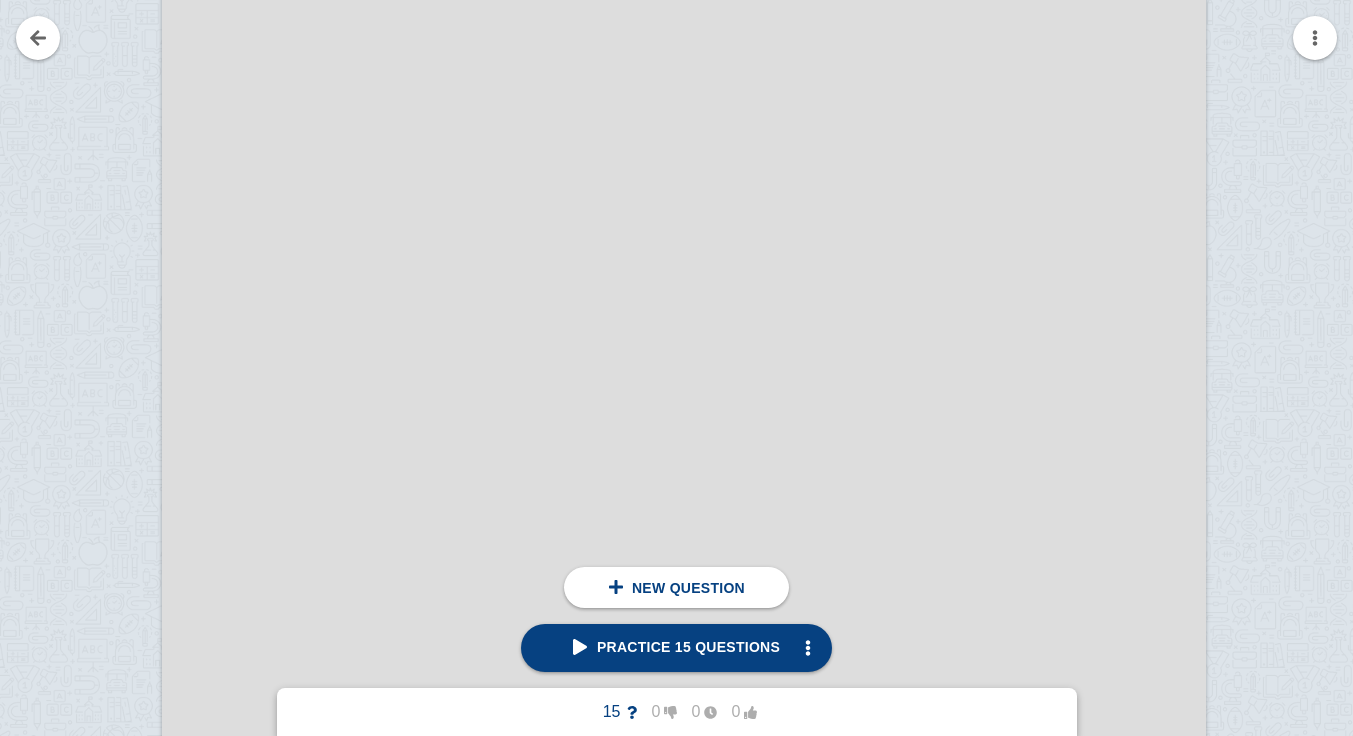 scroll, scrollTop: 25830, scrollLeft: 30, axis: both 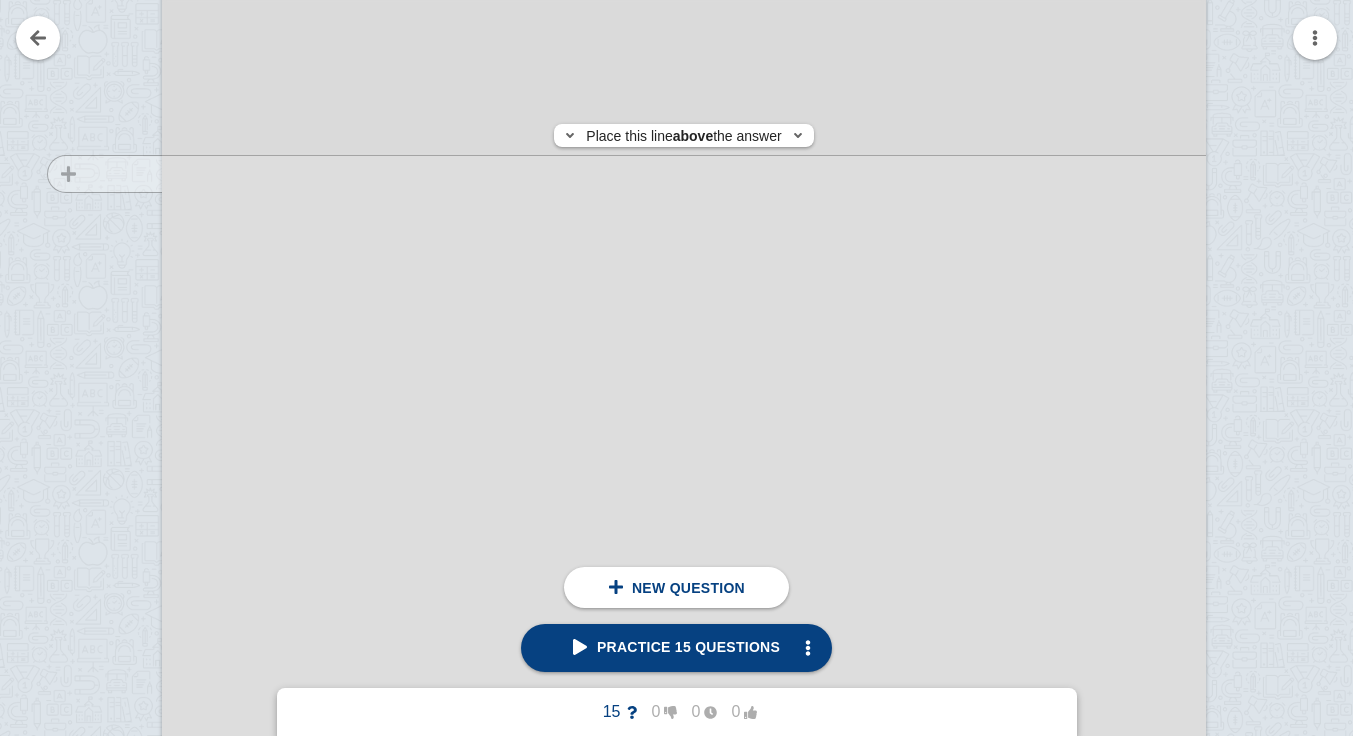 click at bounding box center [95, 592] 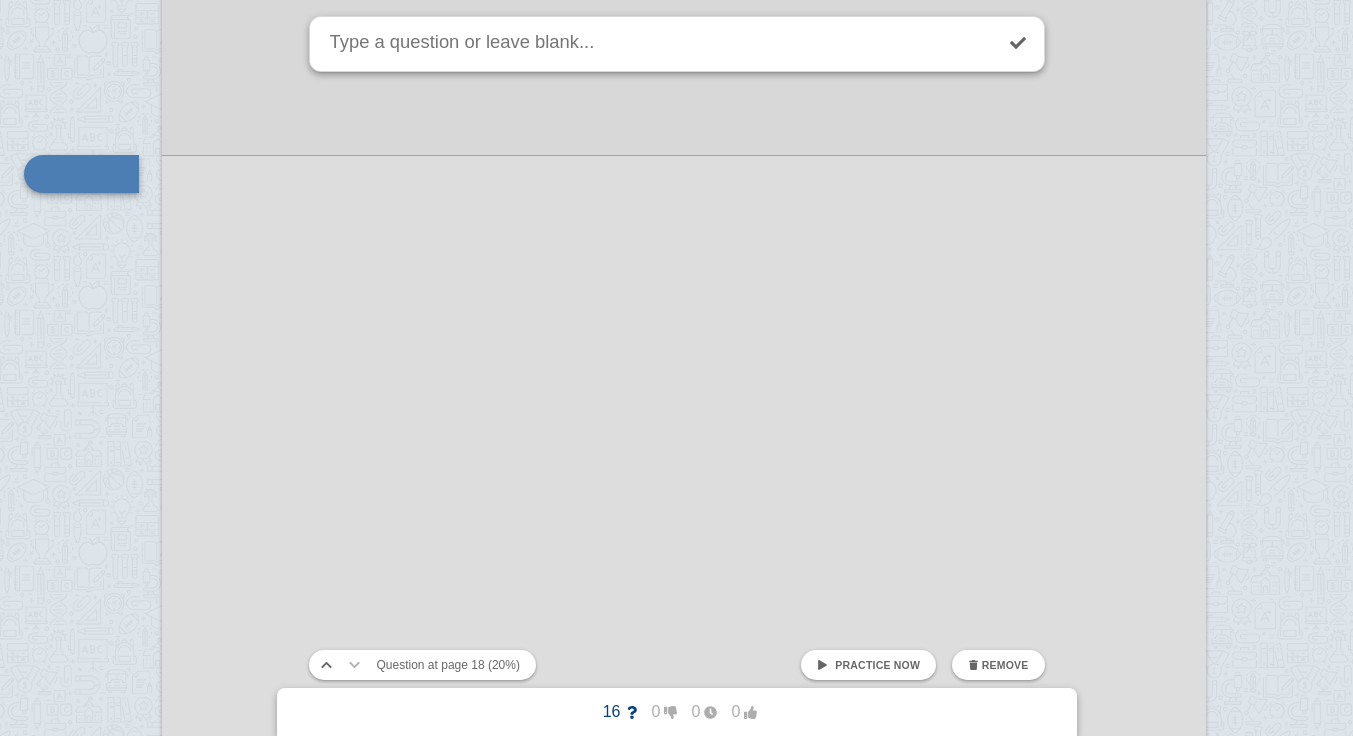 scroll, scrollTop: 25737, scrollLeft: 30, axis: both 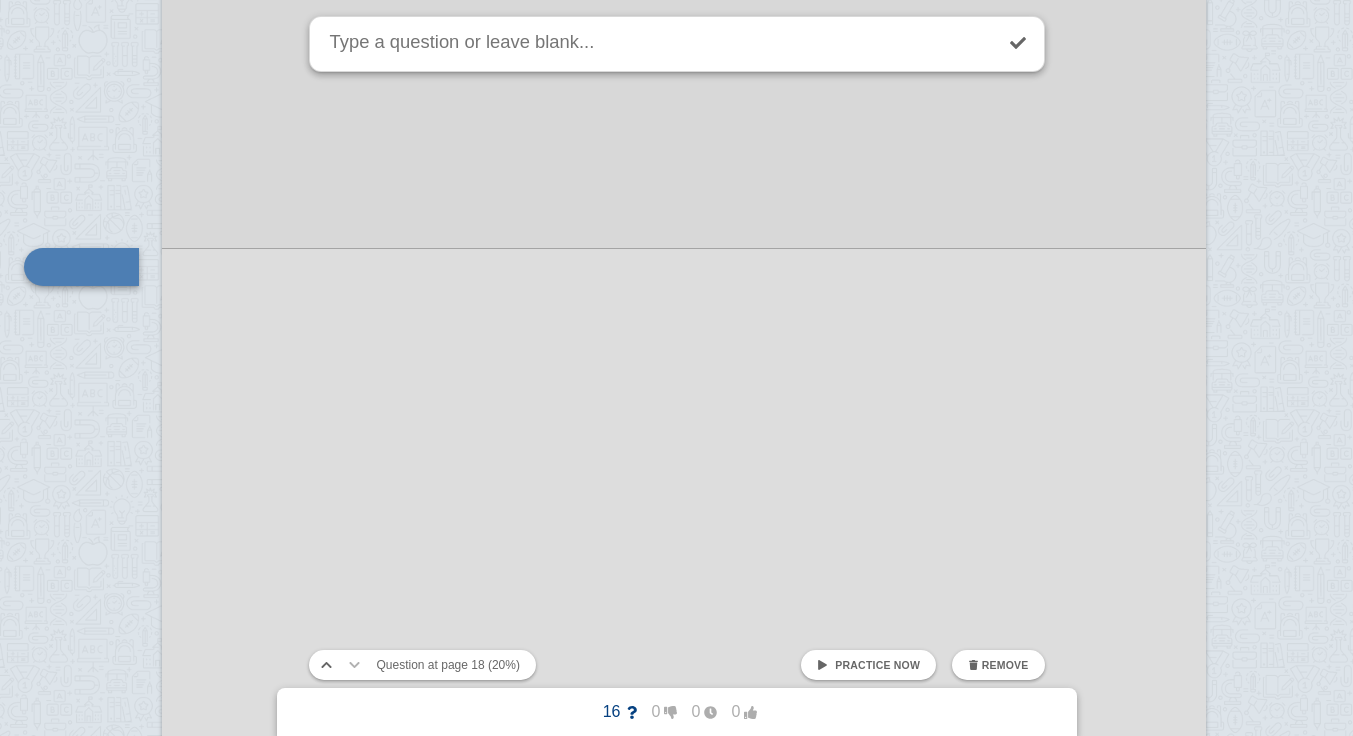 click at bounding box center [684, -3018] 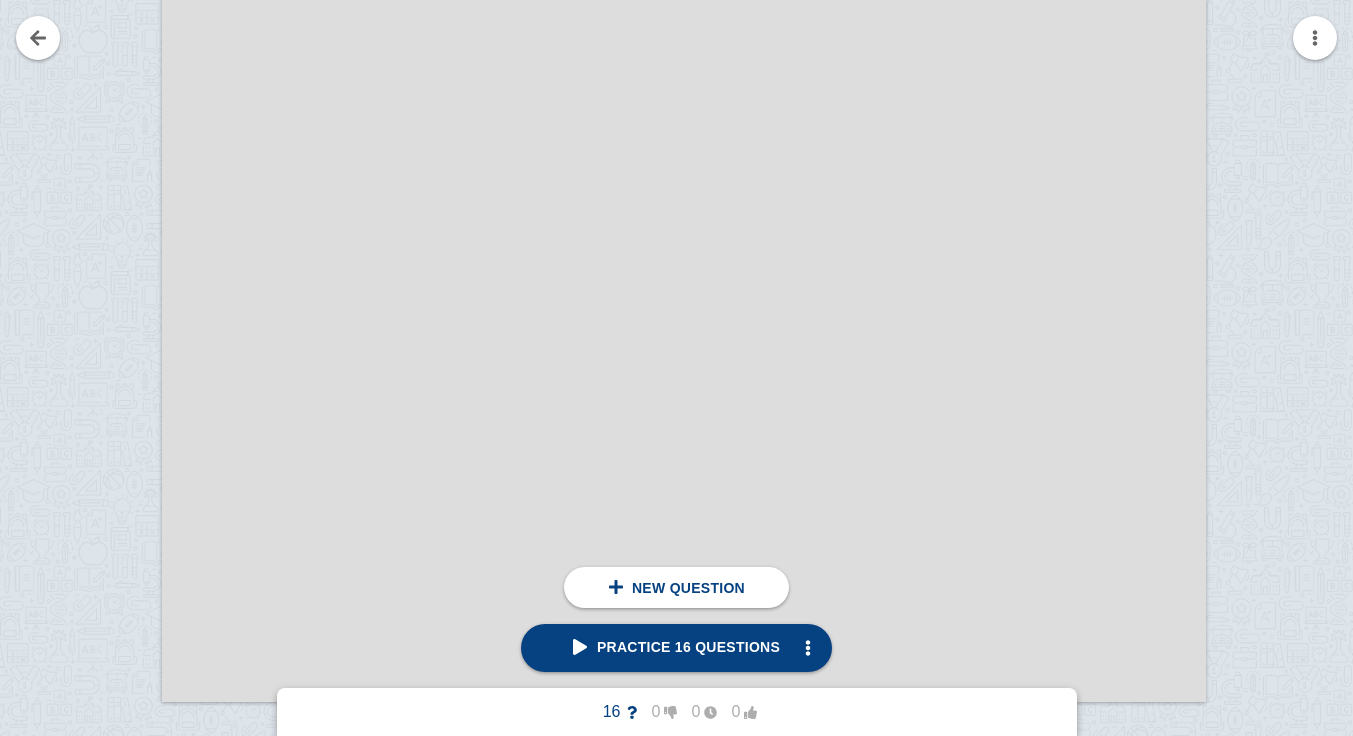 scroll, scrollTop: 26395, scrollLeft: 30, axis: both 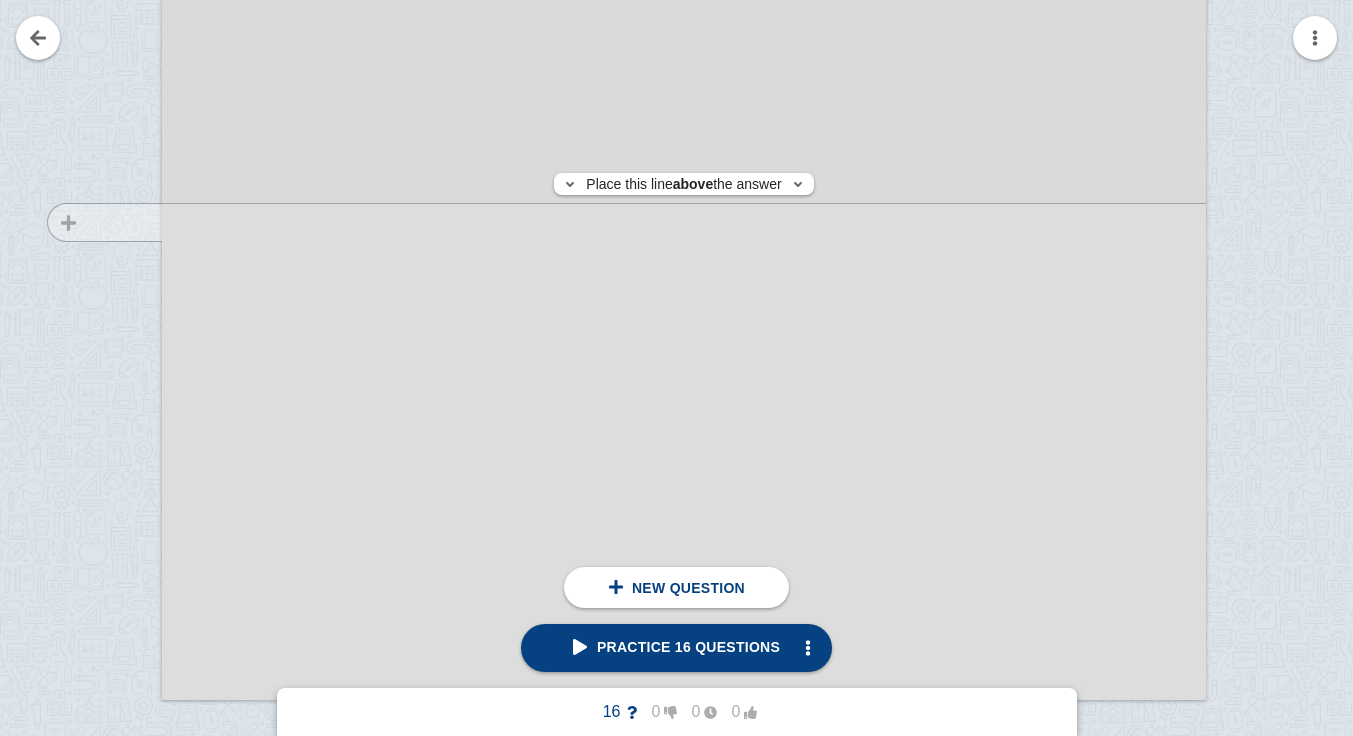 click at bounding box center [95, 27] 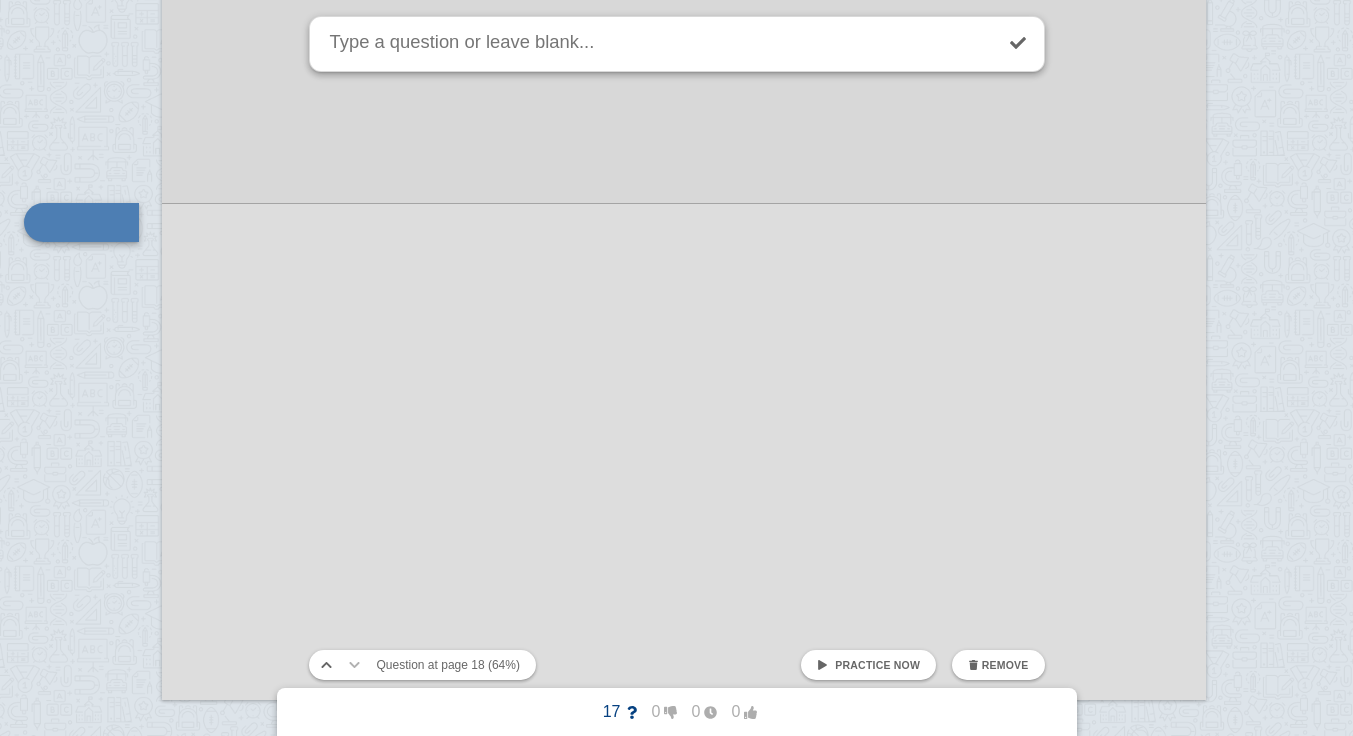 scroll, scrollTop: 26350, scrollLeft: 30, axis: both 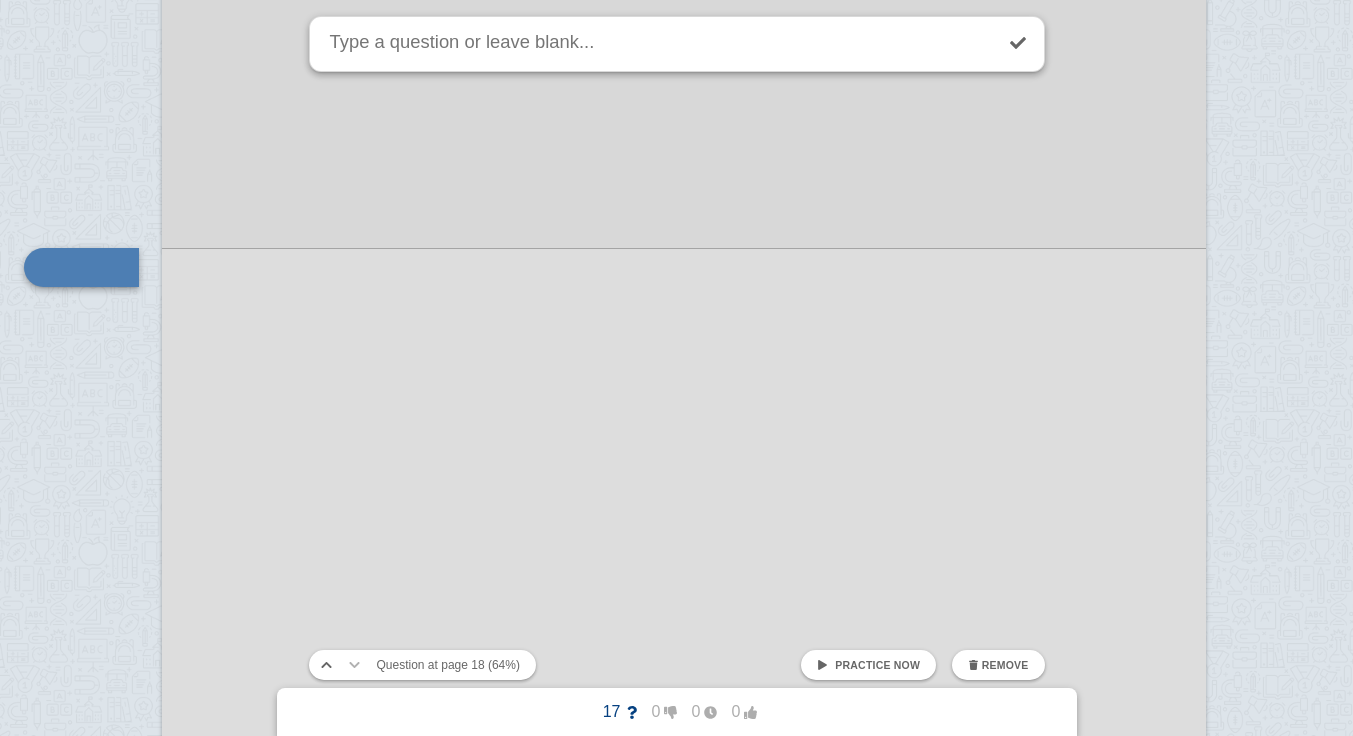 click at bounding box center [684, 53] 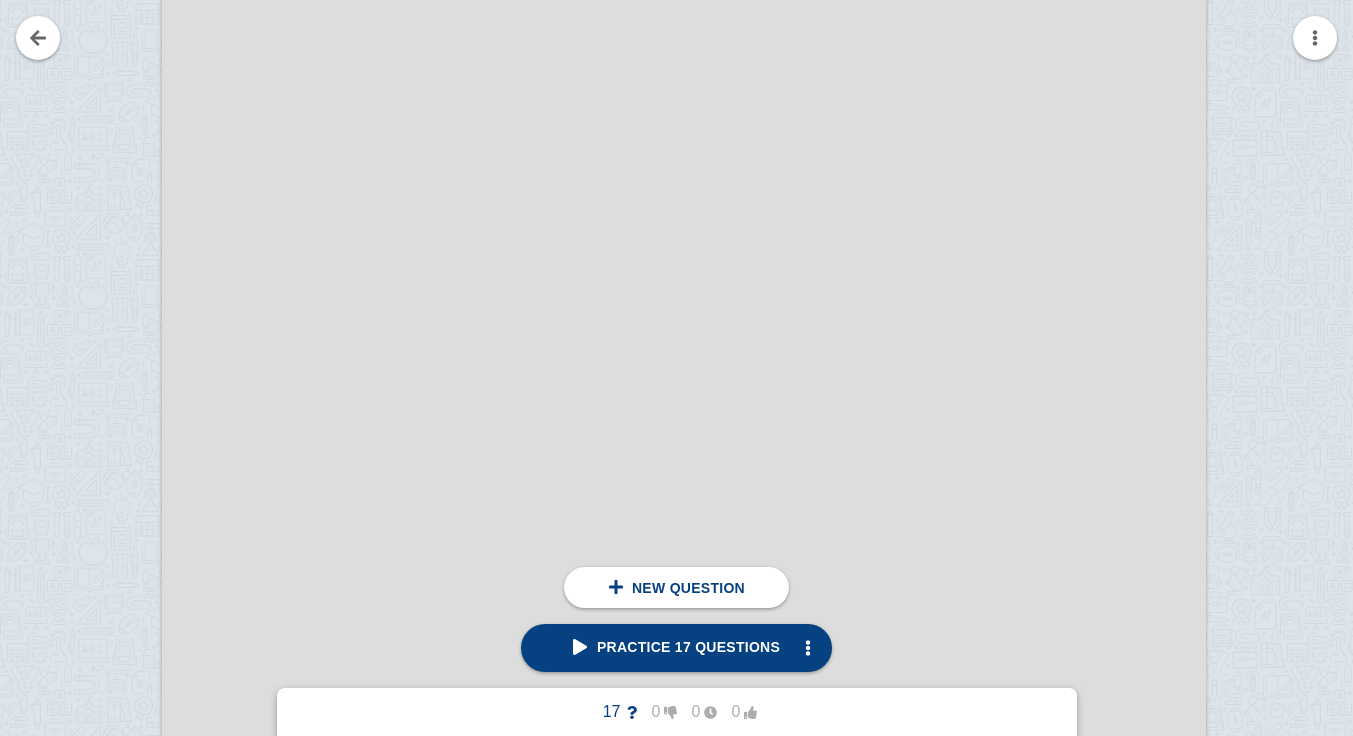 scroll, scrollTop: 30278, scrollLeft: 30, axis: both 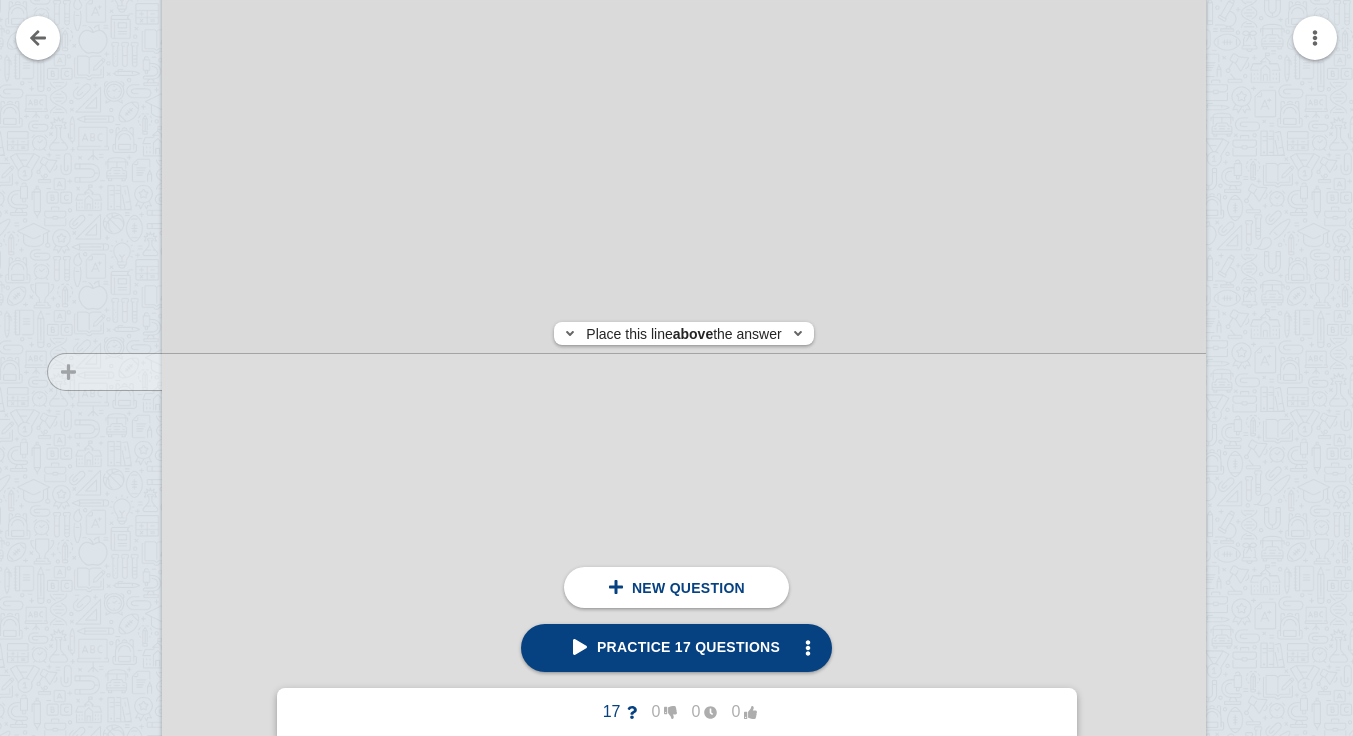 click at bounding box center [95, 609] 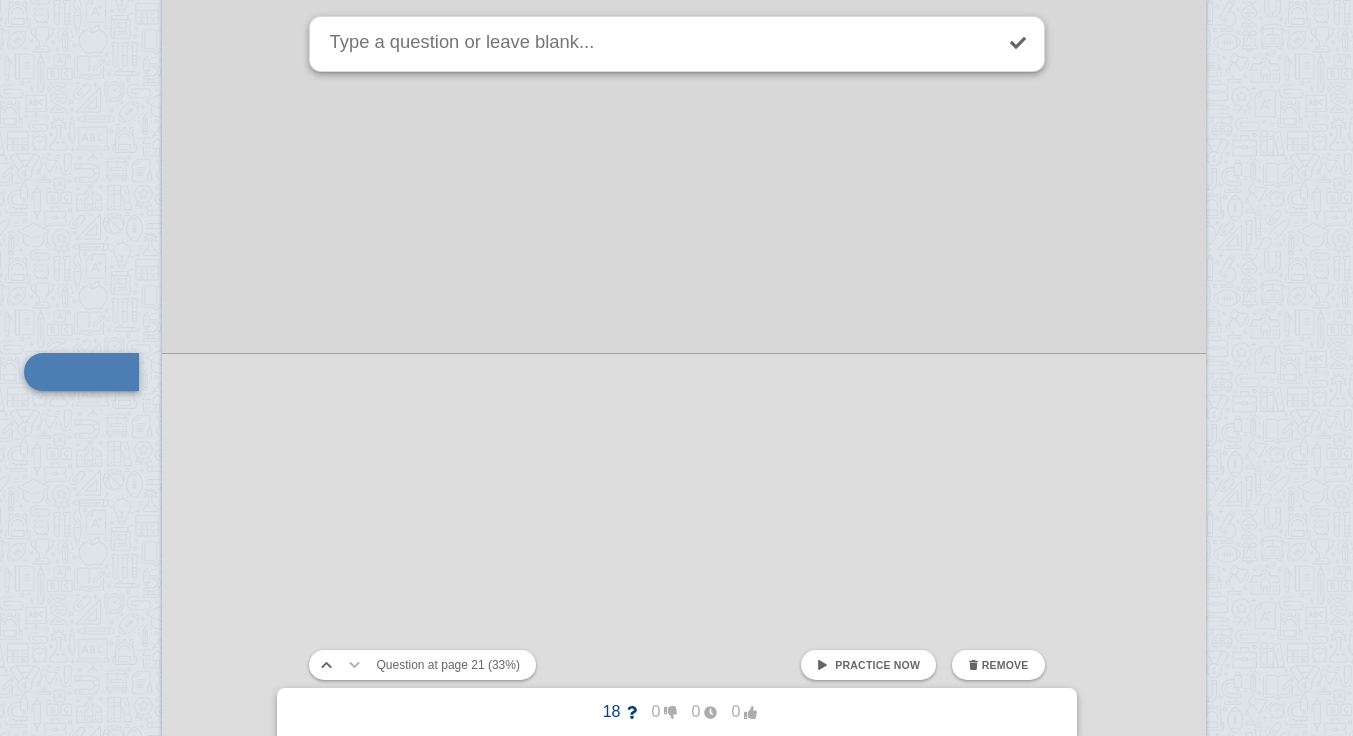 scroll, scrollTop: 30383, scrollLeft: 30, axis: both 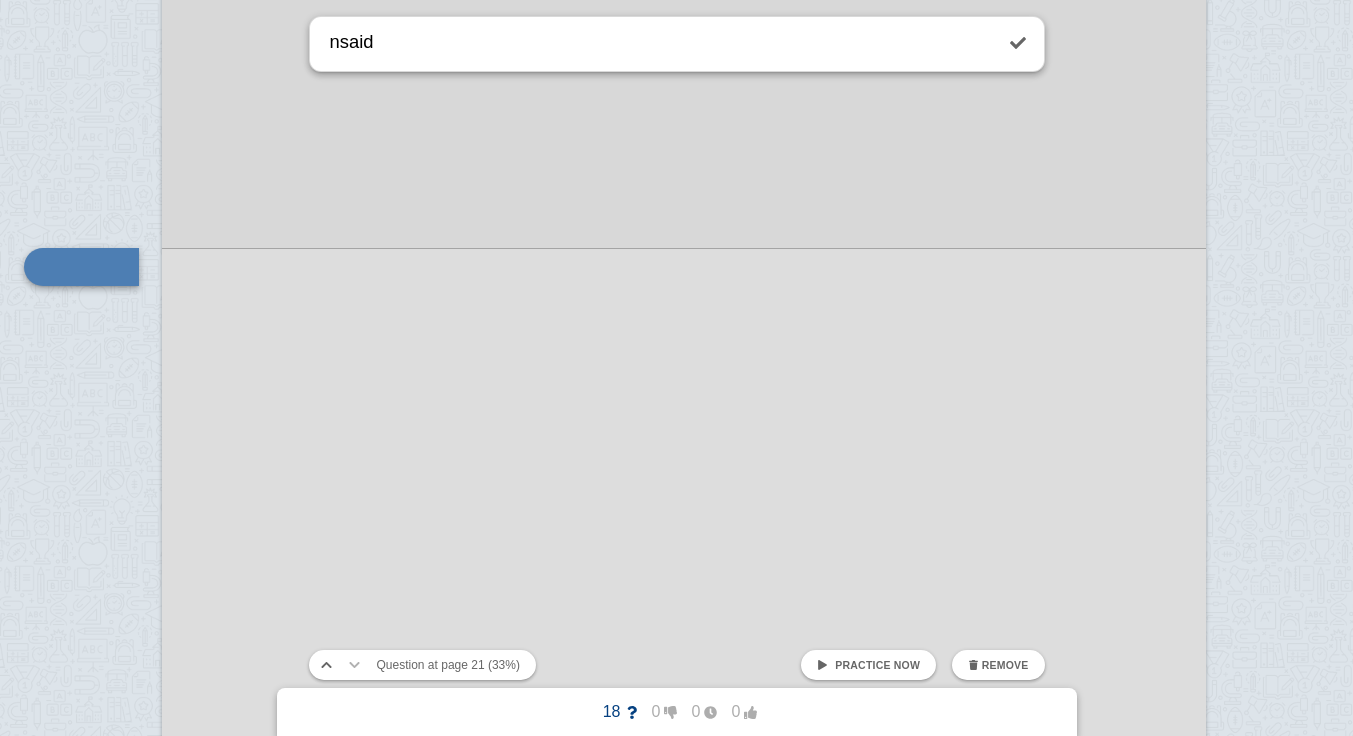 type on "nsaid" 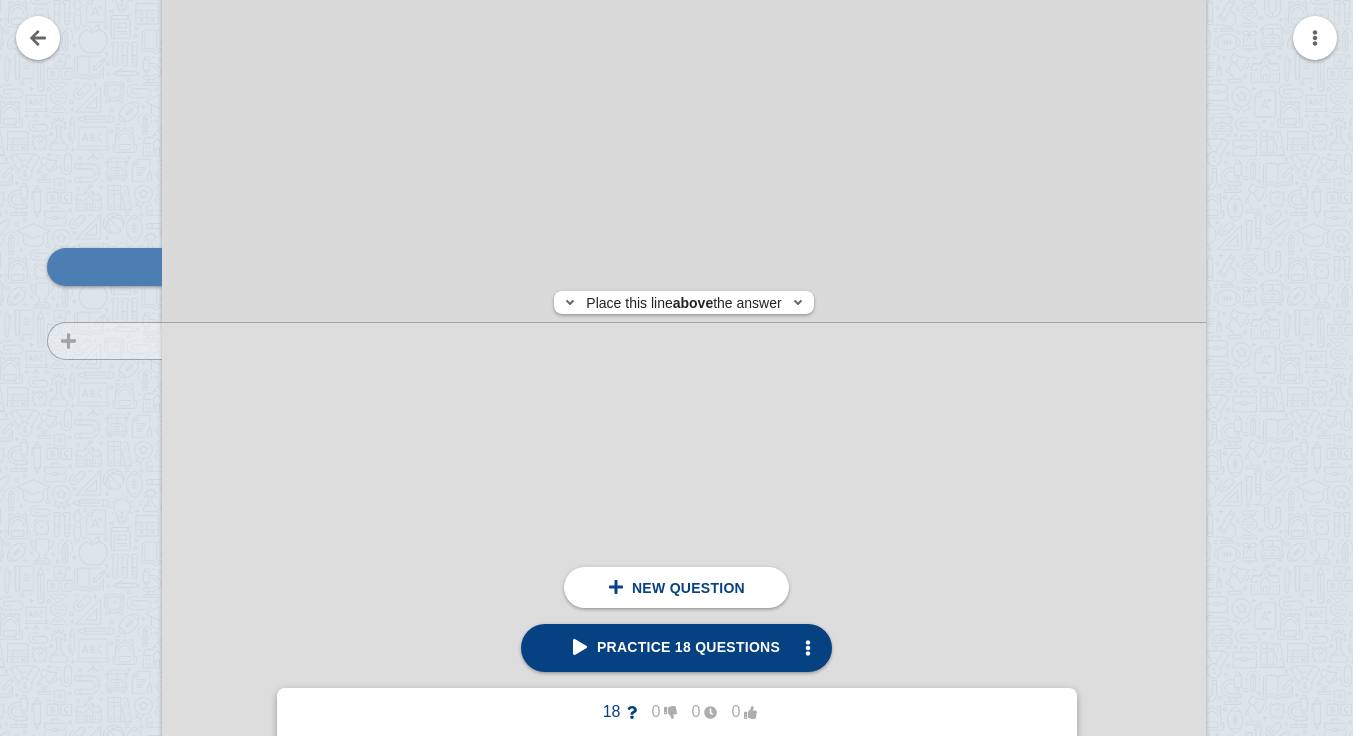 click at bounding box center (95, 504) 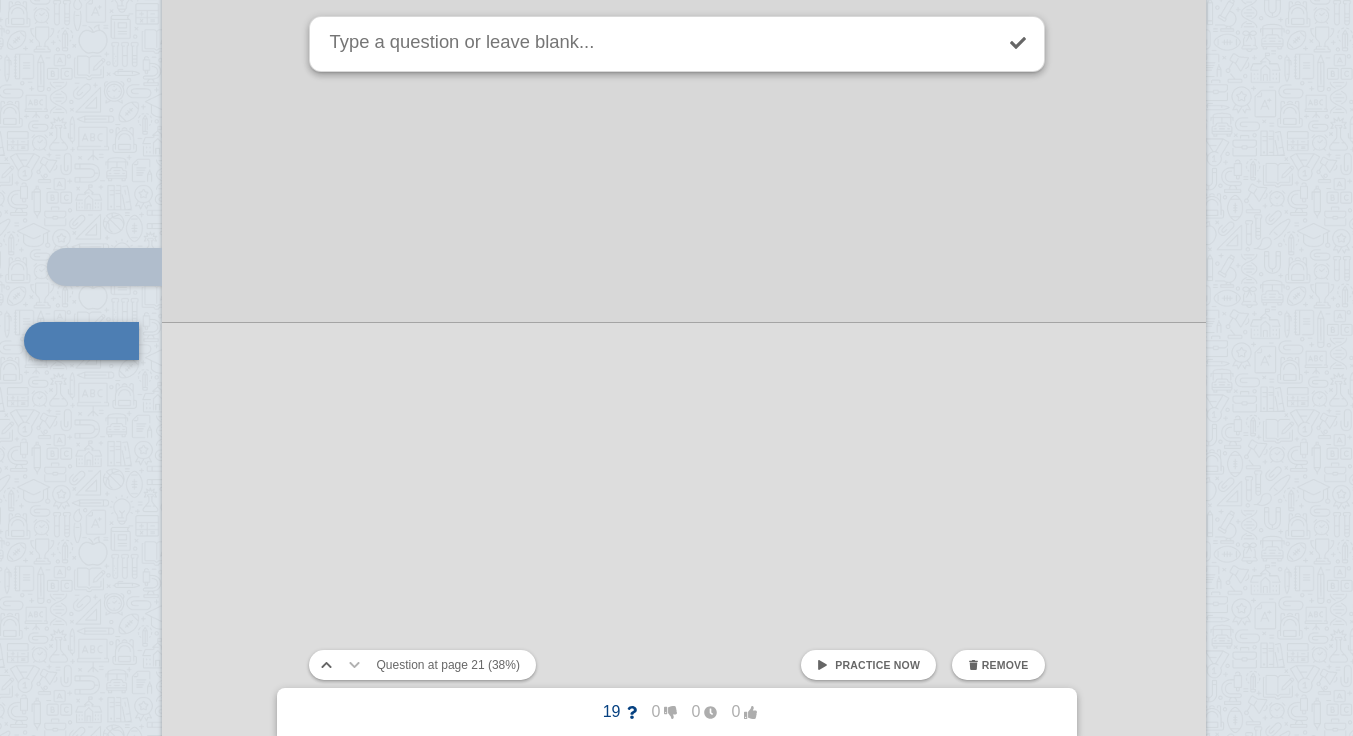 scroll, scrollTop: 30457, scrollLeft: 30, axis: both 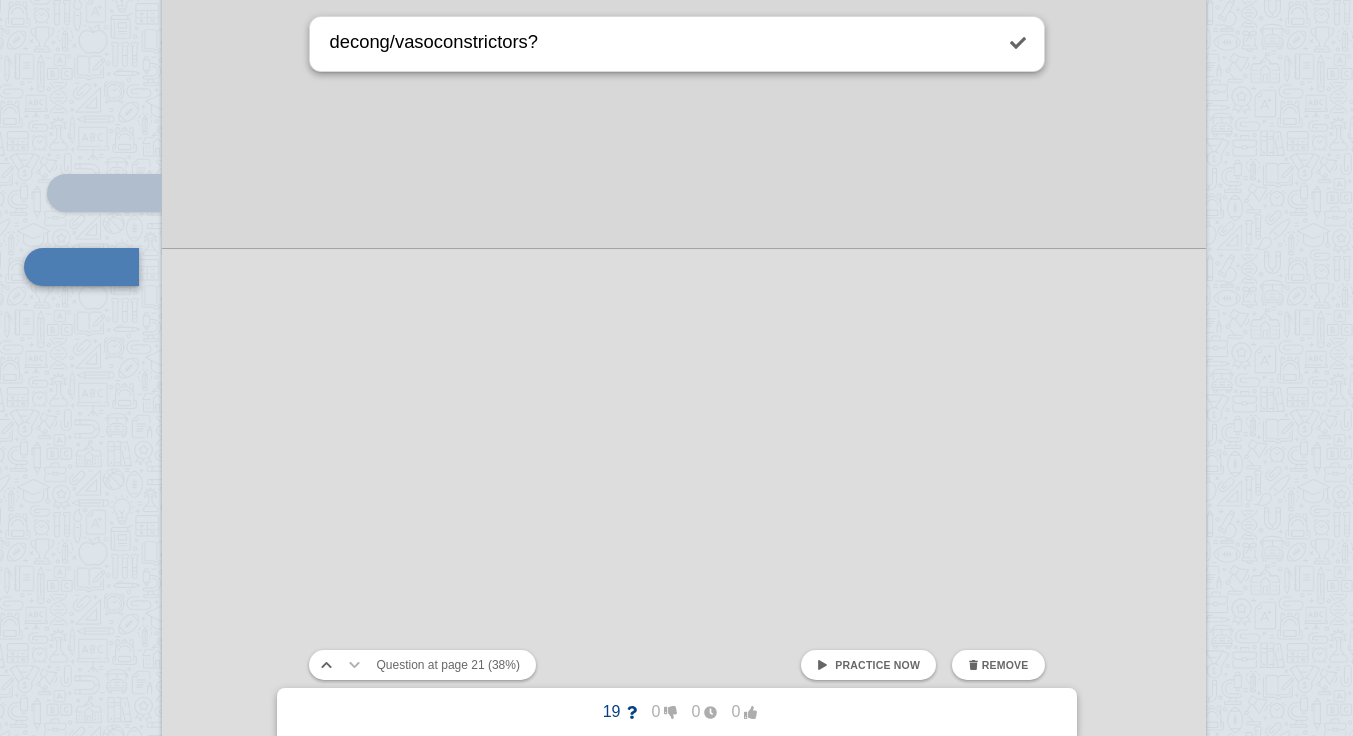 type on "decong/vasoconstrictors?" 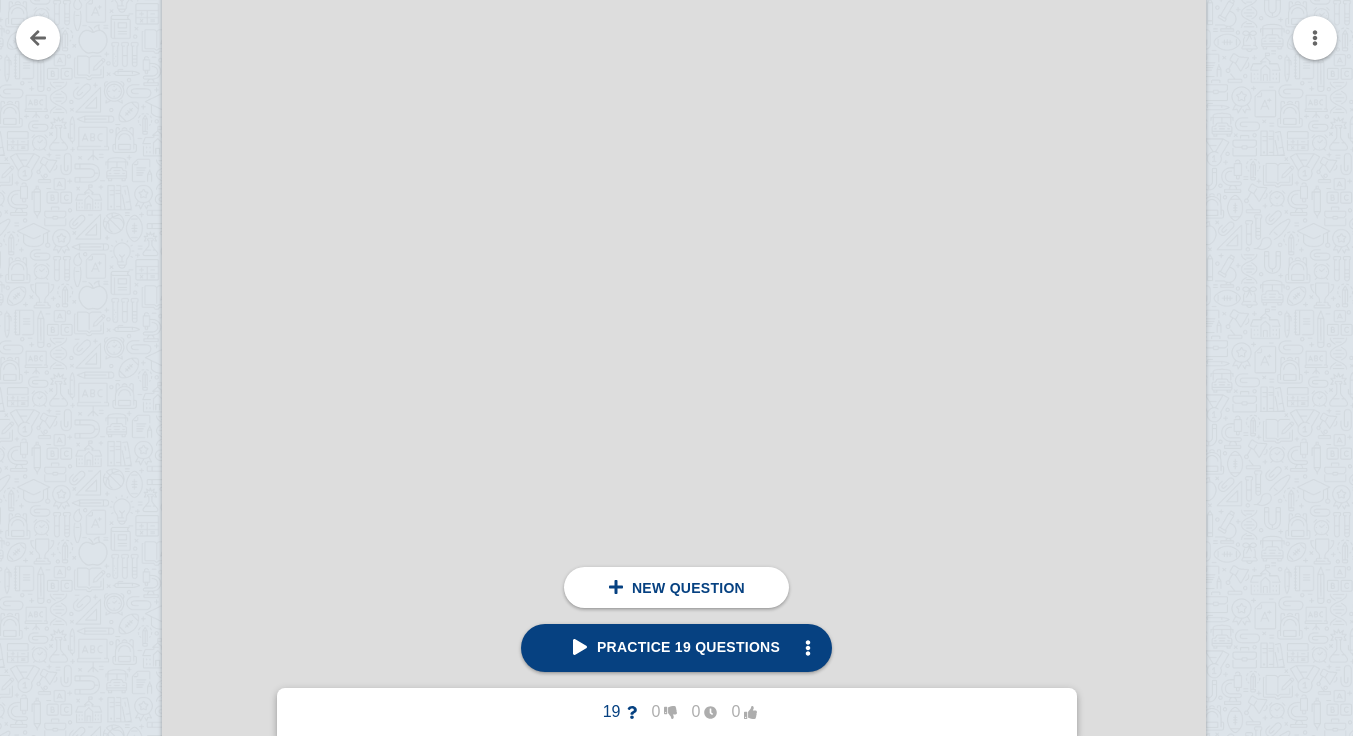 scroll, scrollTop: 31765, scrollLeft: 30, axis: both 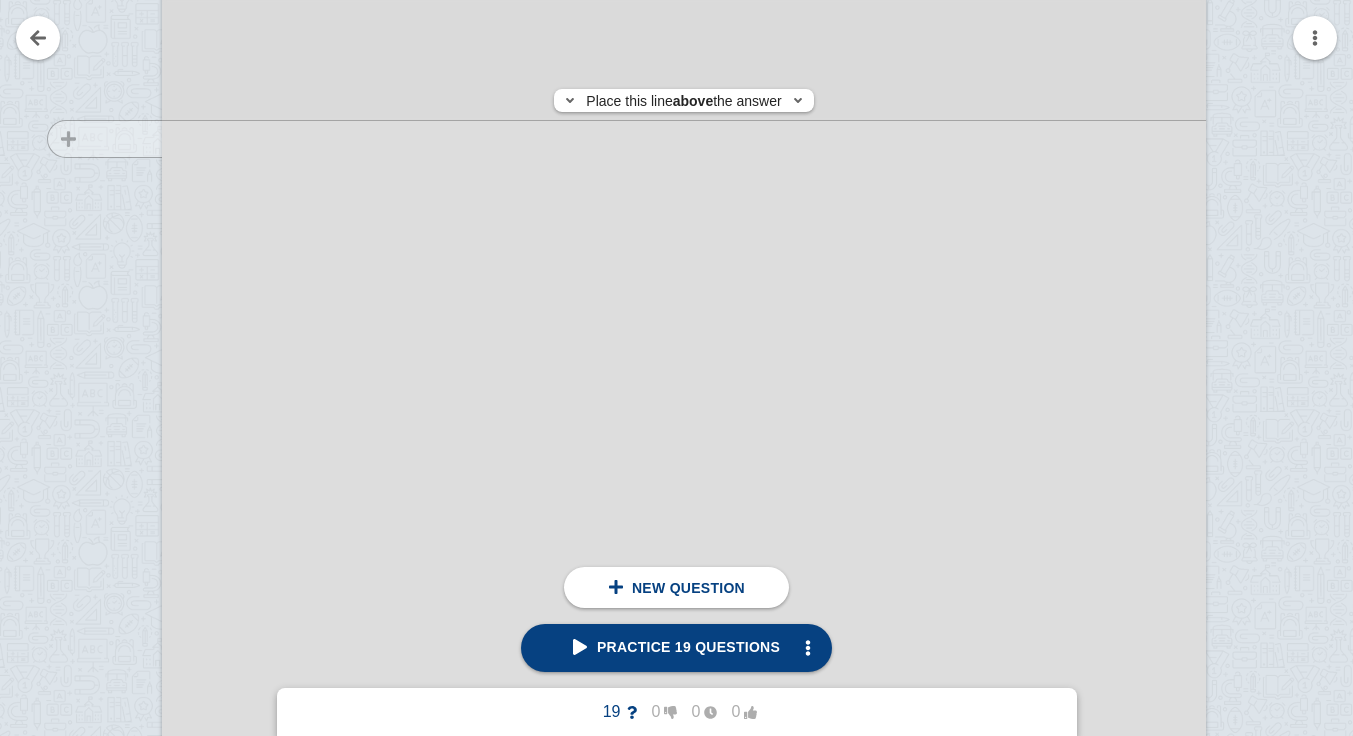 click at bounding box center (95, 610) 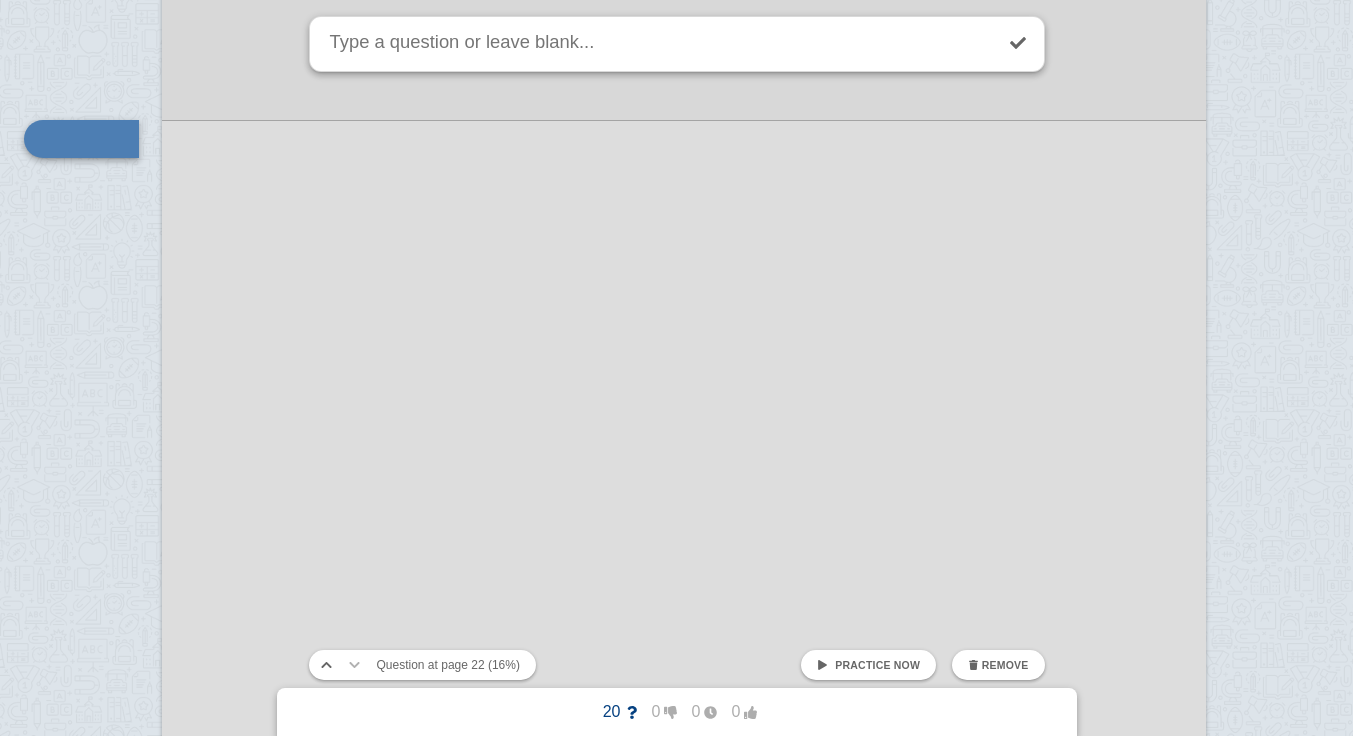 scroll, scrollTop: 31637, scrollLeft: 30, axis: both 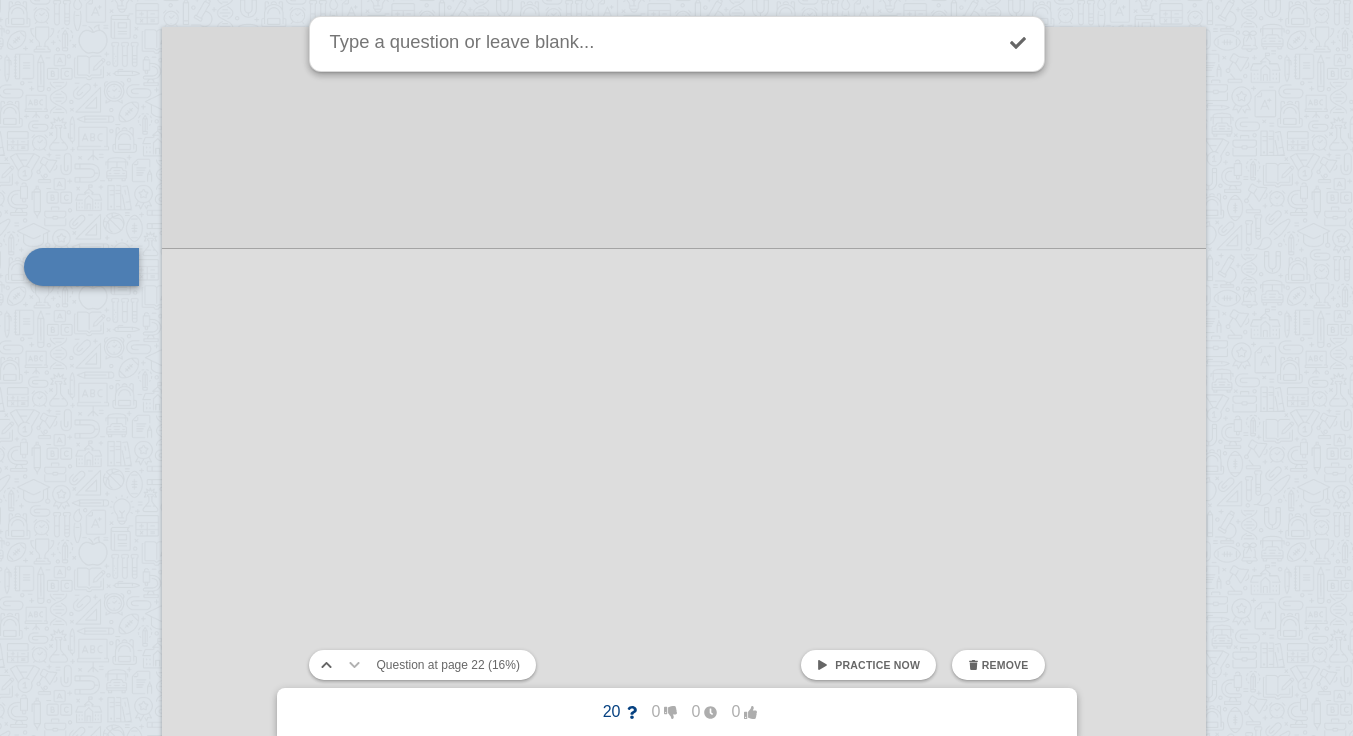 click at bounding box center [684, 719] 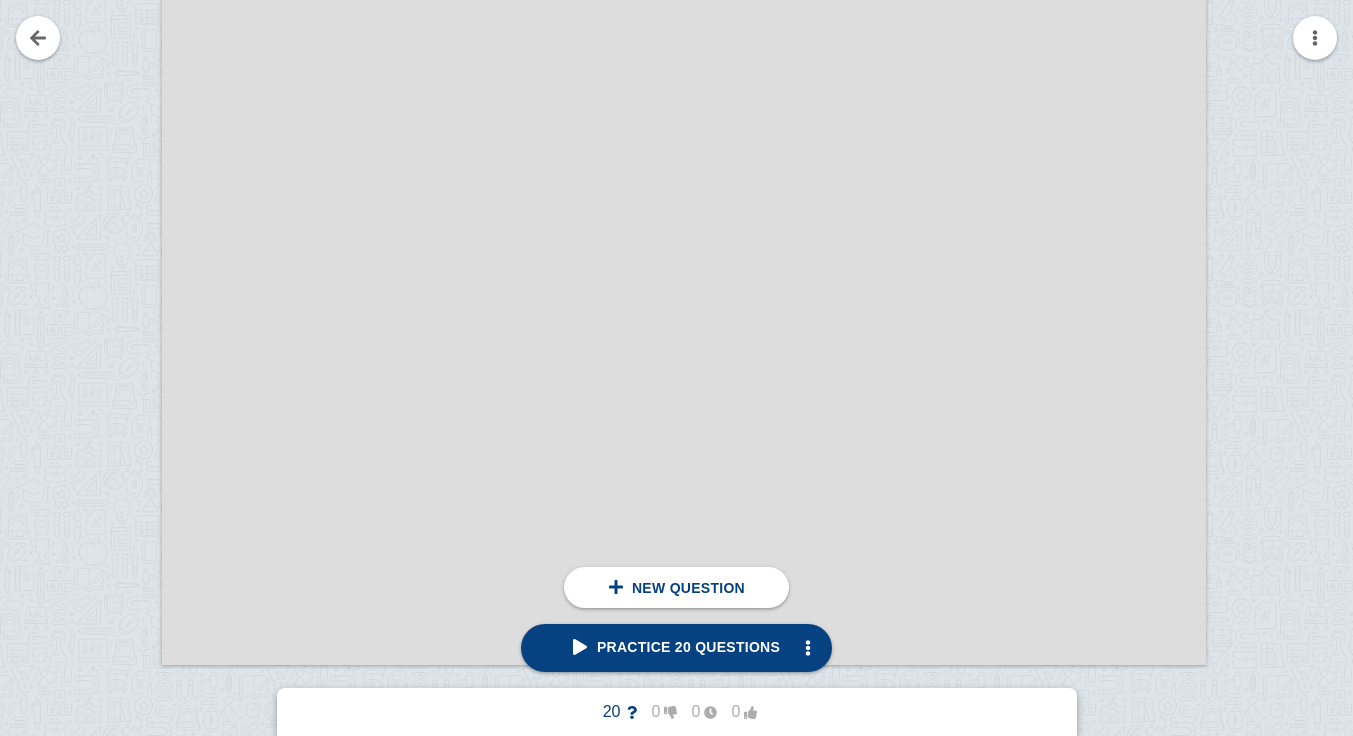 scroll, scrollTop: 32385, scrollLeft: 30, axis: both 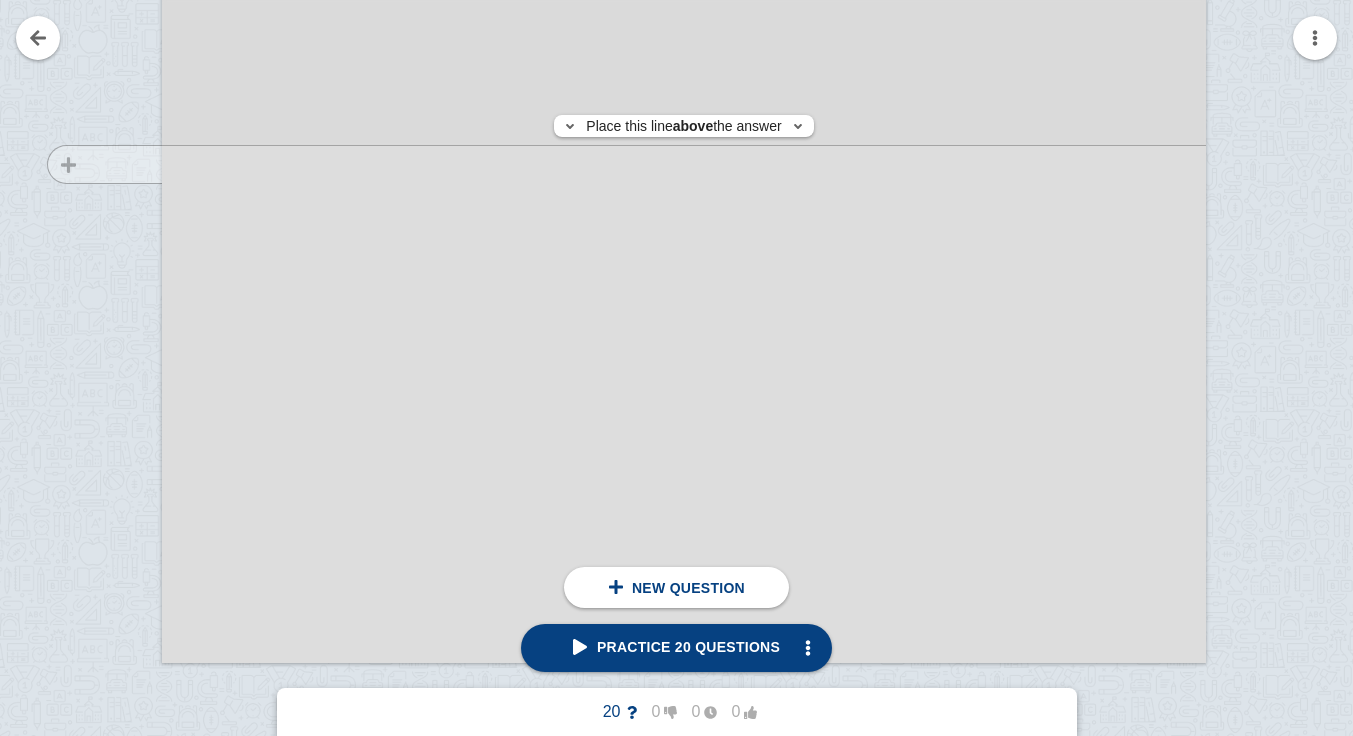 click at bounding box center [95, -10] 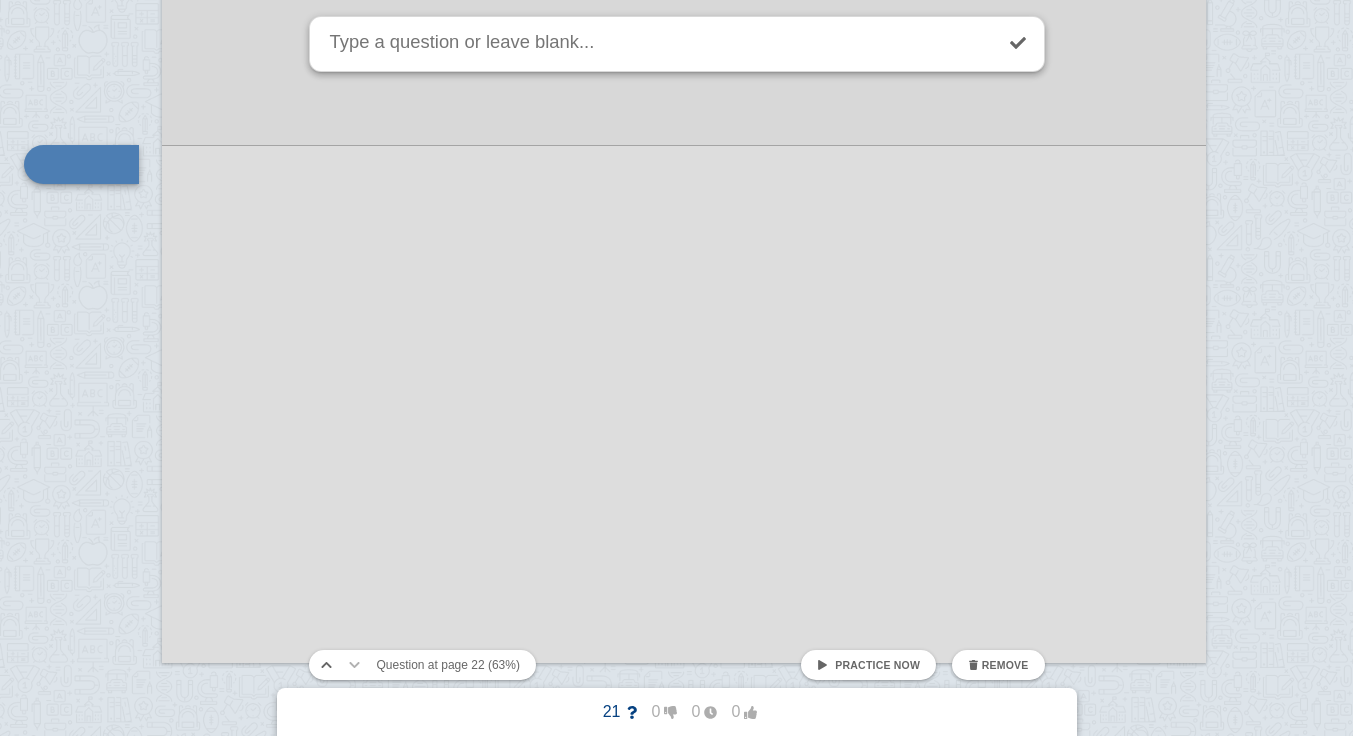 scroll, scrollTop: 32282, scrollLeft: 30, axis: both 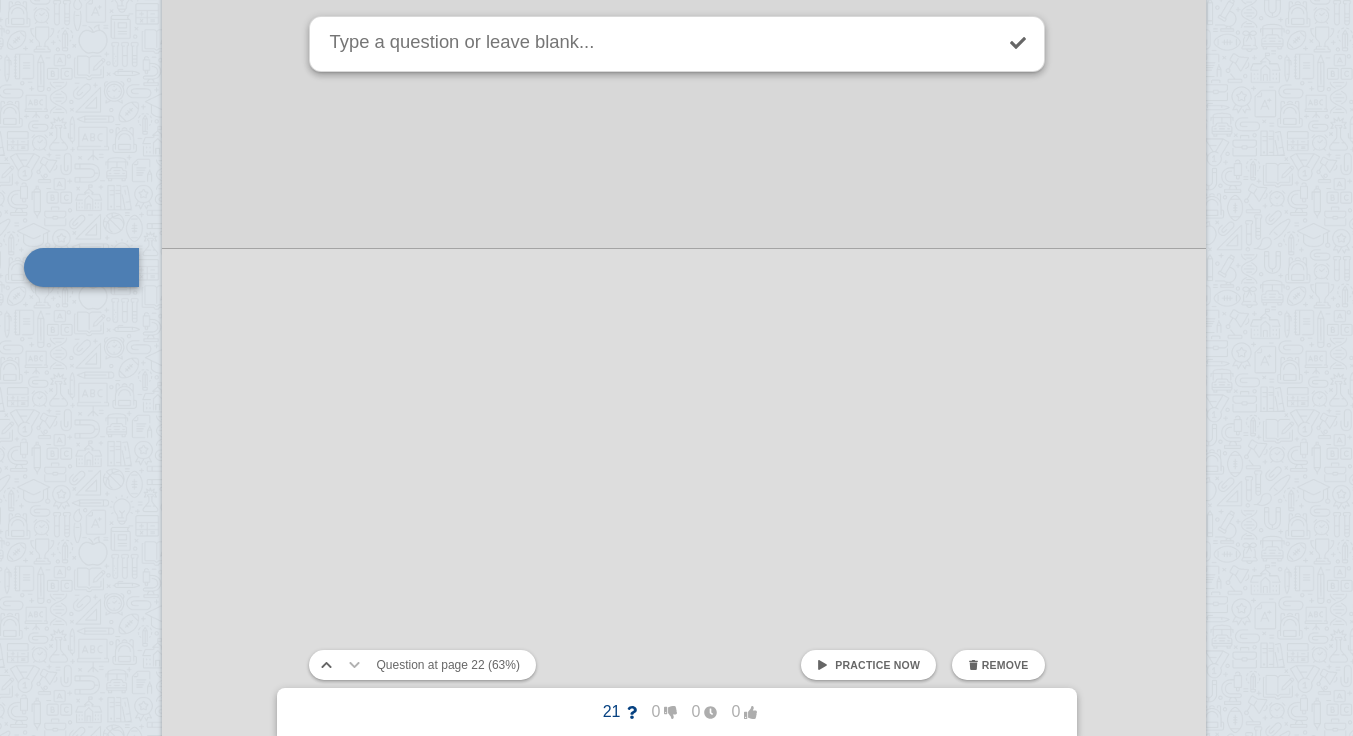 click at bounding box center (684, 74) 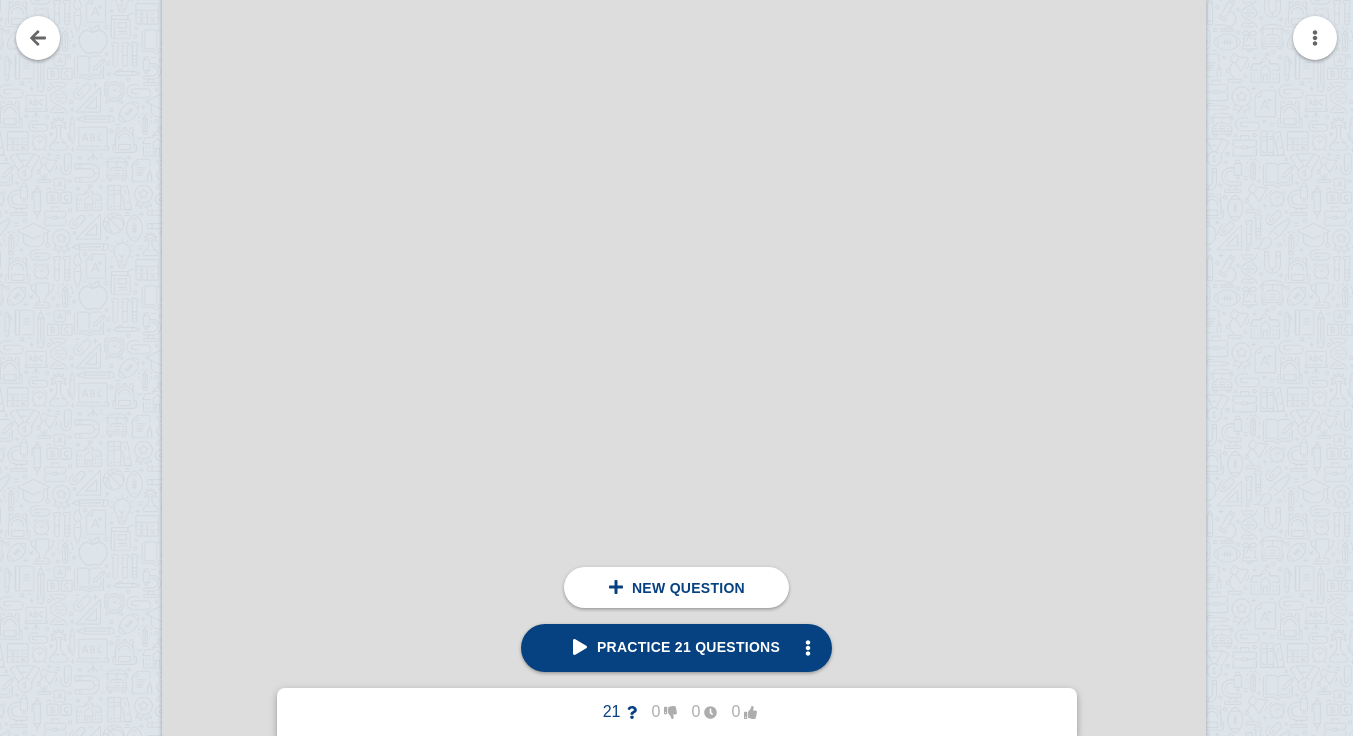 scroll, scrollTop: 33188, scrollLeft: 30, axis: both 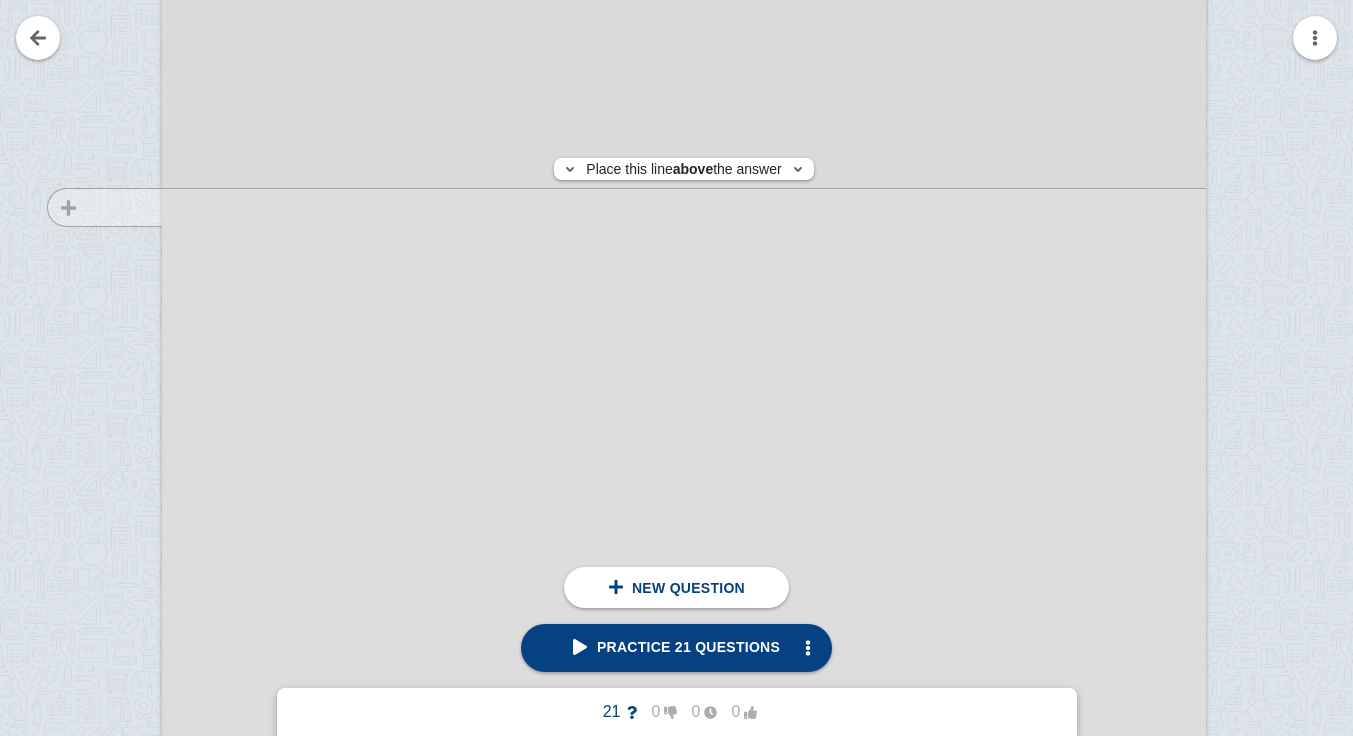 click at bounding box center (95, 676) 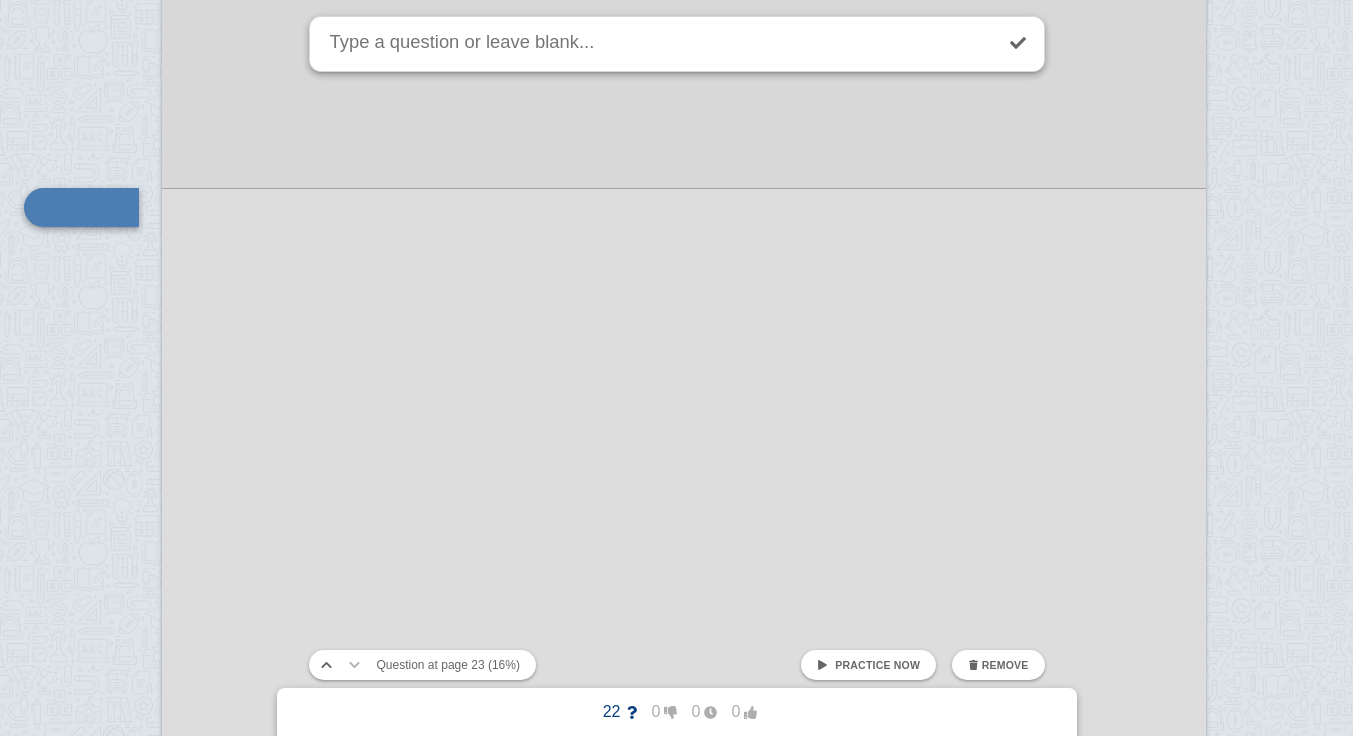 scroll, scrollTop: 33128, scrollLeft: 30, axis: both 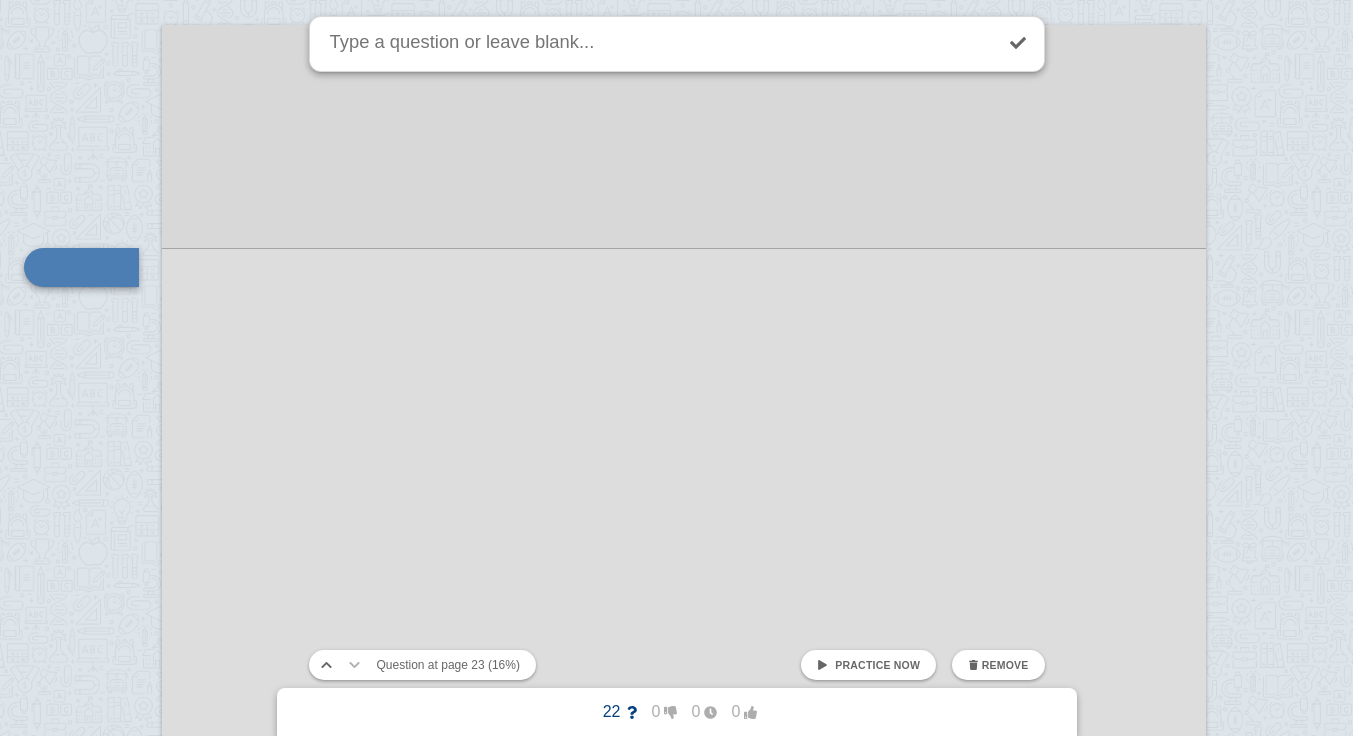 click at bounding box center [684, 717] 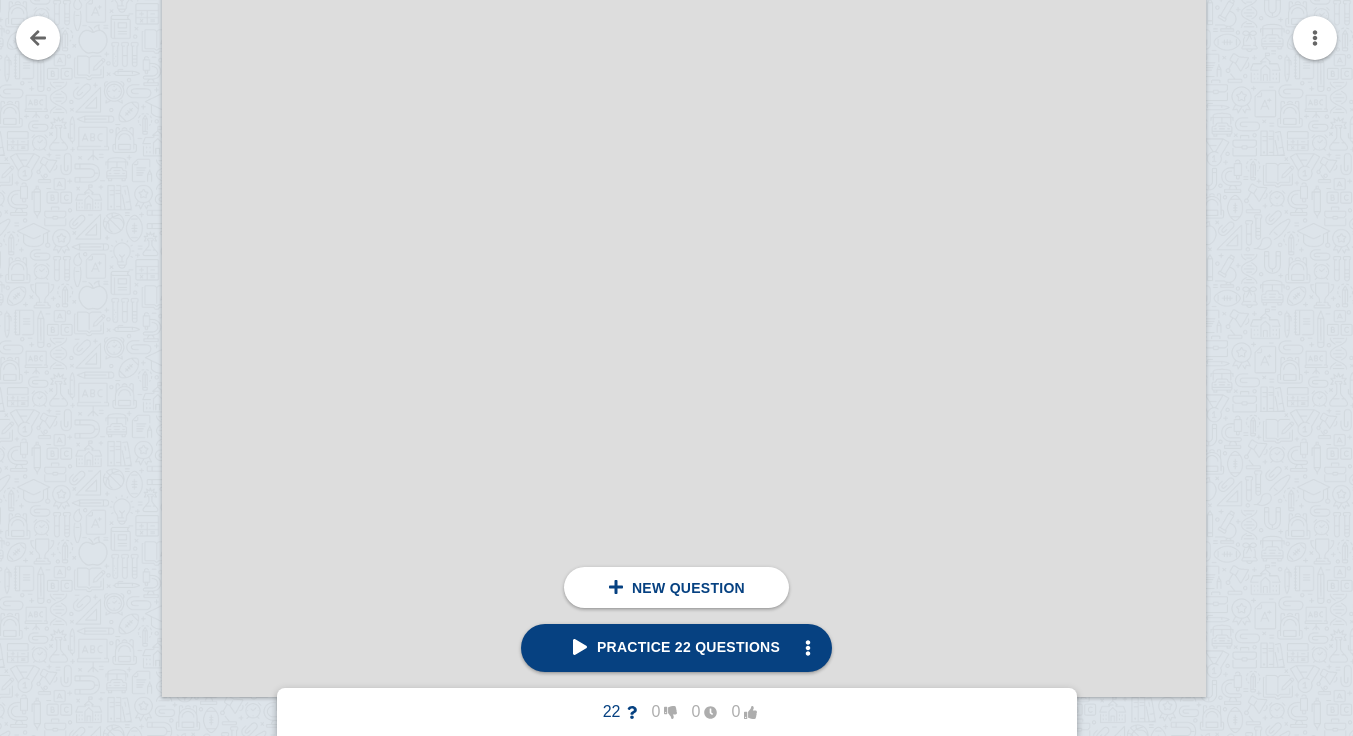 scroll, scrollTop: 33841, scrollLeft: 30, axis: both 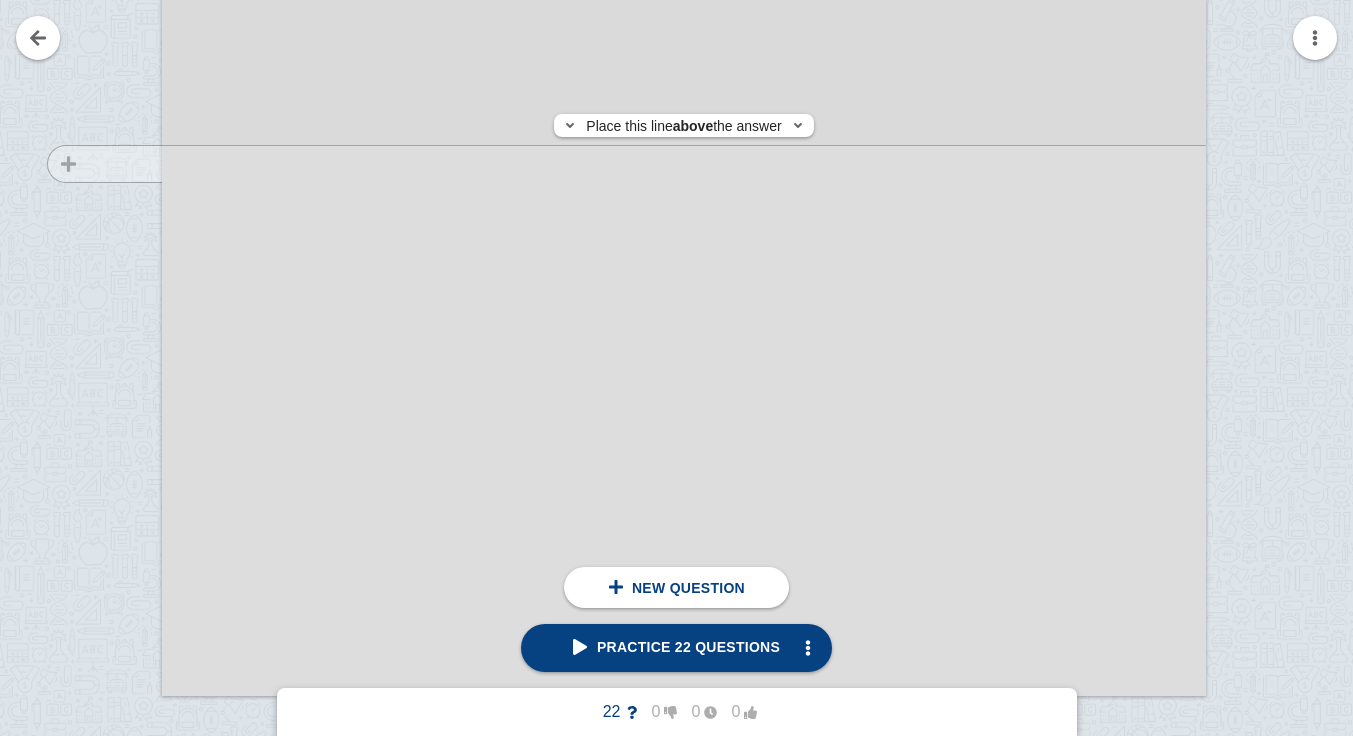 click at bounding box center [95, 23] 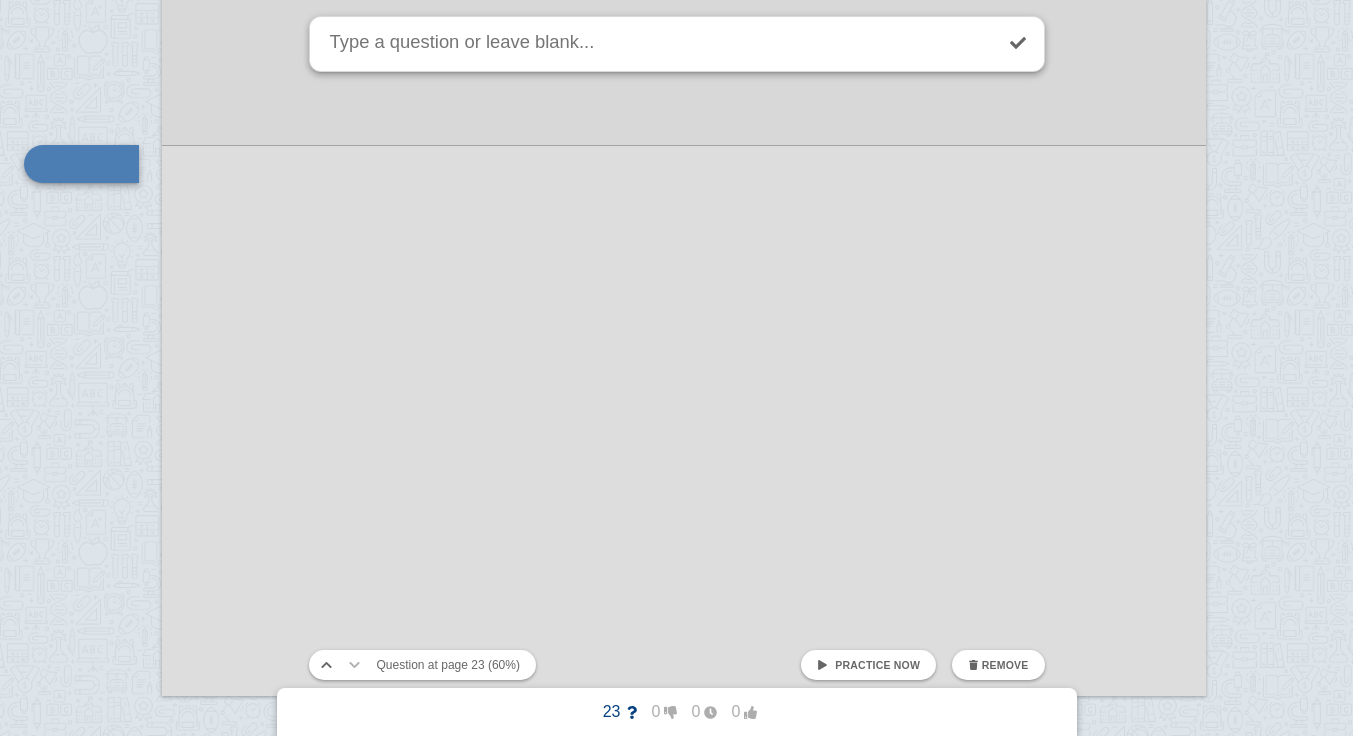 scroll, scrollTop: 33738, scrollLeft: 30, axis: both 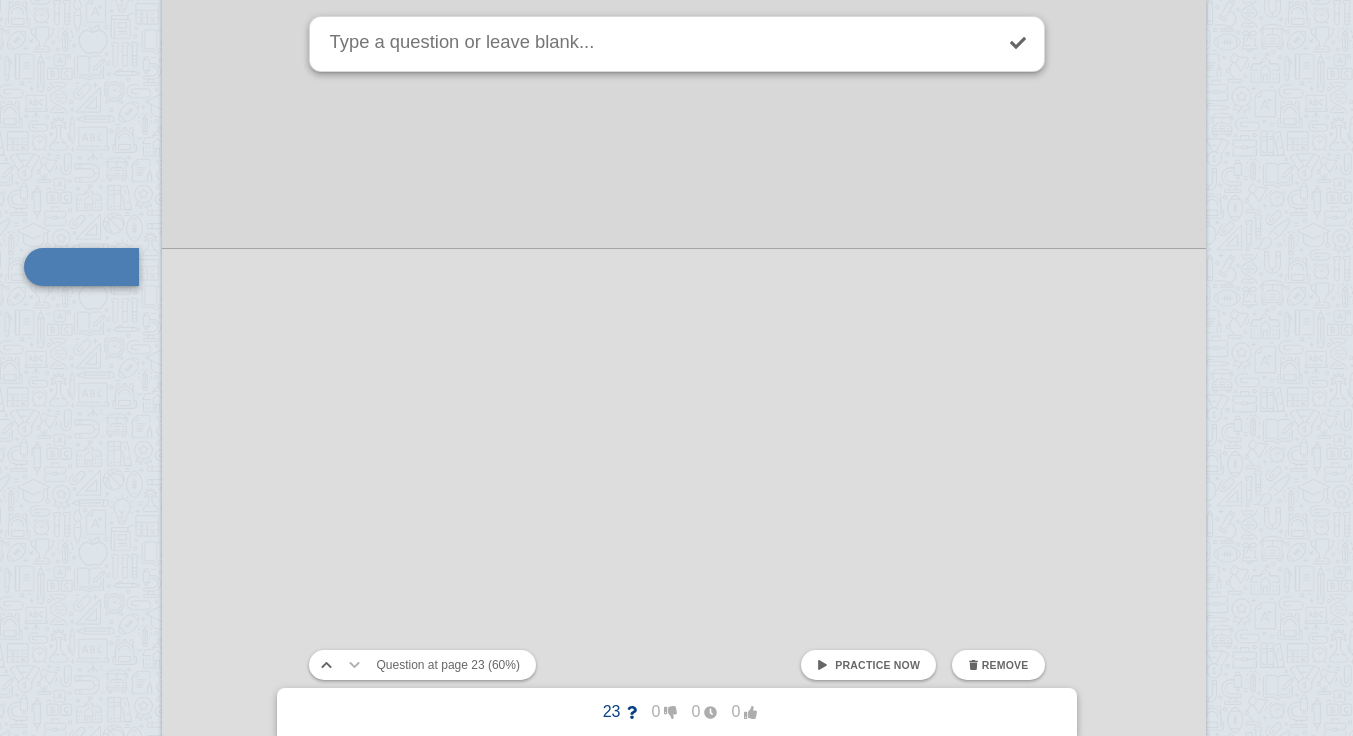 click at bounding box center (684, -11019) 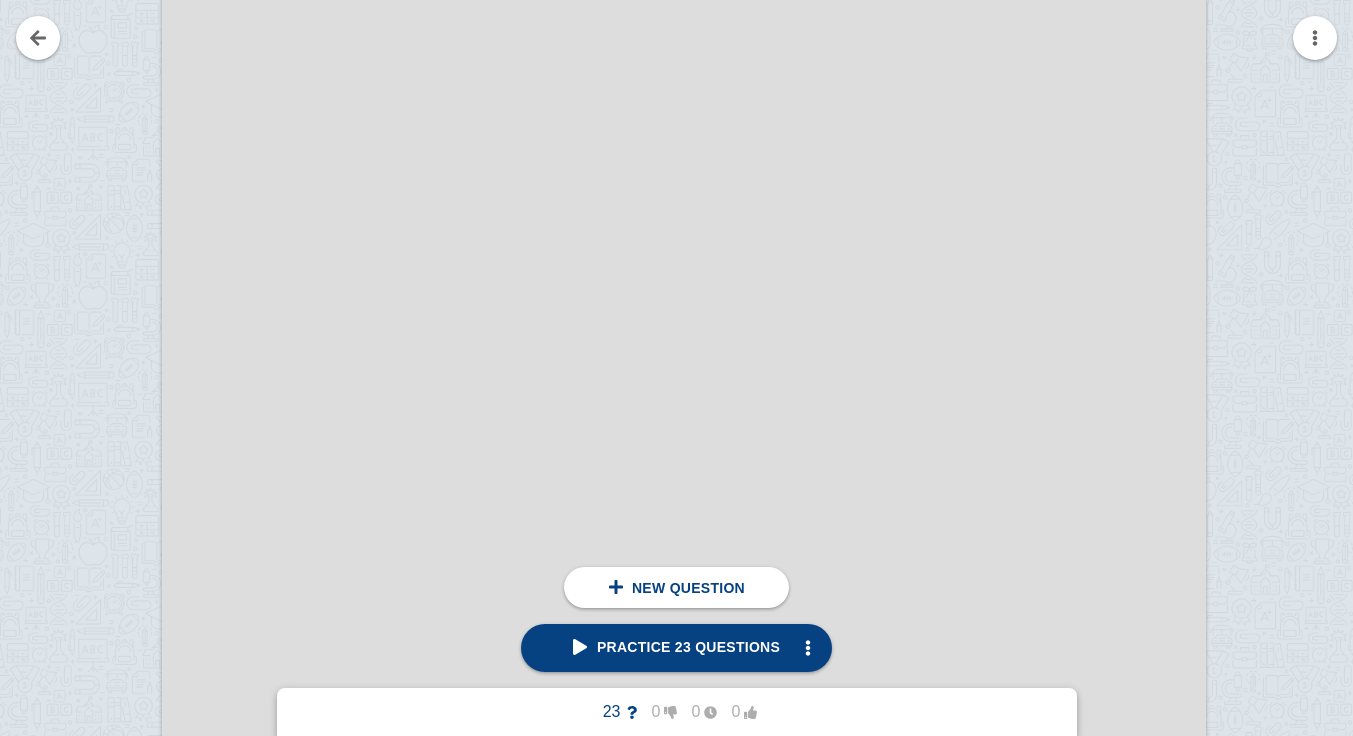 scroll, scrollTop: 36192, scrollLeft: 30, axis: both 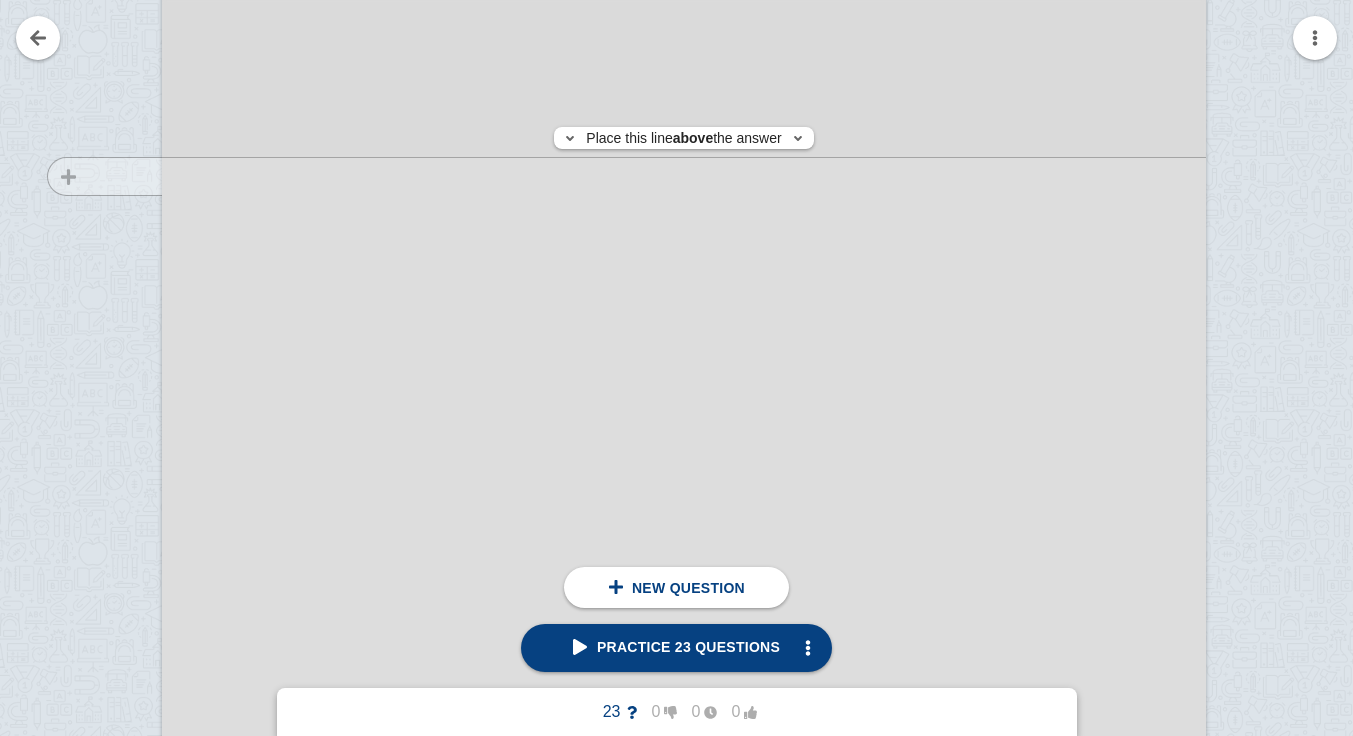 click at bounding box center (95, 649) 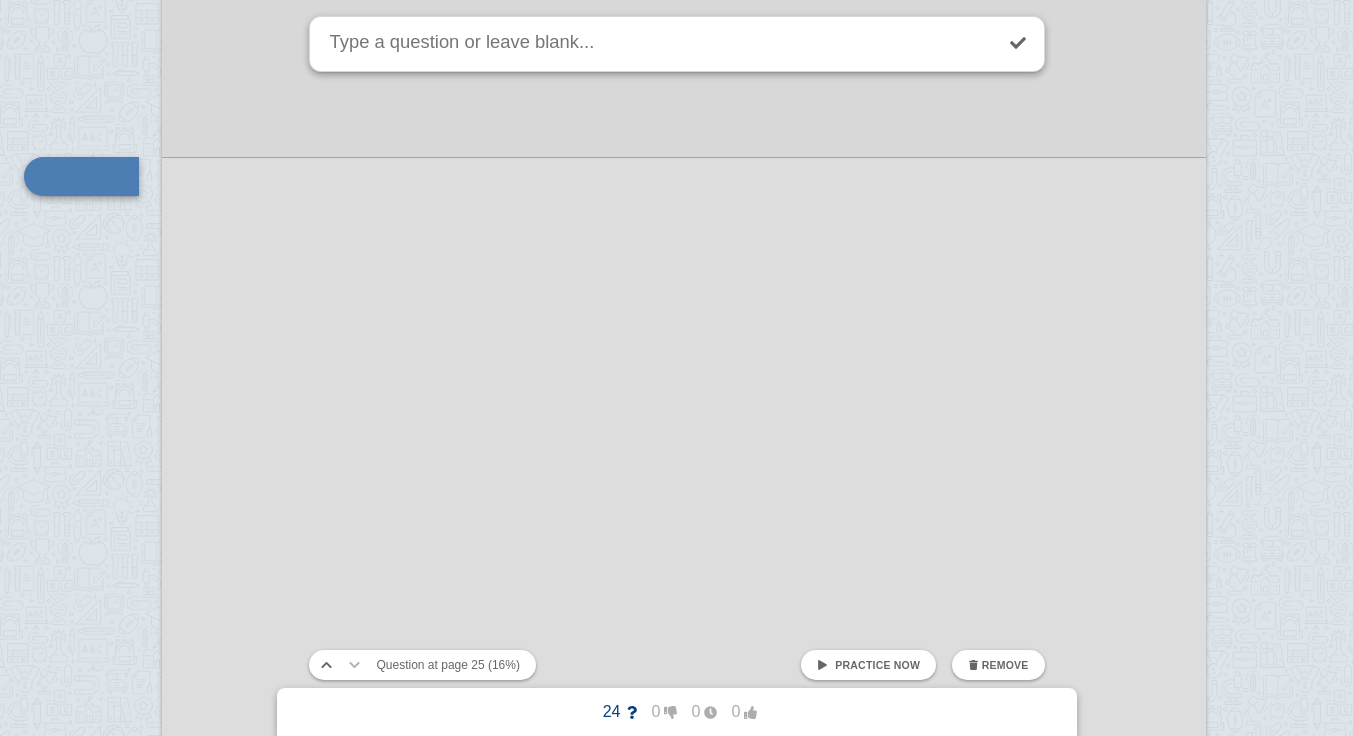 scroll, scrollTop: 36101, scrollLeft: 30, axis: both 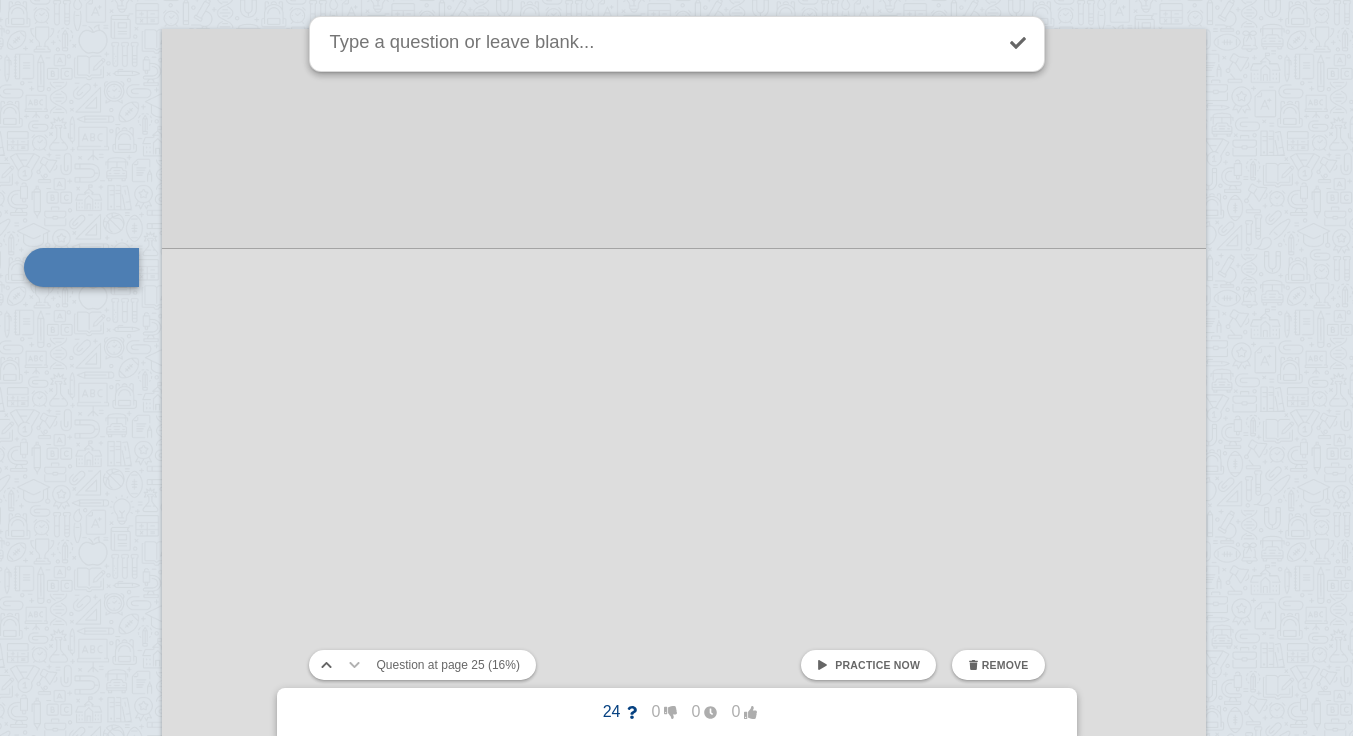 click at bounding box center (684, -13382) 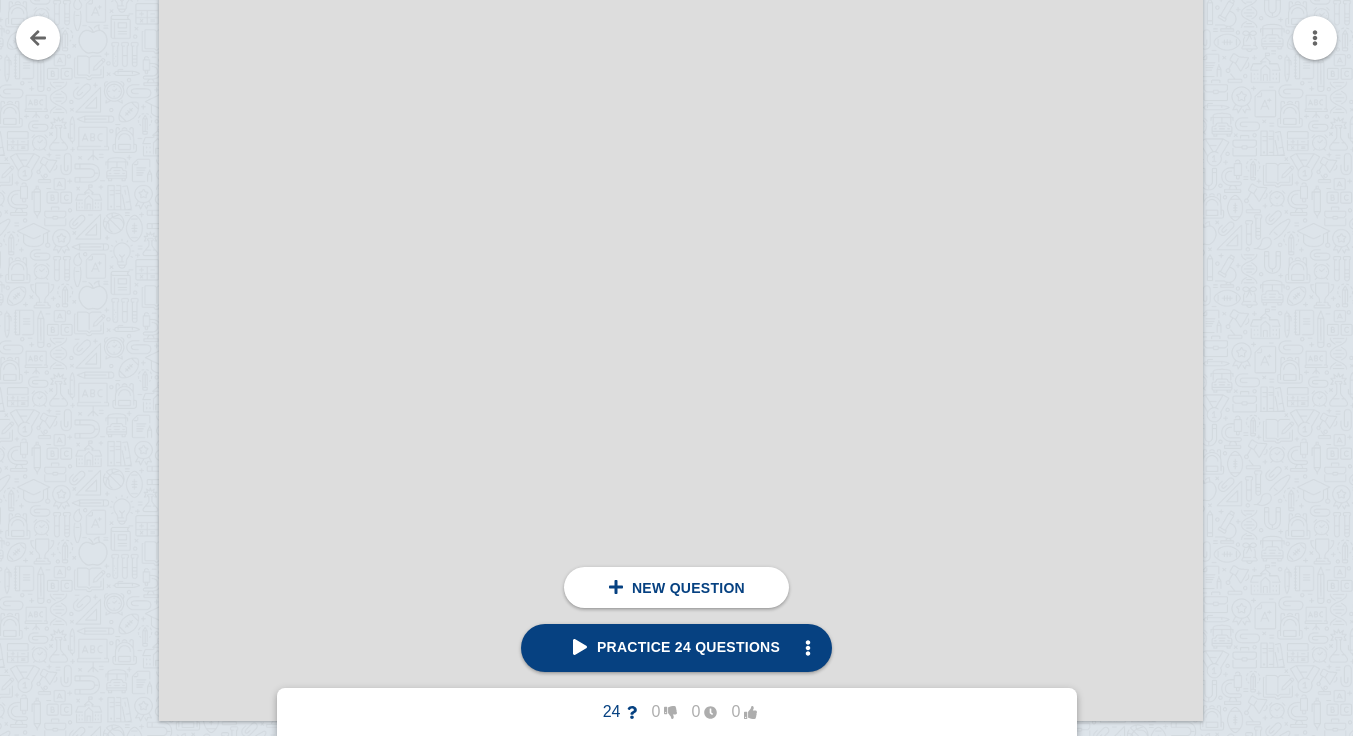 scroll, scrollTop: 36796, scrollLeft: 33, axis: both 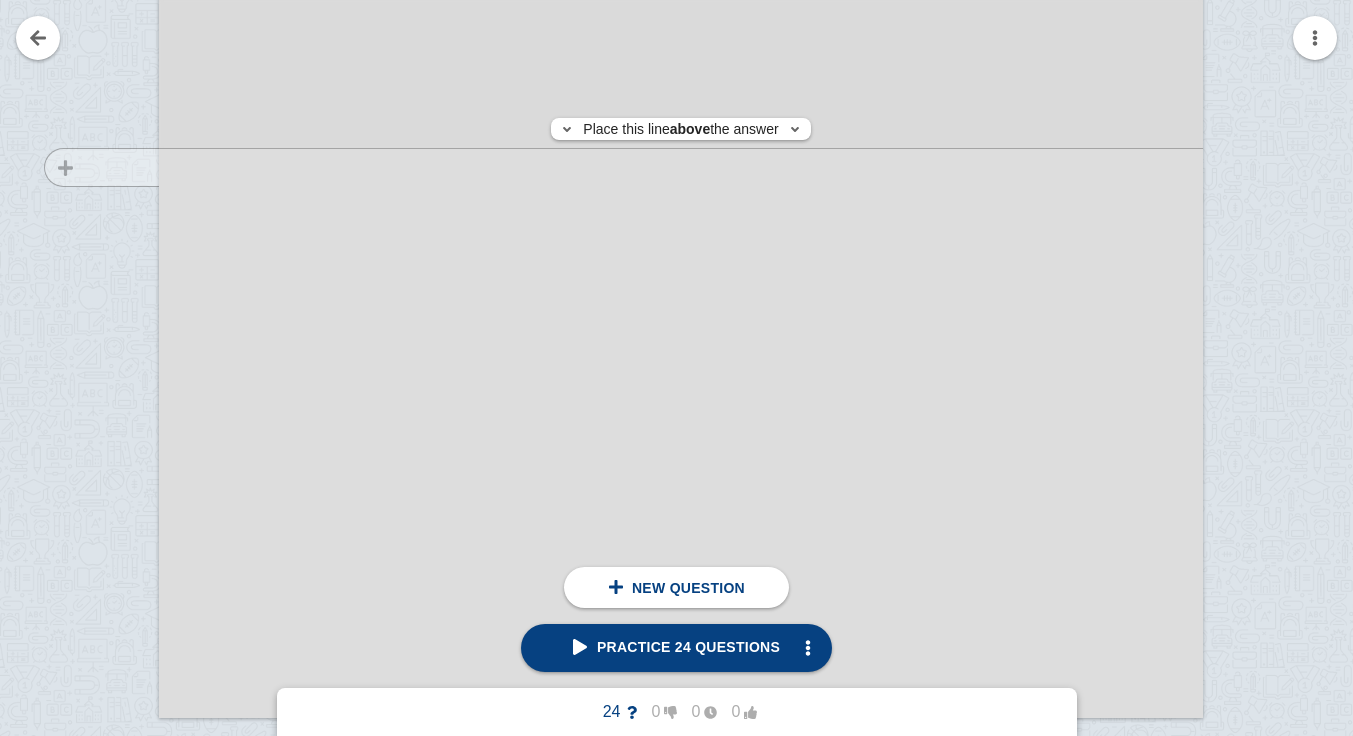 click at bounding box center (92, 45) 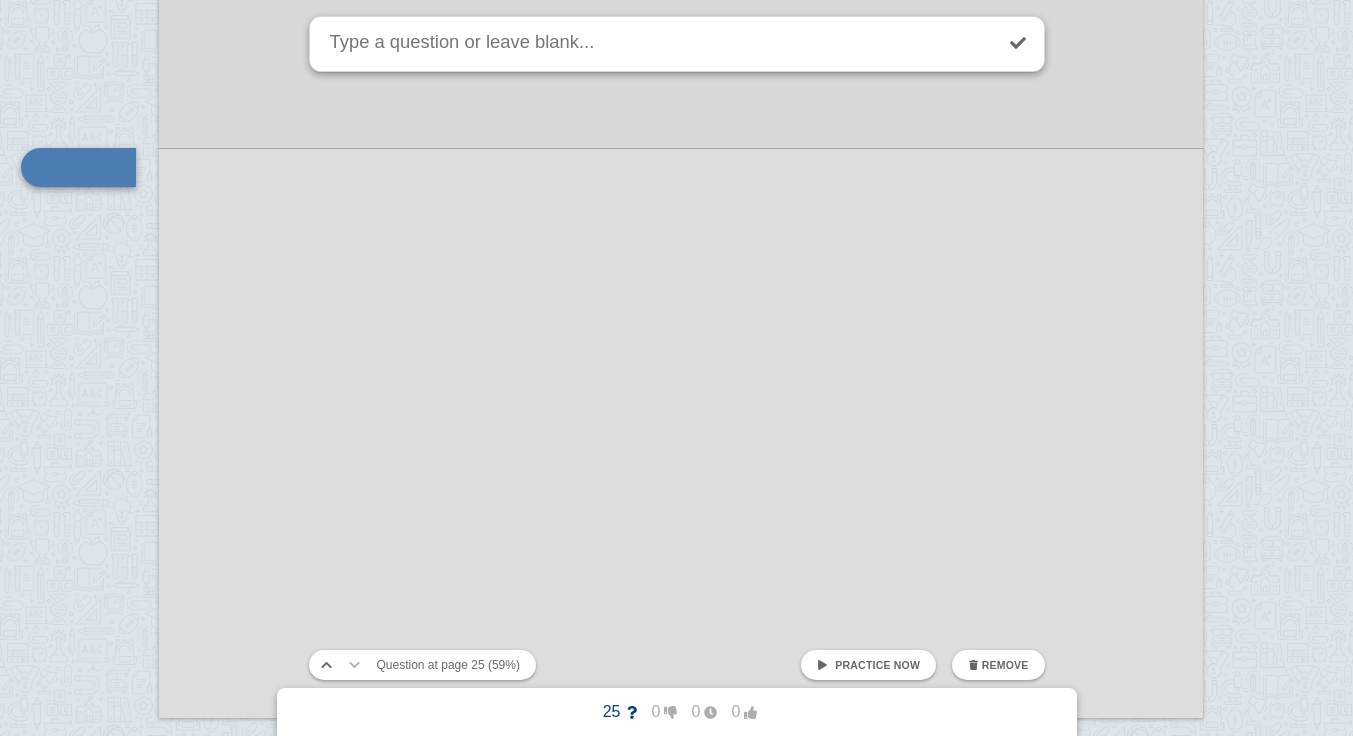 scroll, scrollTop: 36696, scrollLeft: 30, axis: both 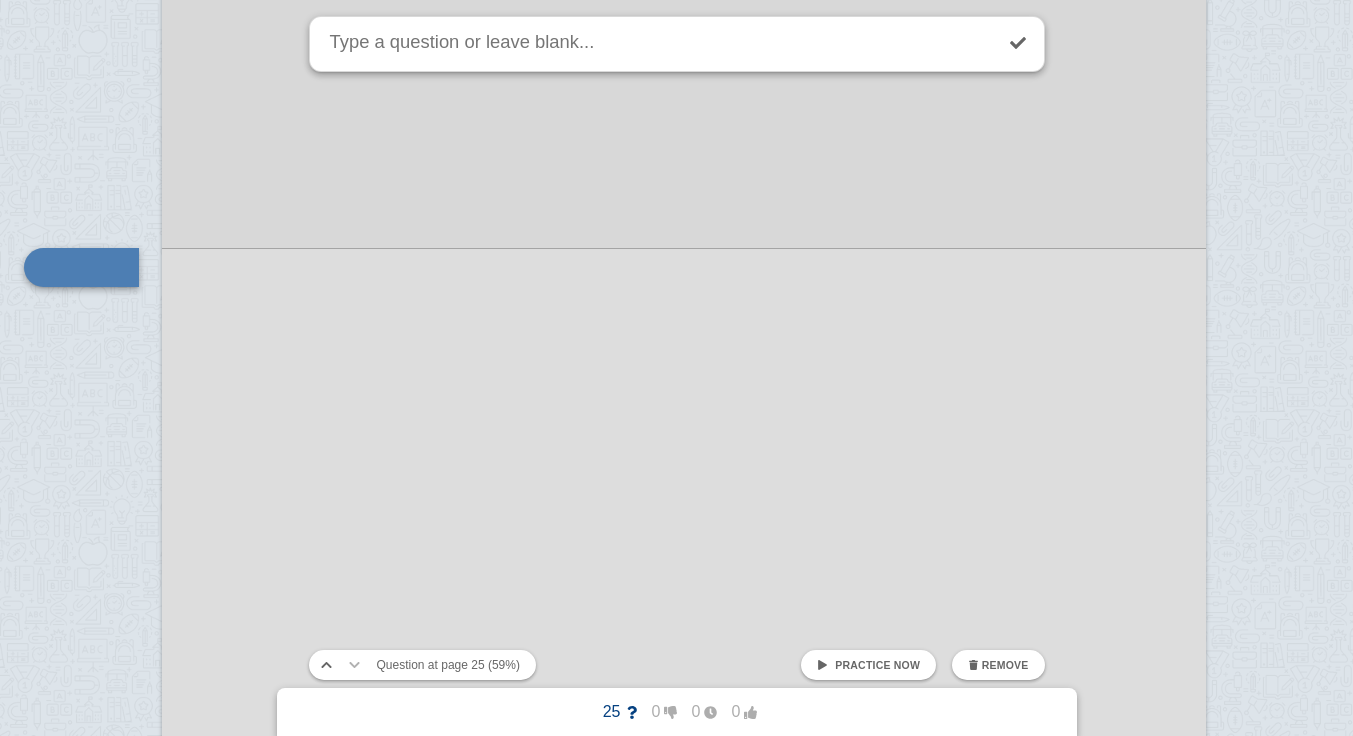 click at bounding box center (684, -13977) 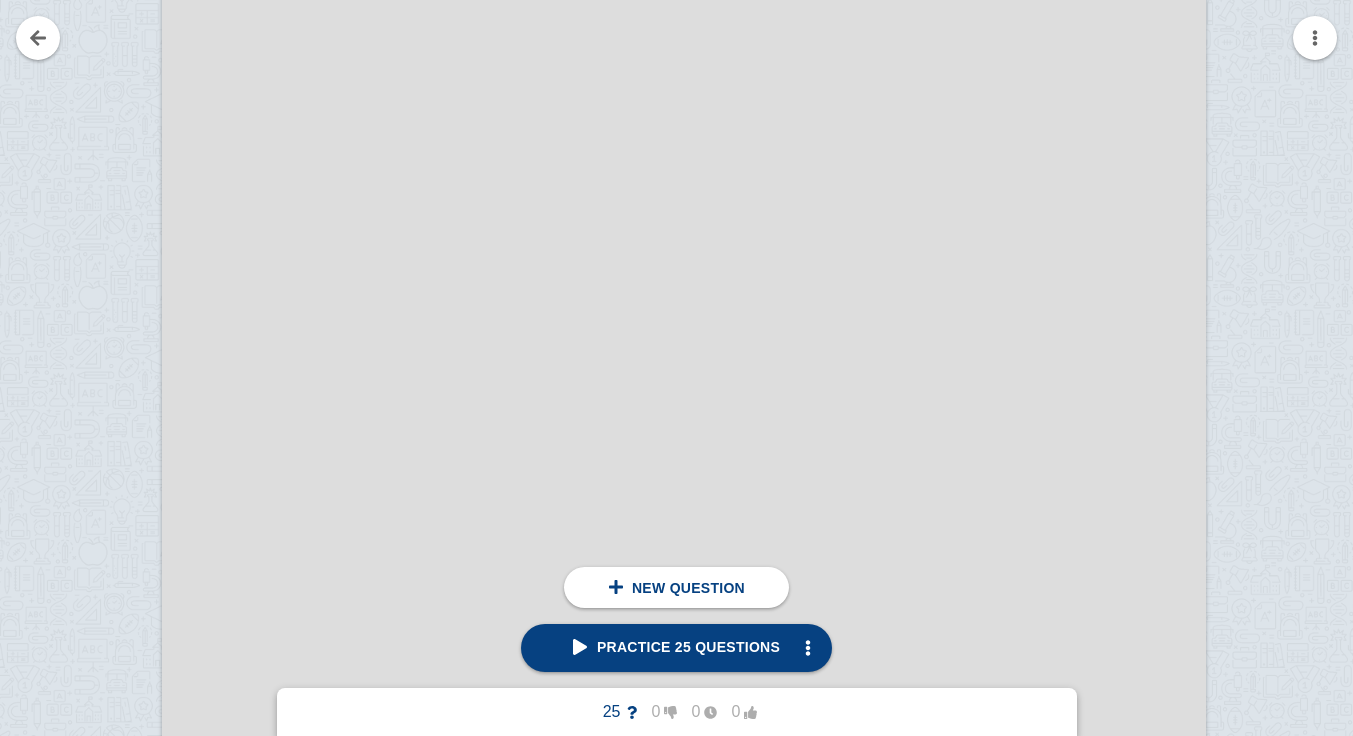 scroll, scrollTop: 37683, scrollLeft: 30, axis: both 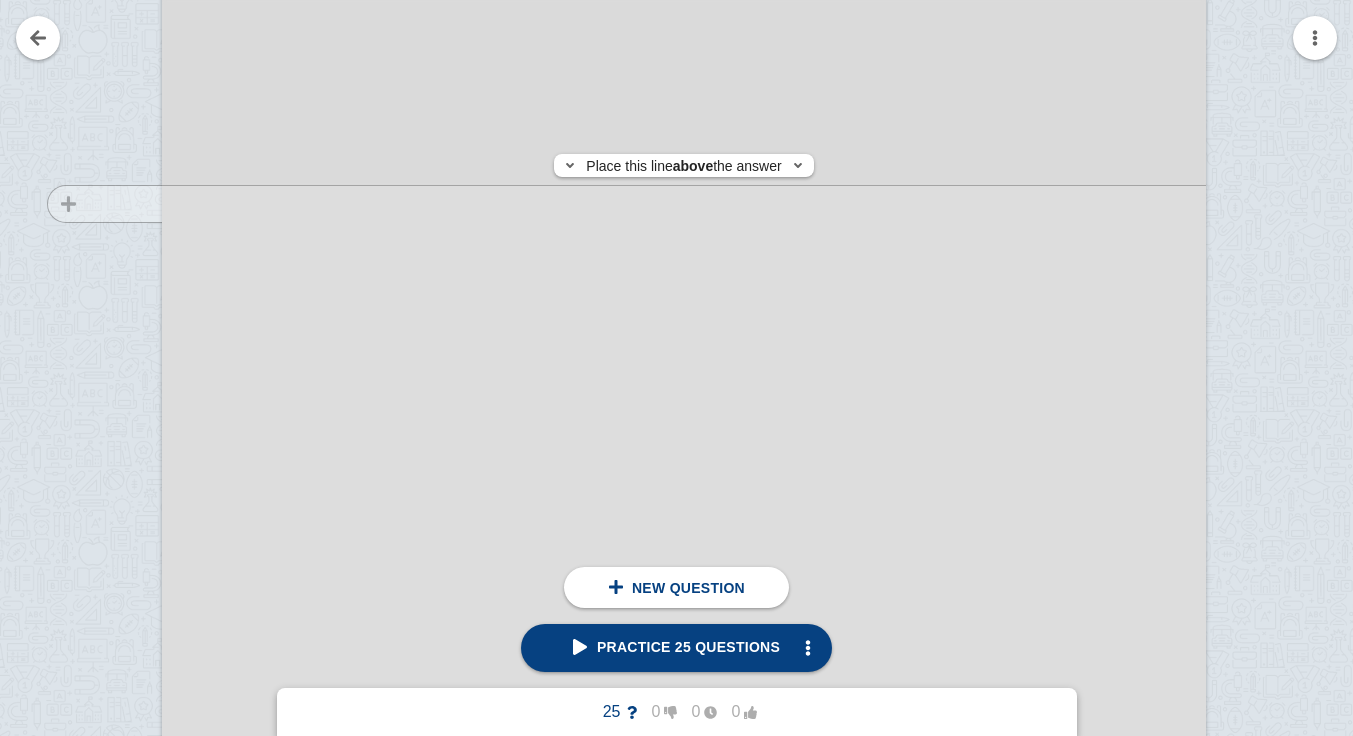 click at bounding box center (95, 646) 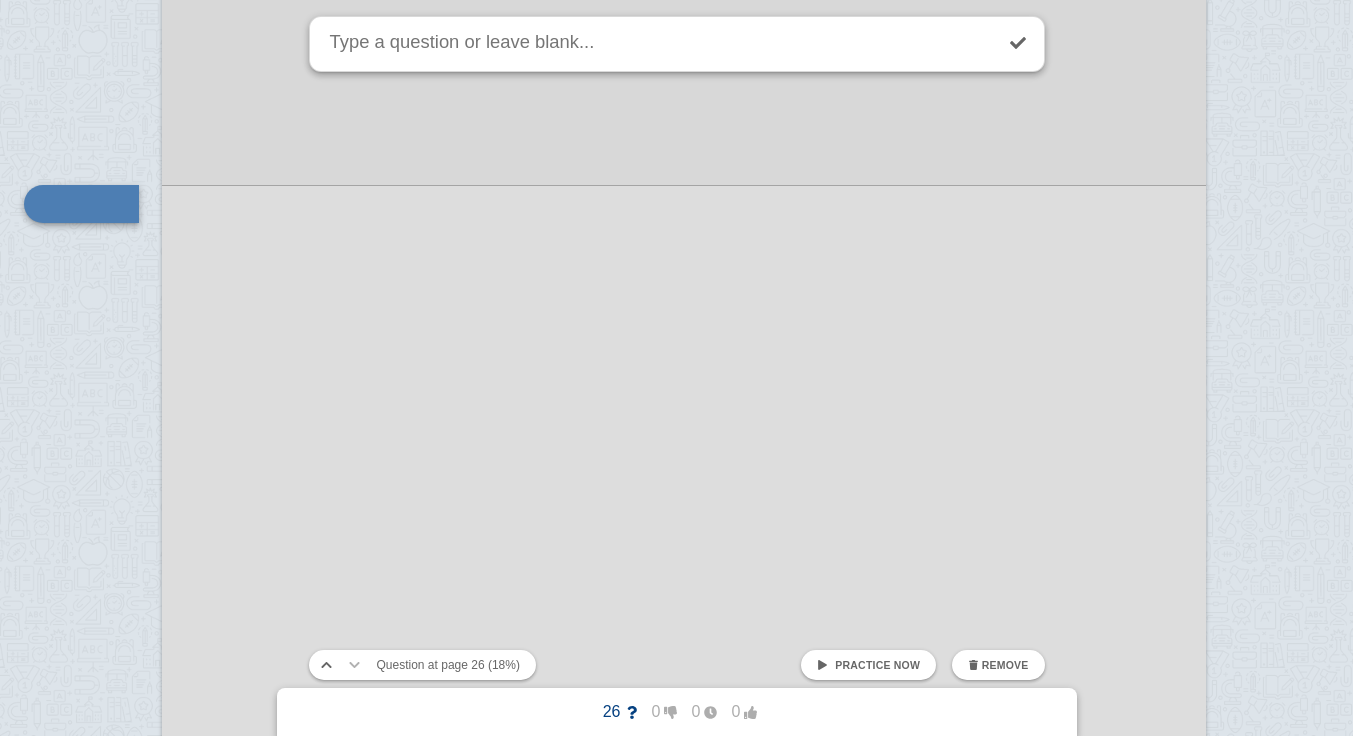 scroll, scrollTop: 37620, scrollLeft: 30, axis: both 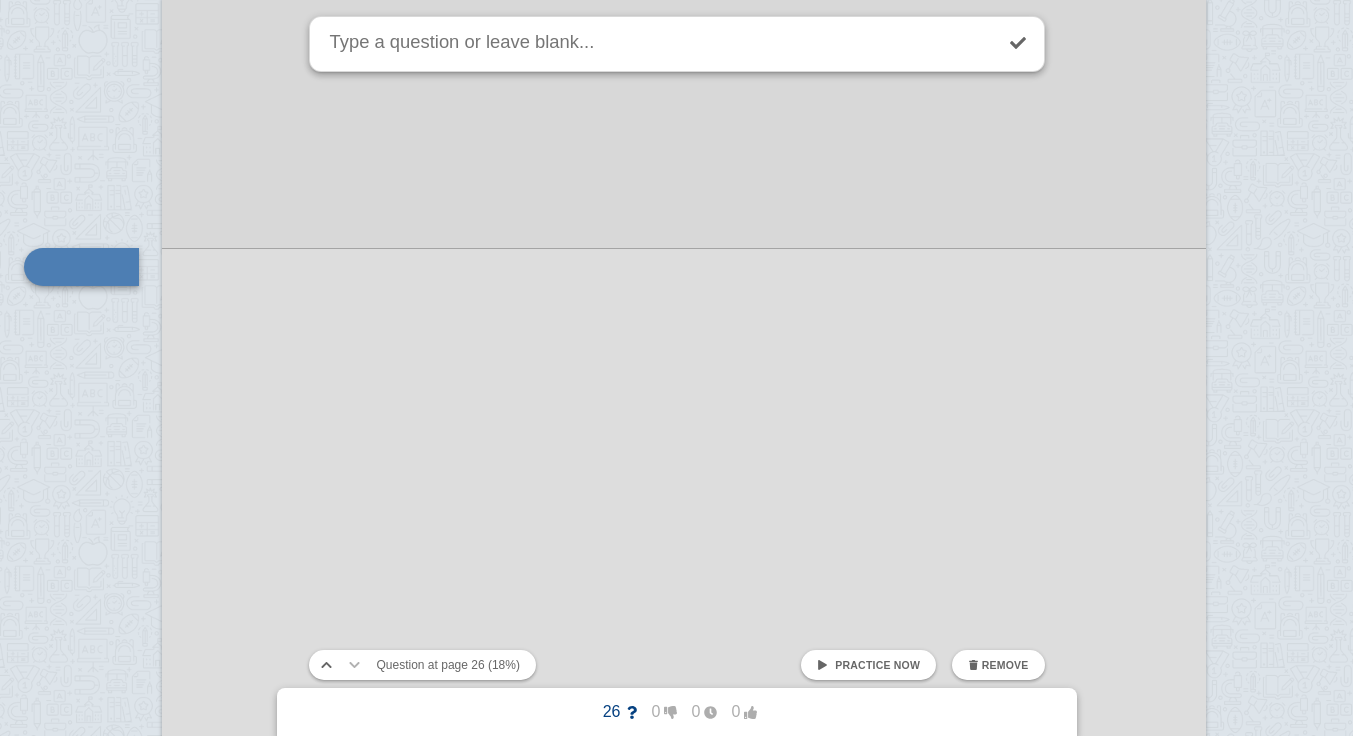 click at bounding box center [684, -14901] 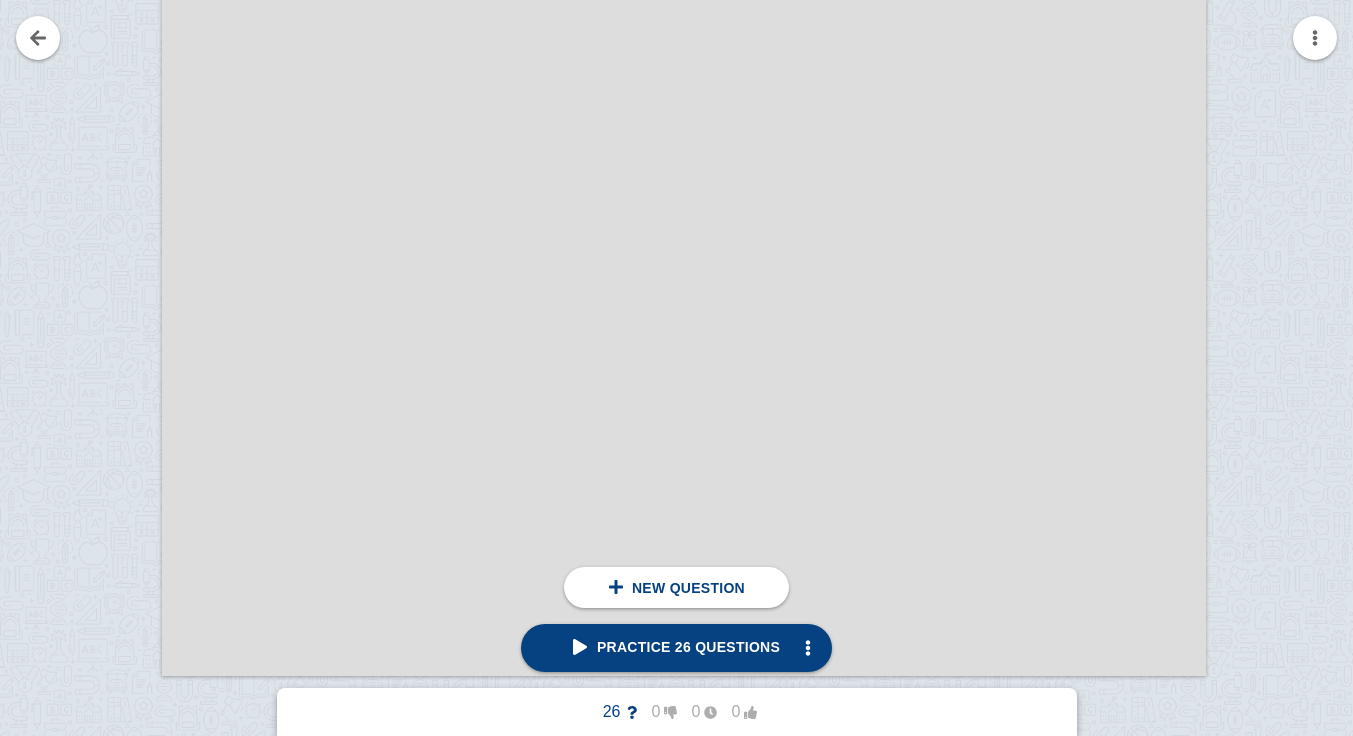 scroll, scrollTop: 38334, scrollLeft: 30, axis: both 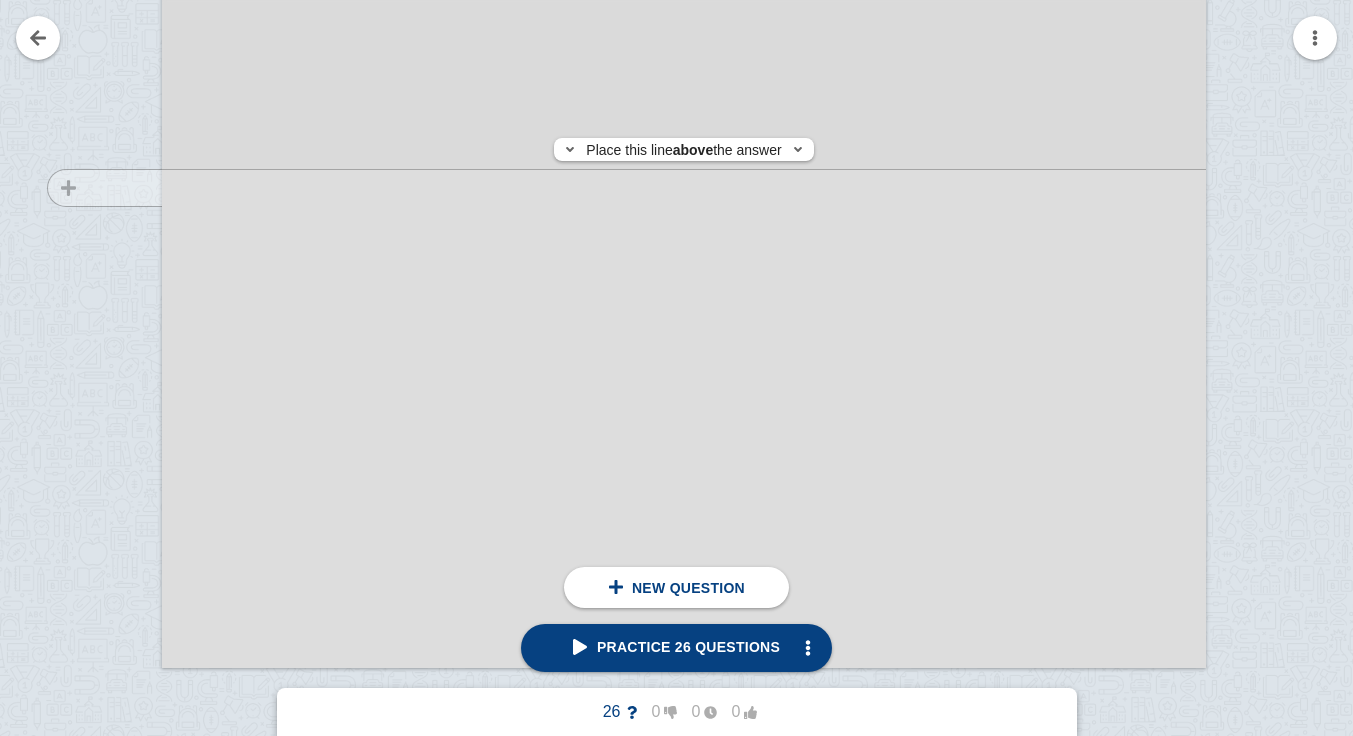 click at bounding box center [95, -5] 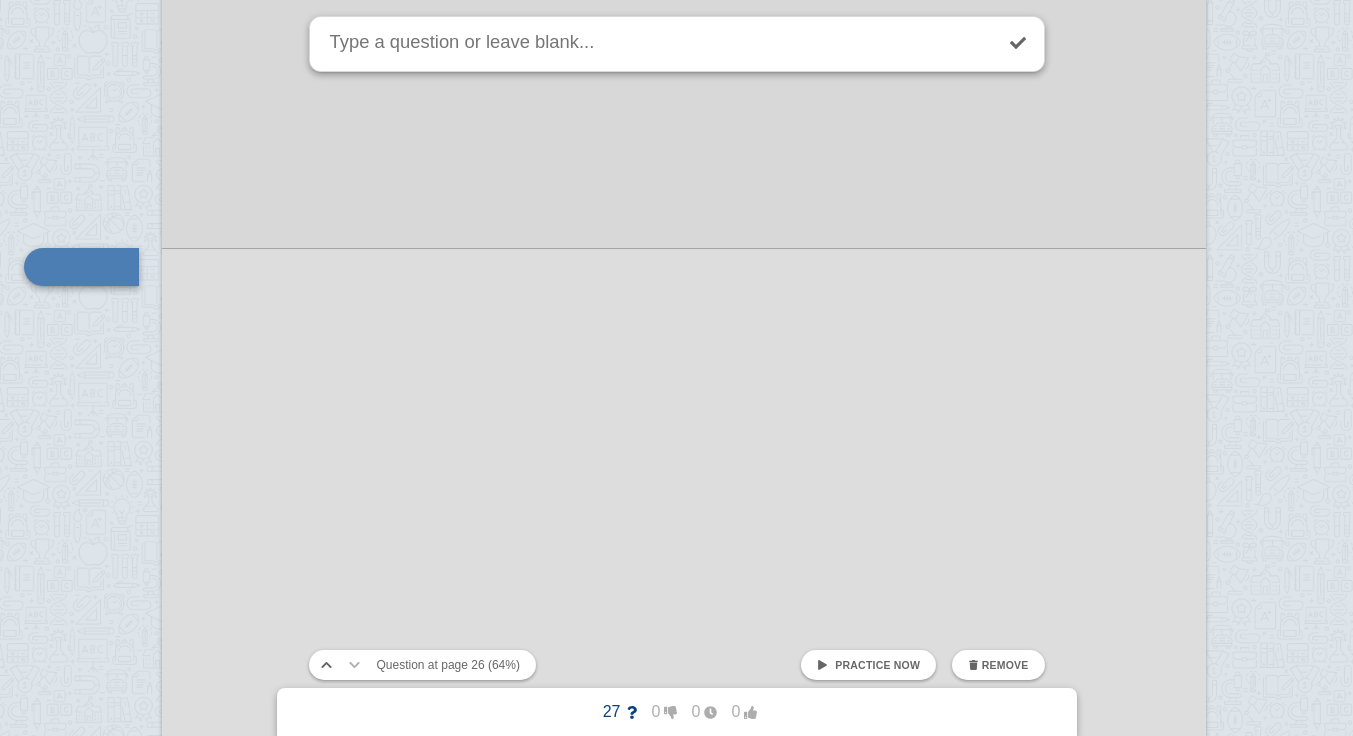 click at bounding box center (684, -15536) 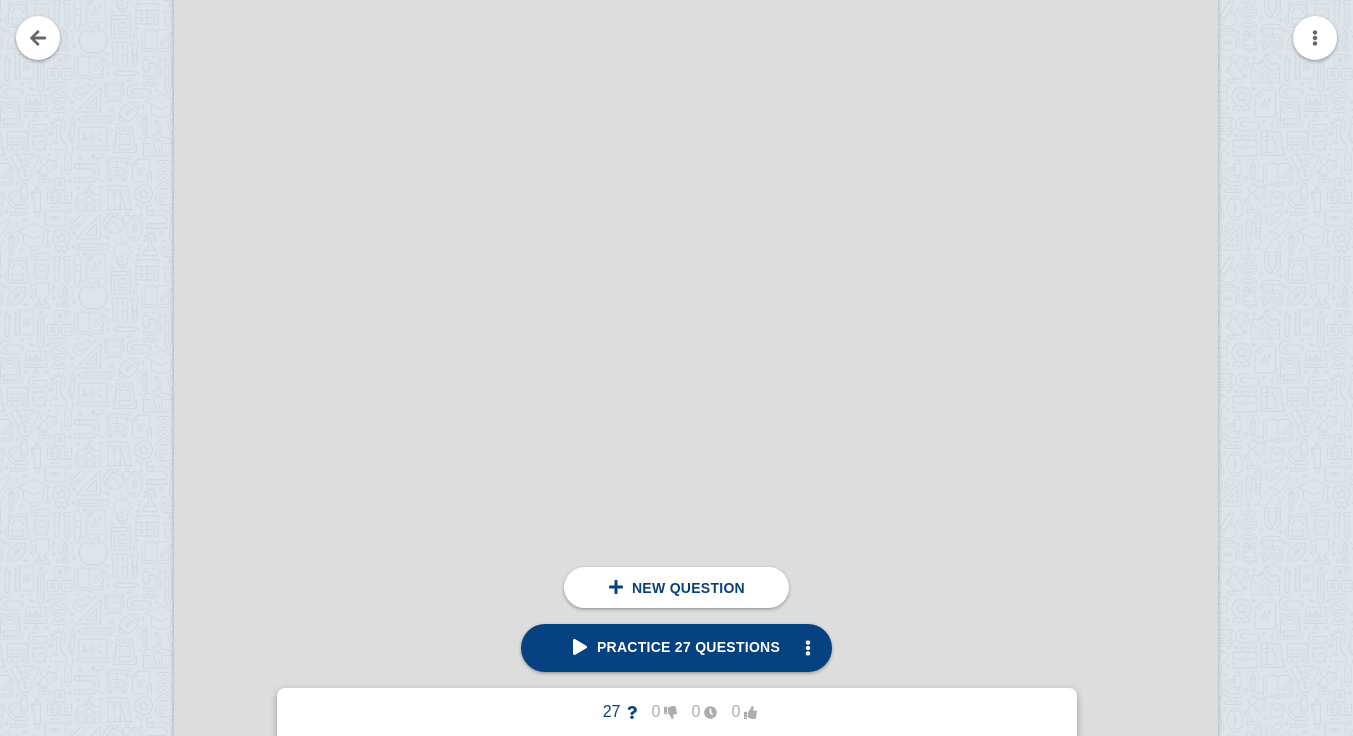 scroll, scrollTop: 39150, scrollLeft: 18, axis: both 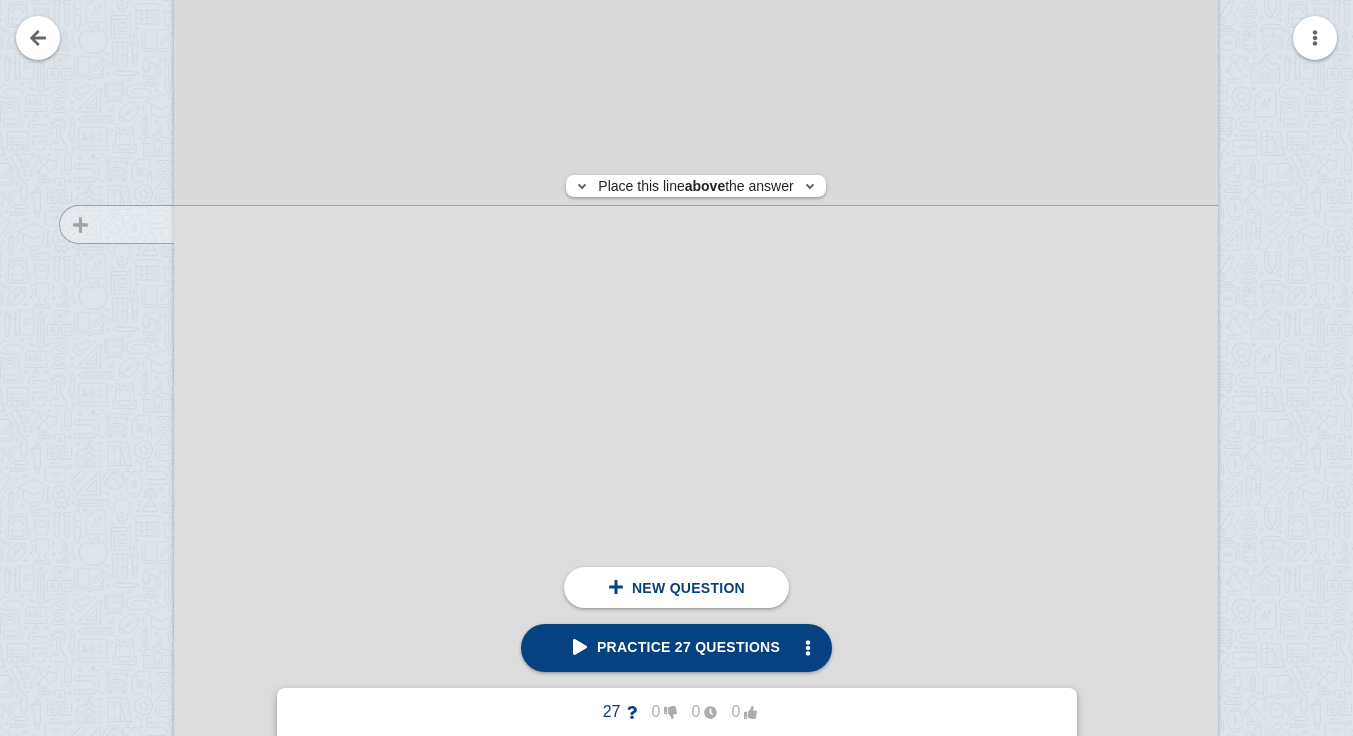 click at bounding box center (107, 668) 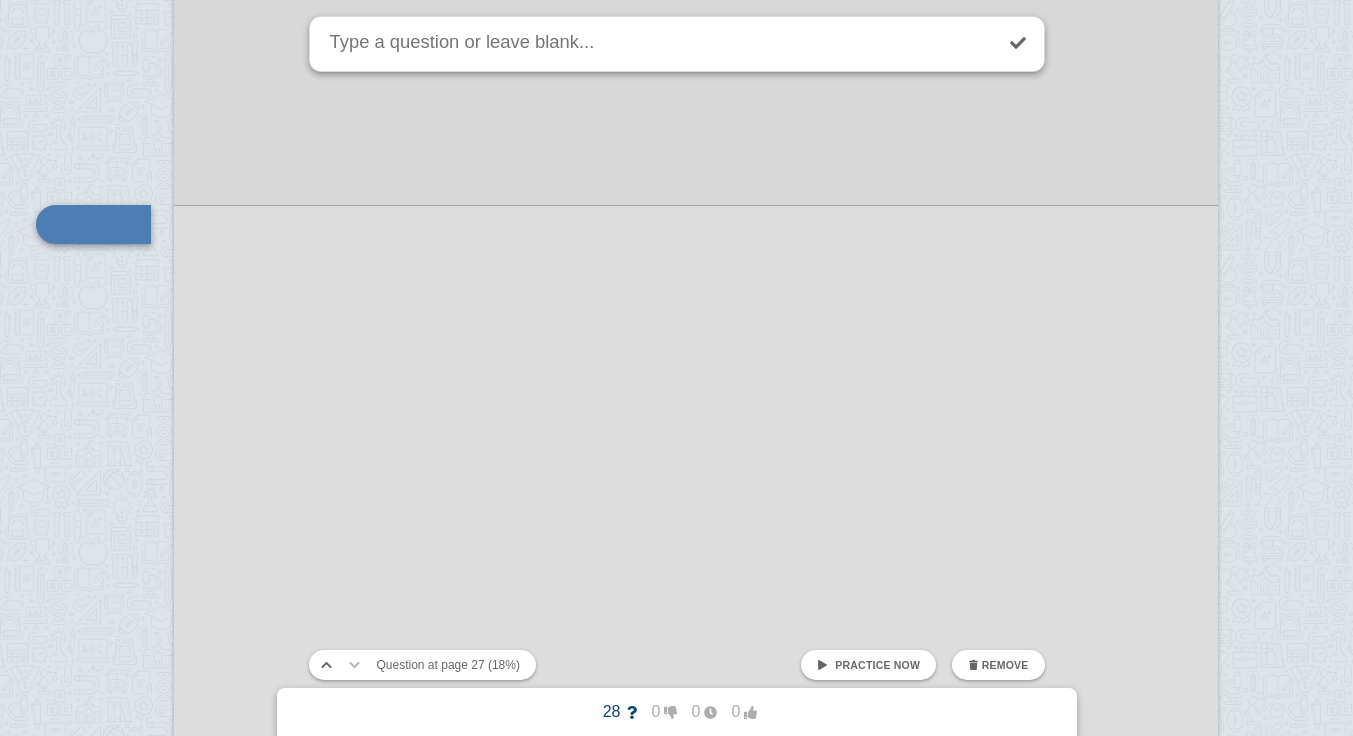 scroll, scrollTop: 39107, scrollLeft: 30, axis: both 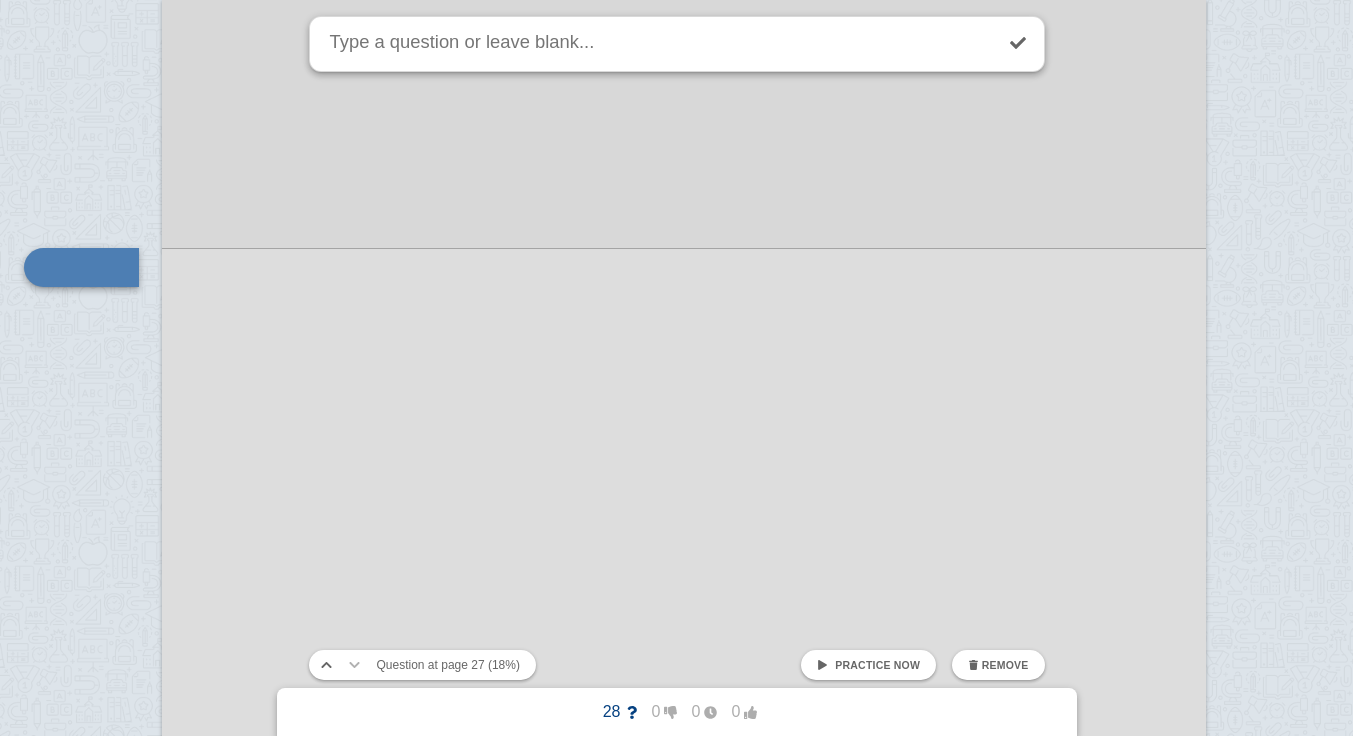 click at bounding box center (684, -16388) 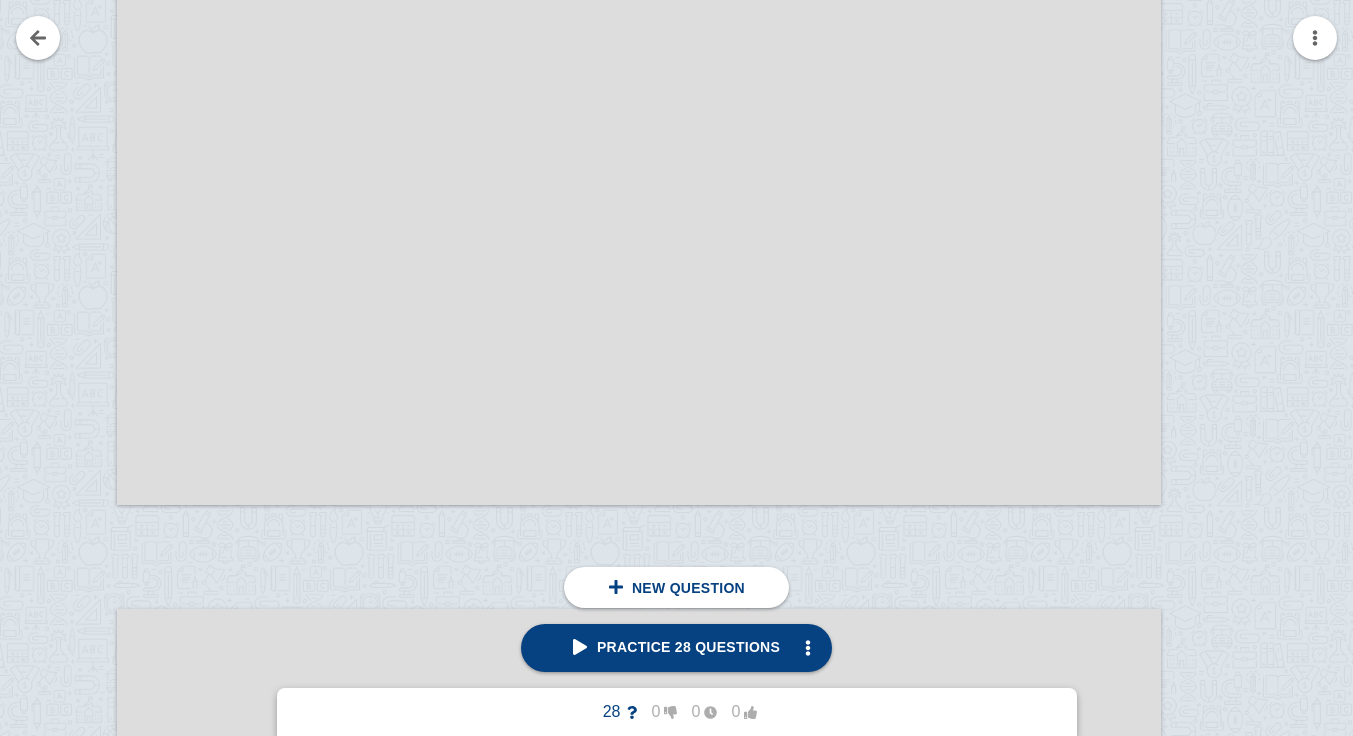 scroll, scrollTop: 39980, scrollLeft: 75, axis: both 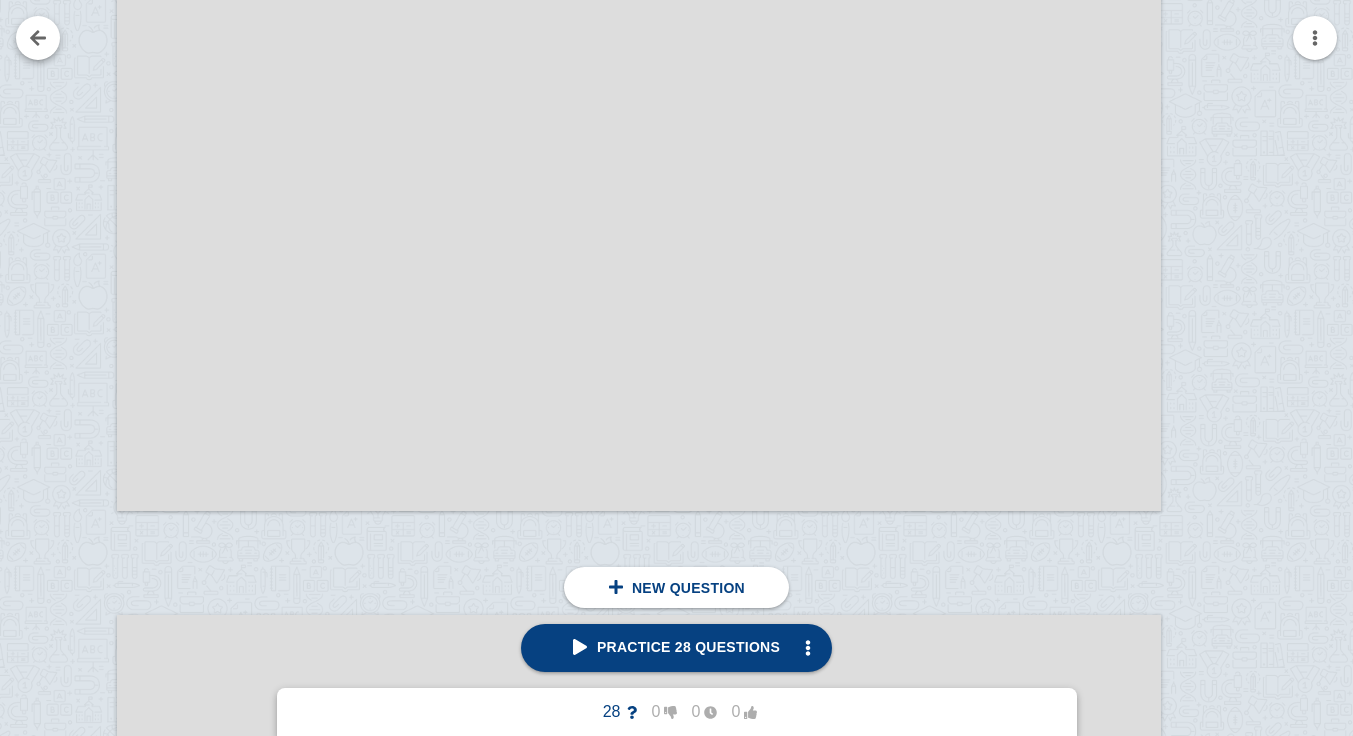 click at bounding box center (38, 38) 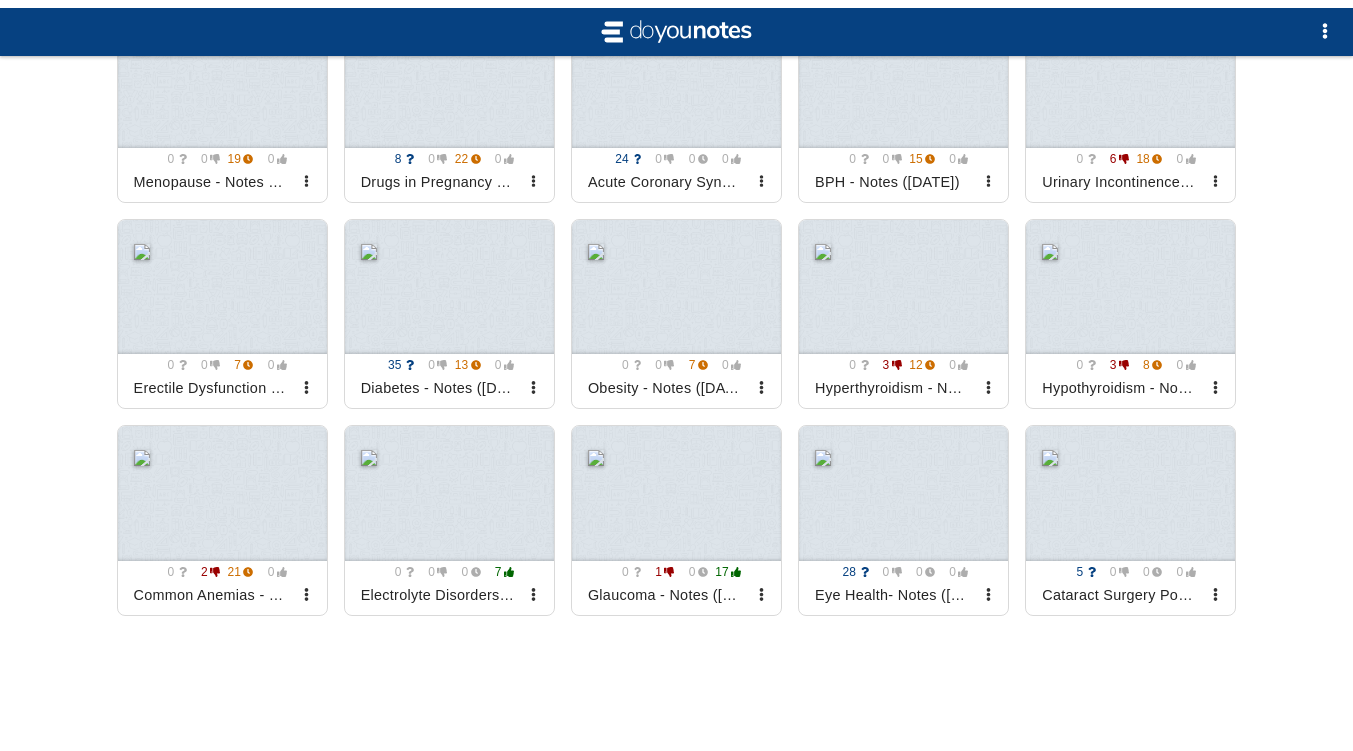 scroll, scrollTop: 1395, scrollLeft: 0, axis: vertical 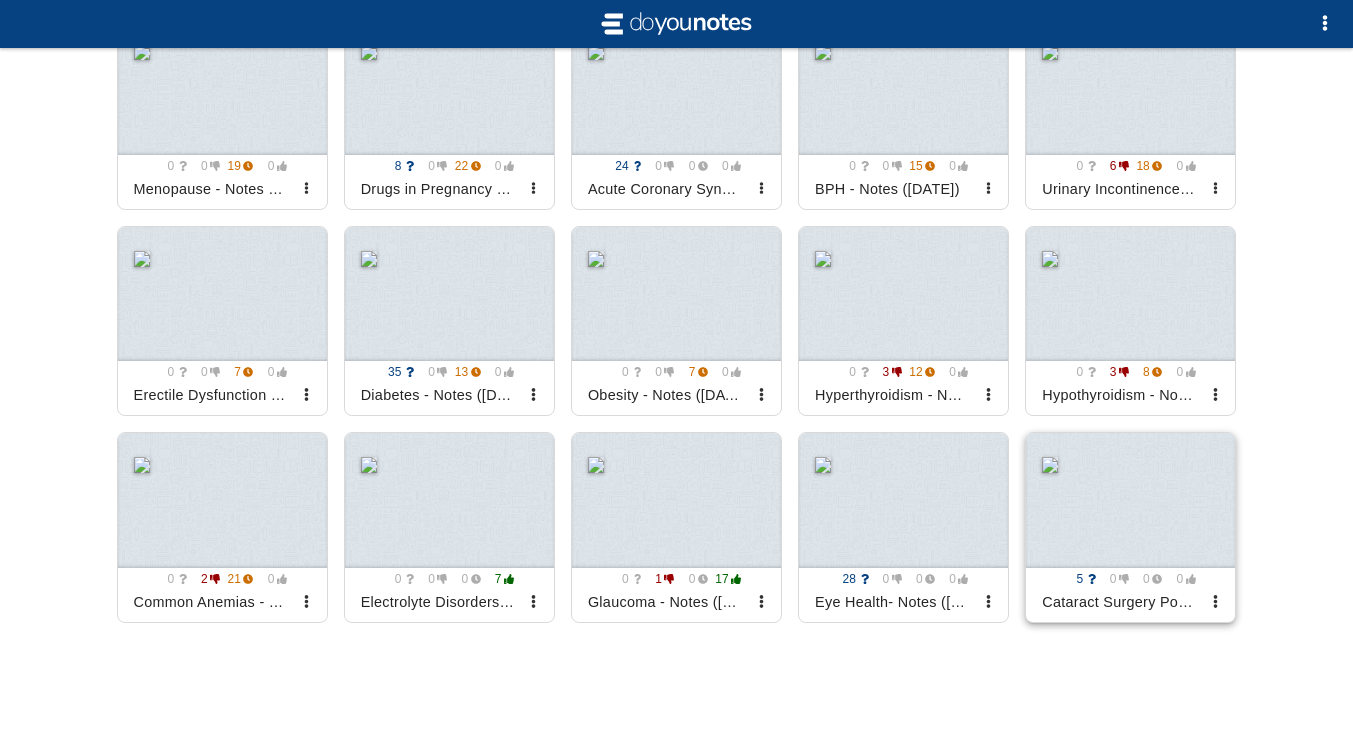 click at bounding box center [1130, 500] 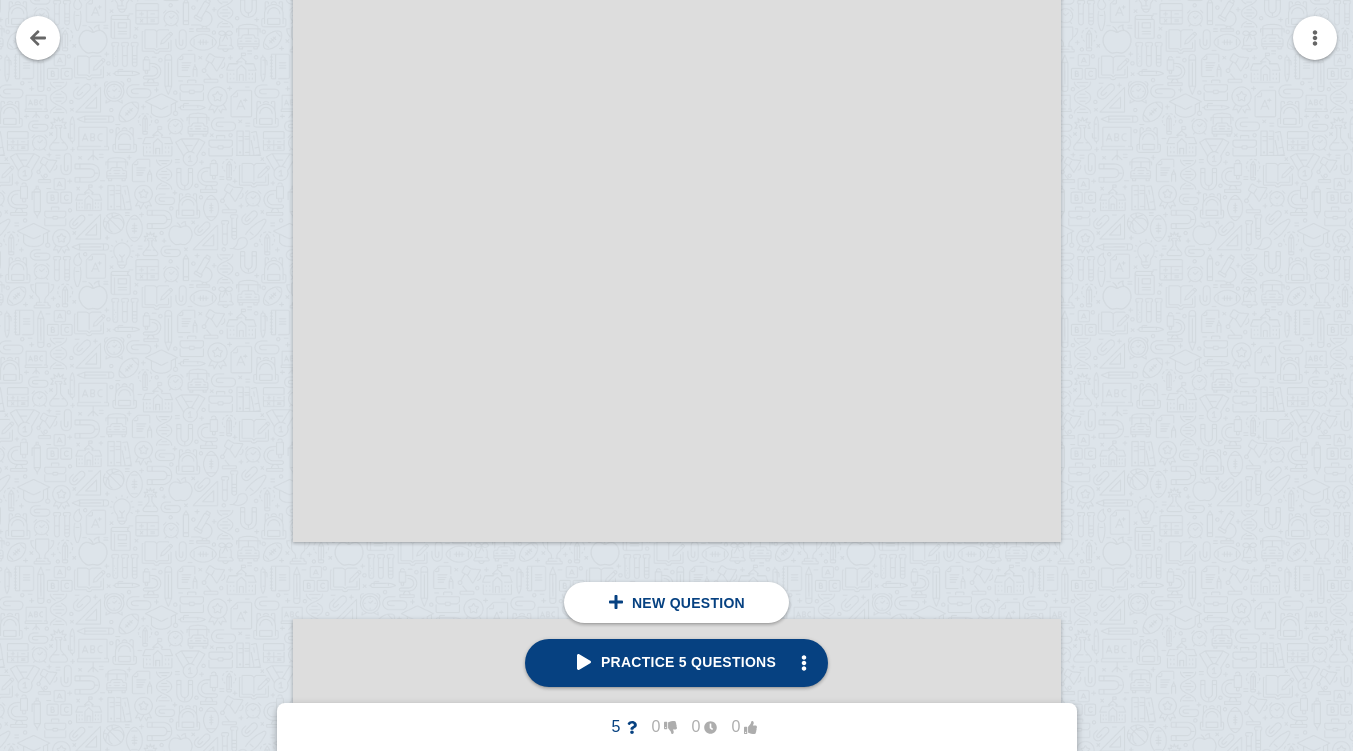 scroll, scrollTop: 925, scrollLeft: 0, axis: vertical 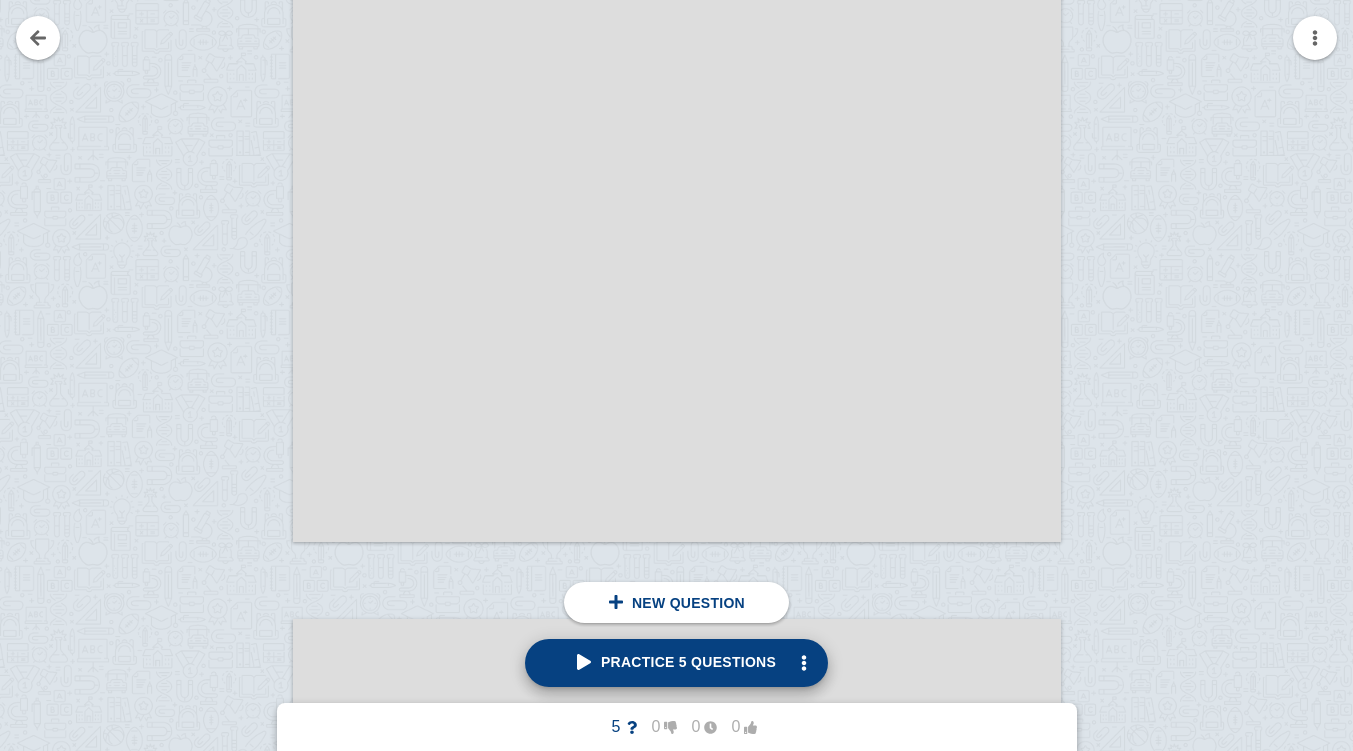 click on "Practice 5 questions" at bounding box center (676, 662) 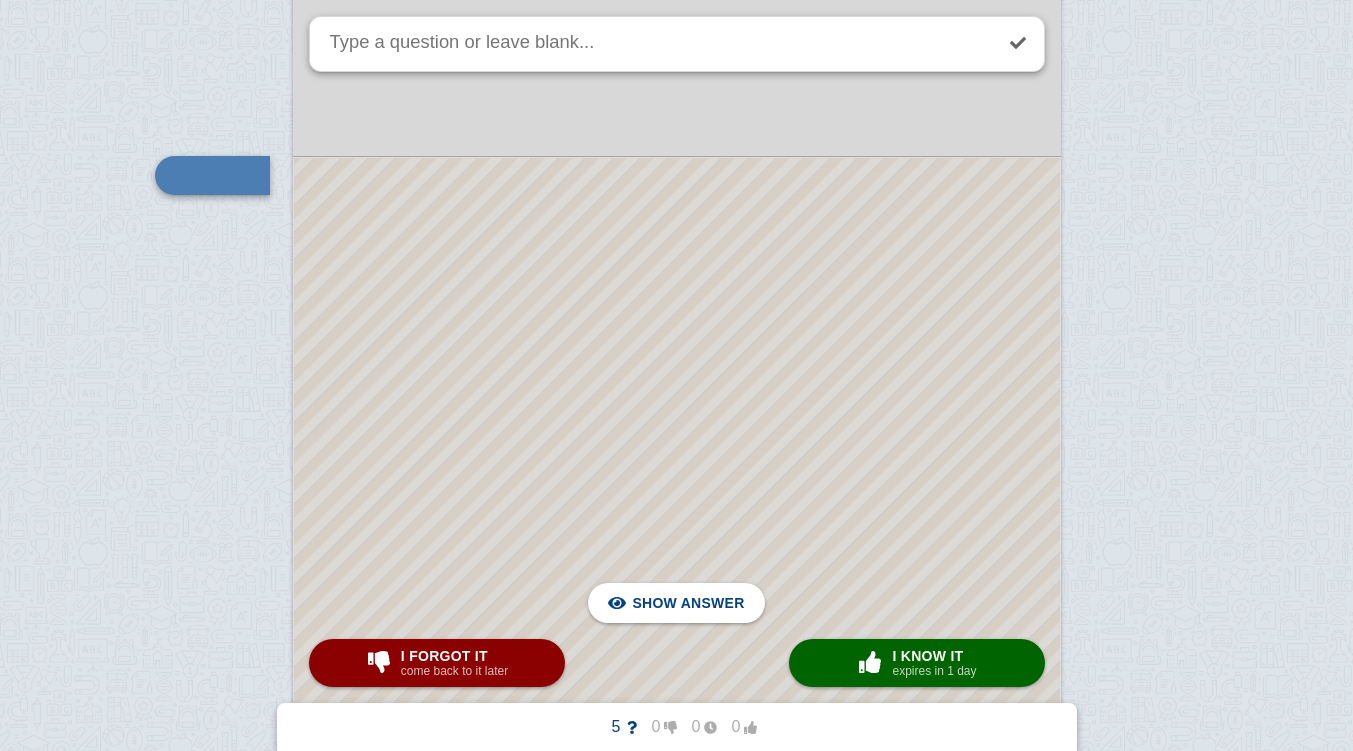 scroll, scrollTop: 1610, scrollLeft: 0, axis: vertical 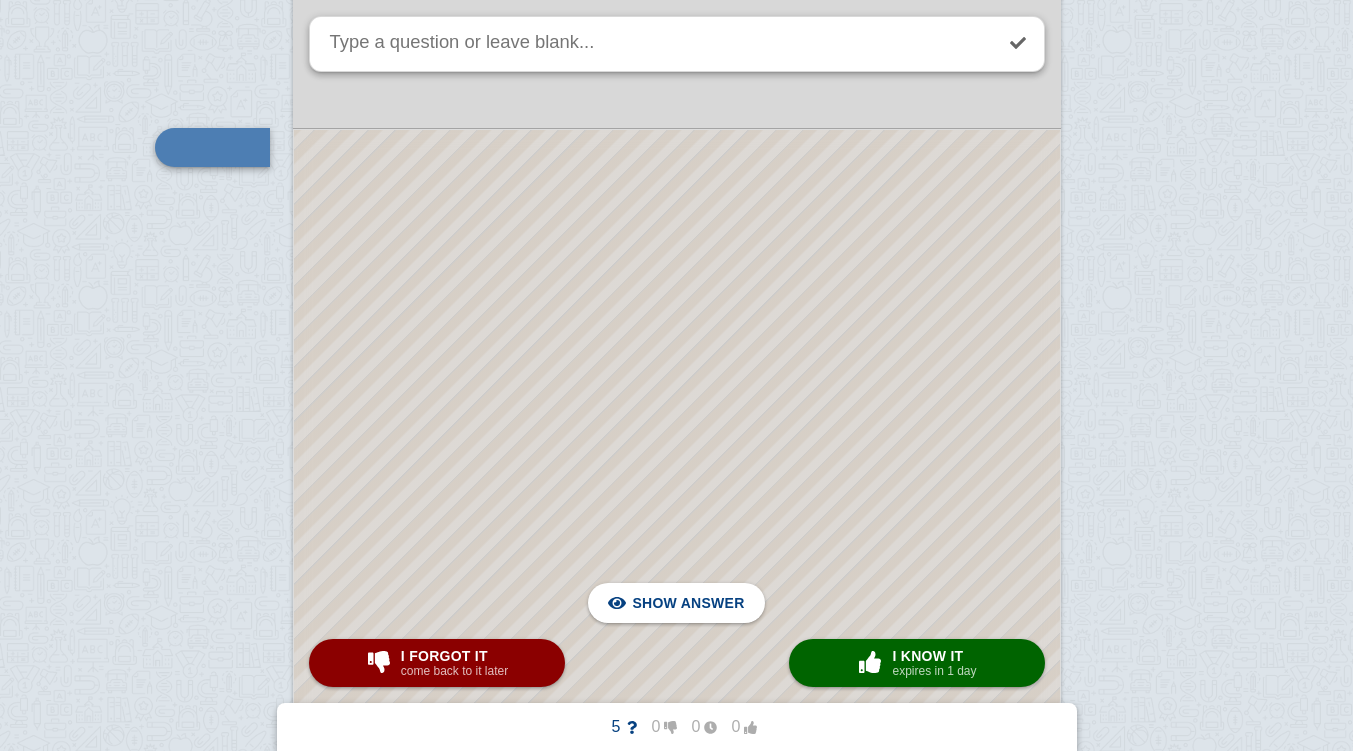 click at bounding box center (677, 585) 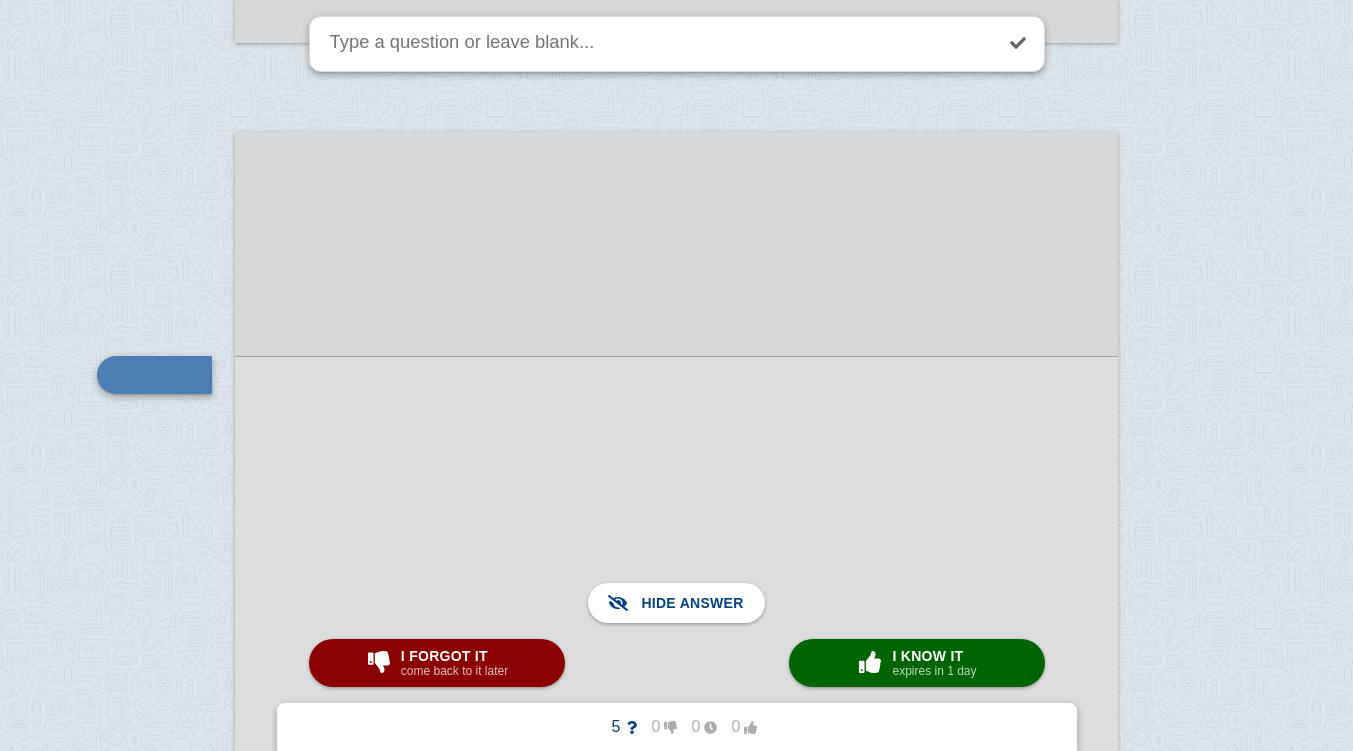 scroll, scrollTop: 1844, scrollLeft: 0, axis: vertical 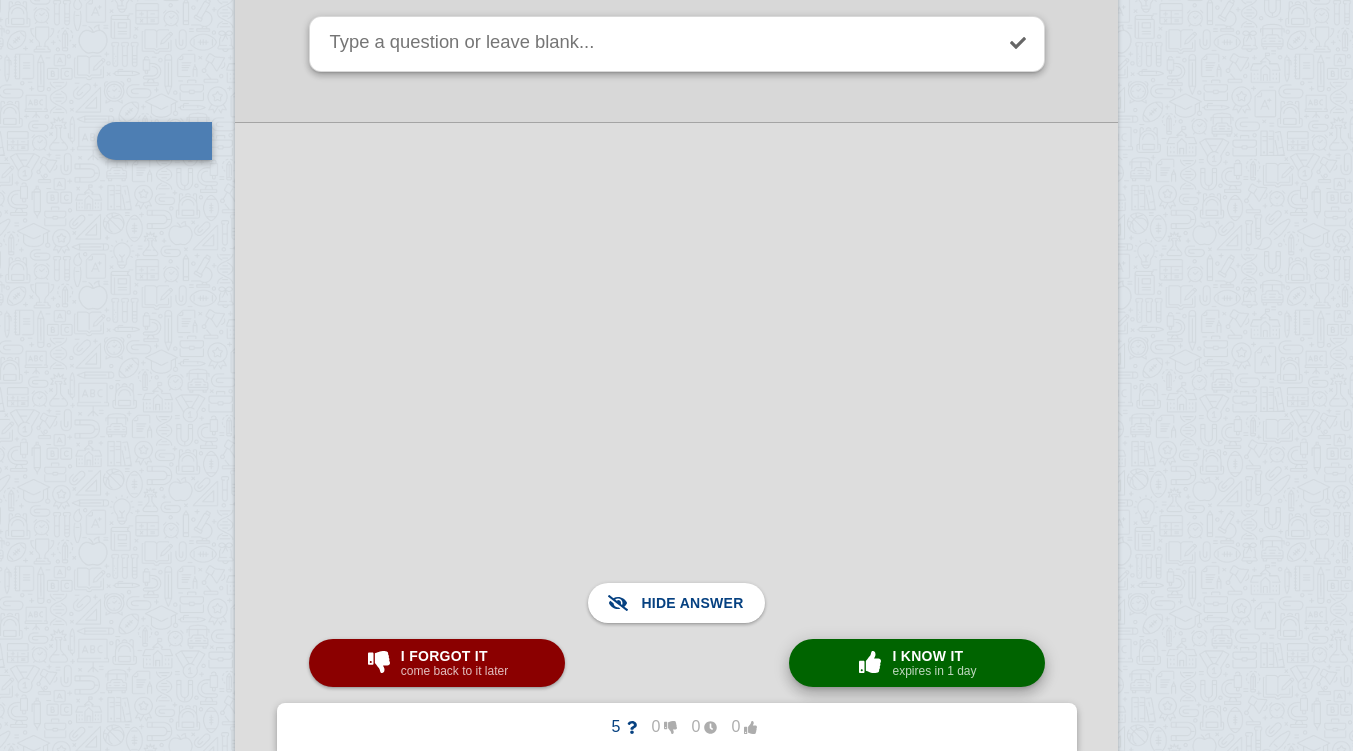 click at bounding box center [870, 663] 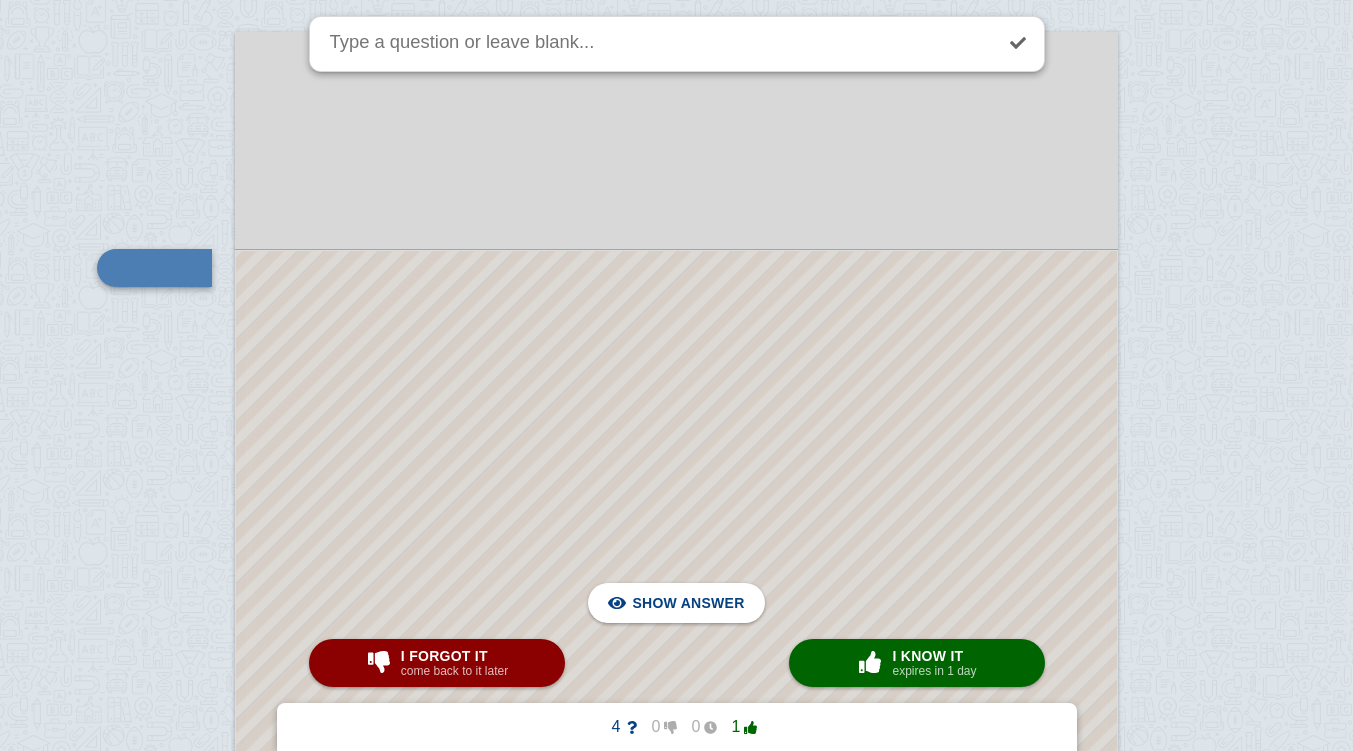 click at bounding box center [676, 777] 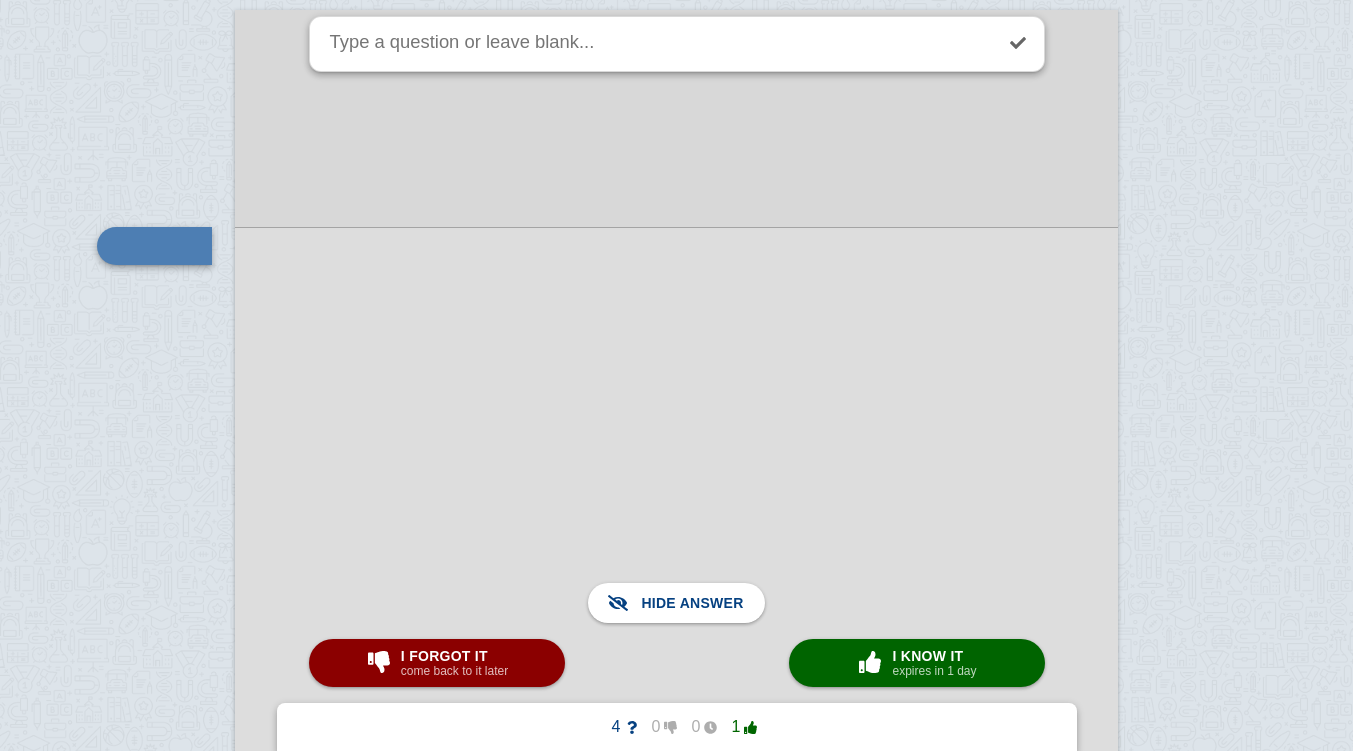 scroll, scrollTop: 3119, scrollLeft: 0, axis: vertical 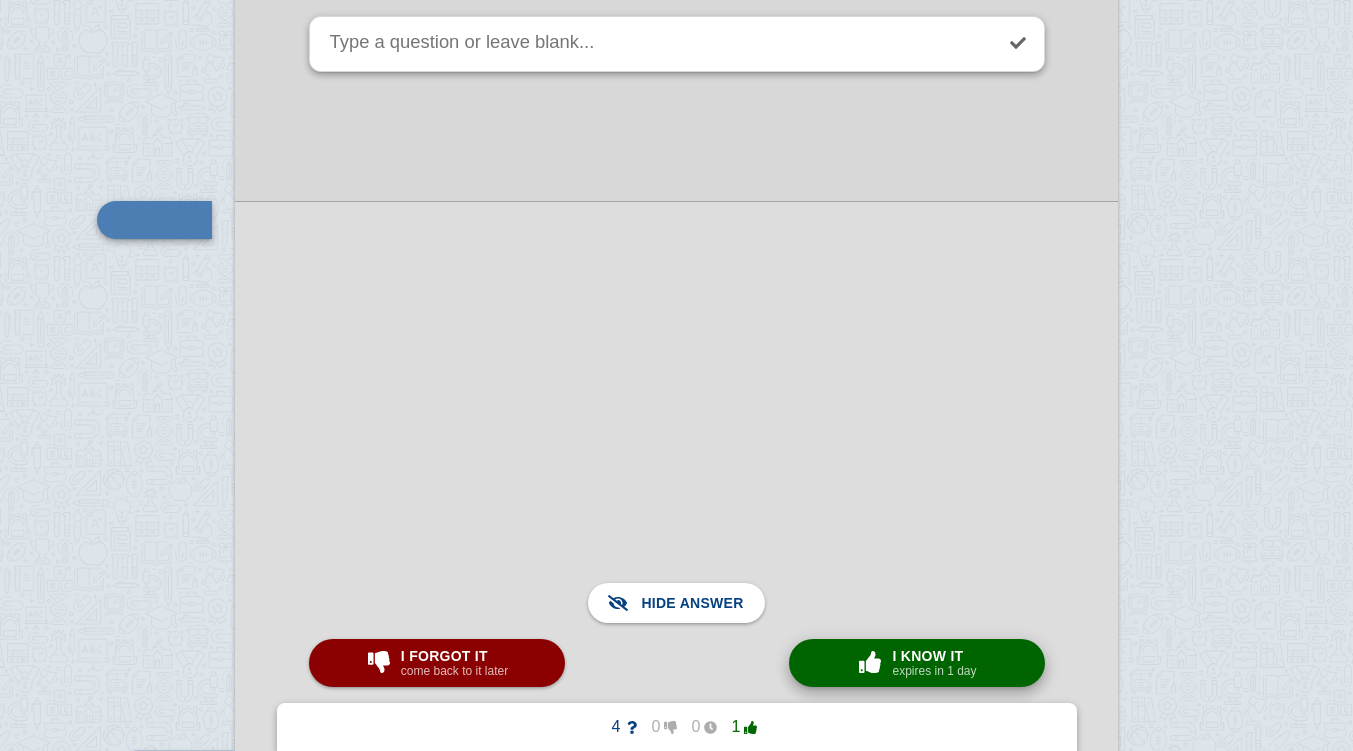 click on "× 0 I know it expires in 1 day" at bounding box center [917, 663] 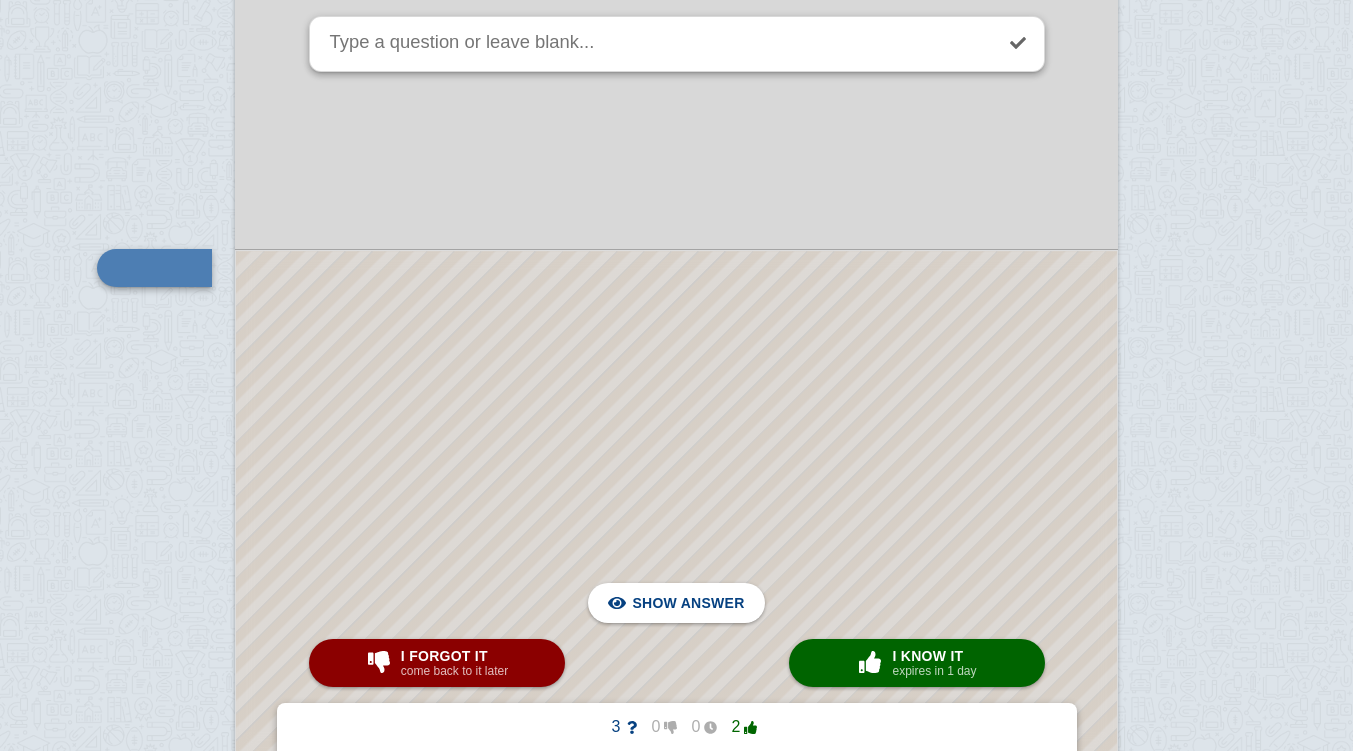 click at bounding box center (676, 503) 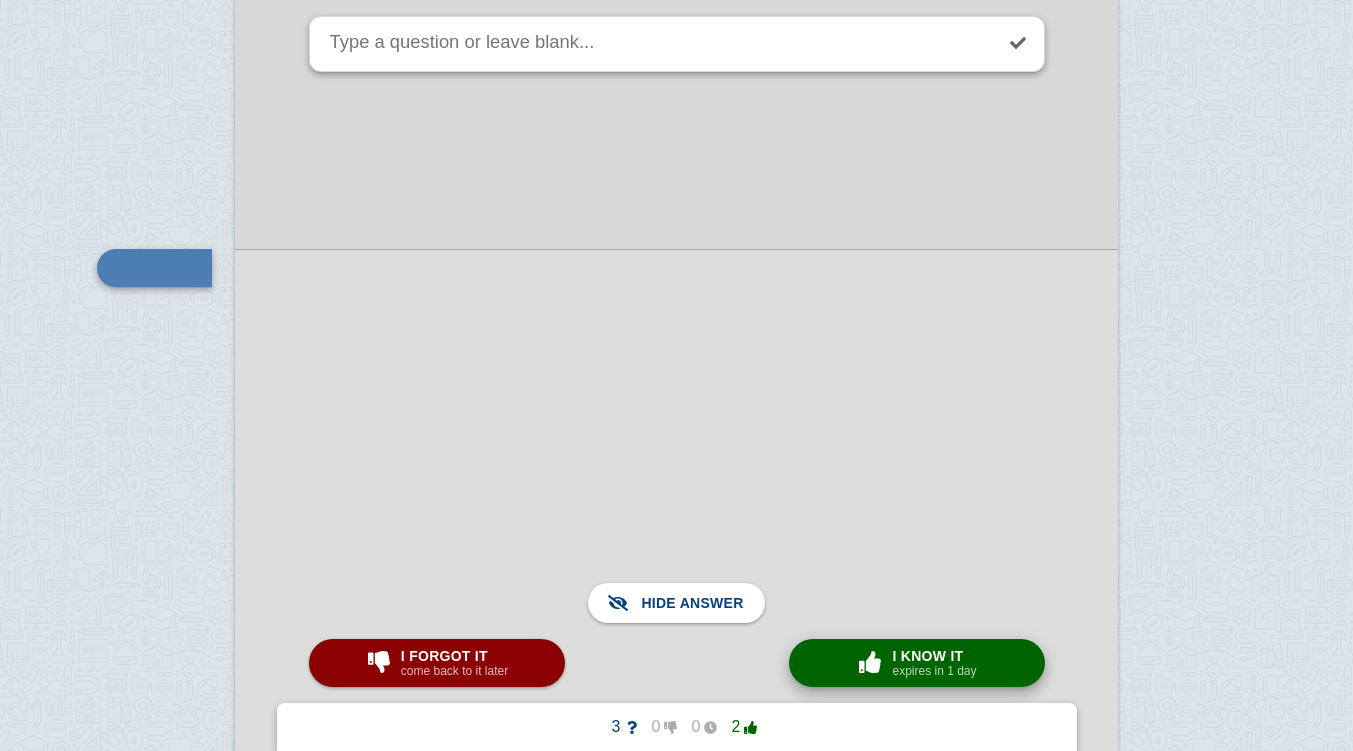 click on "I know it" at bounding box center (934, 656) 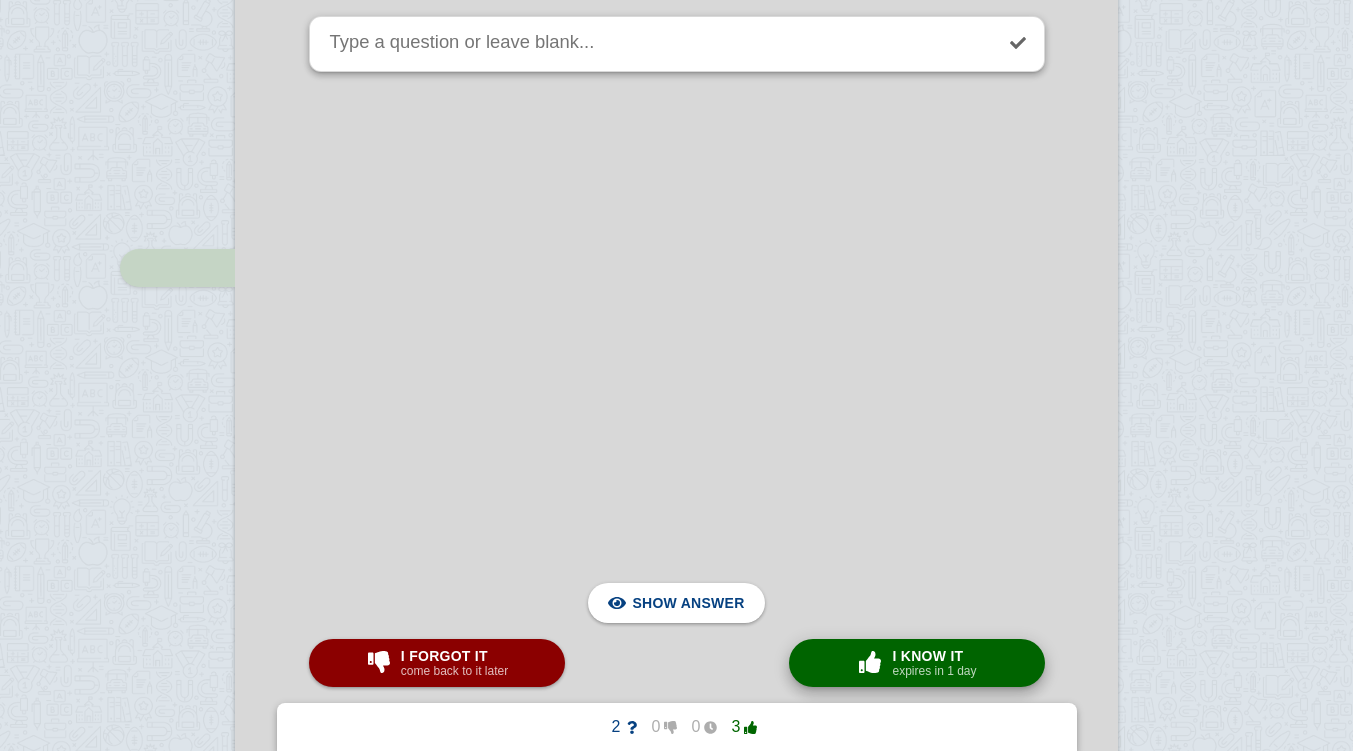 scroll, scrollTop: 4426, scrollLeft: 0, axis: vertical 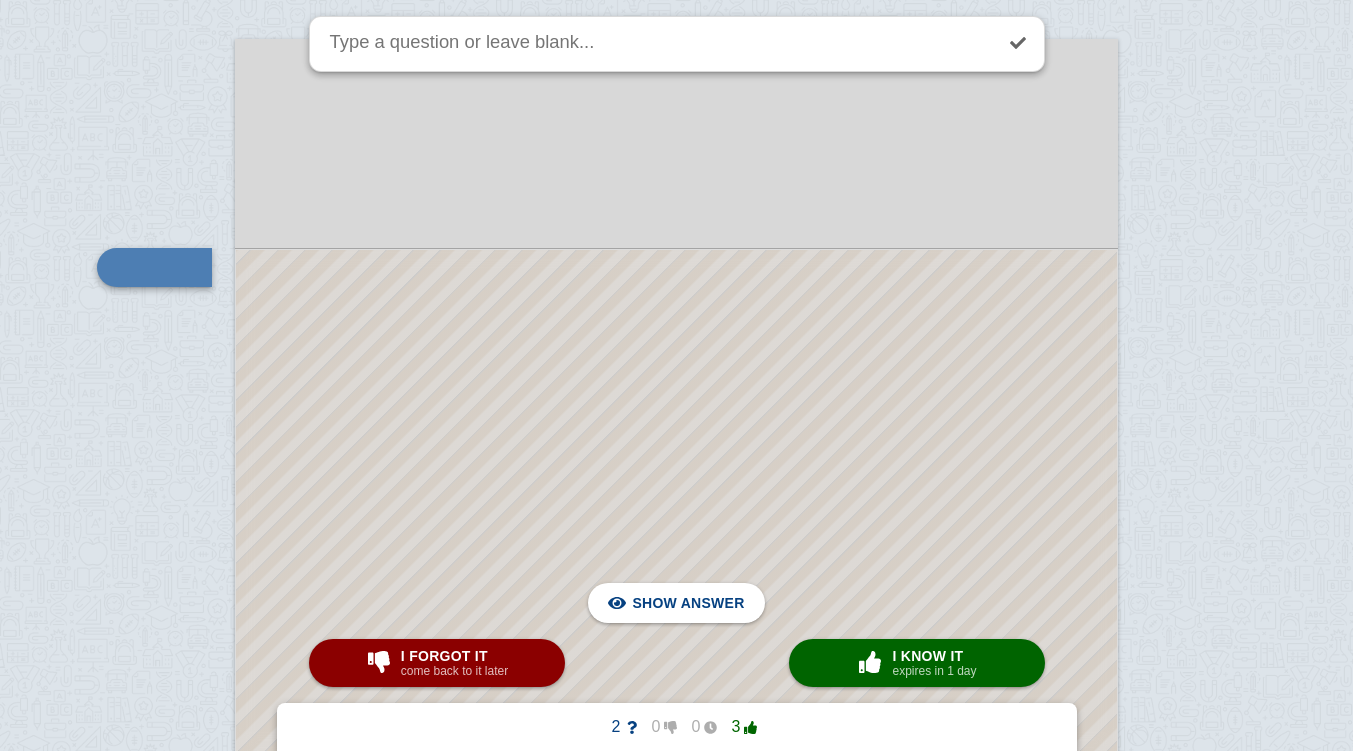 click at bounding box center (676, 780) 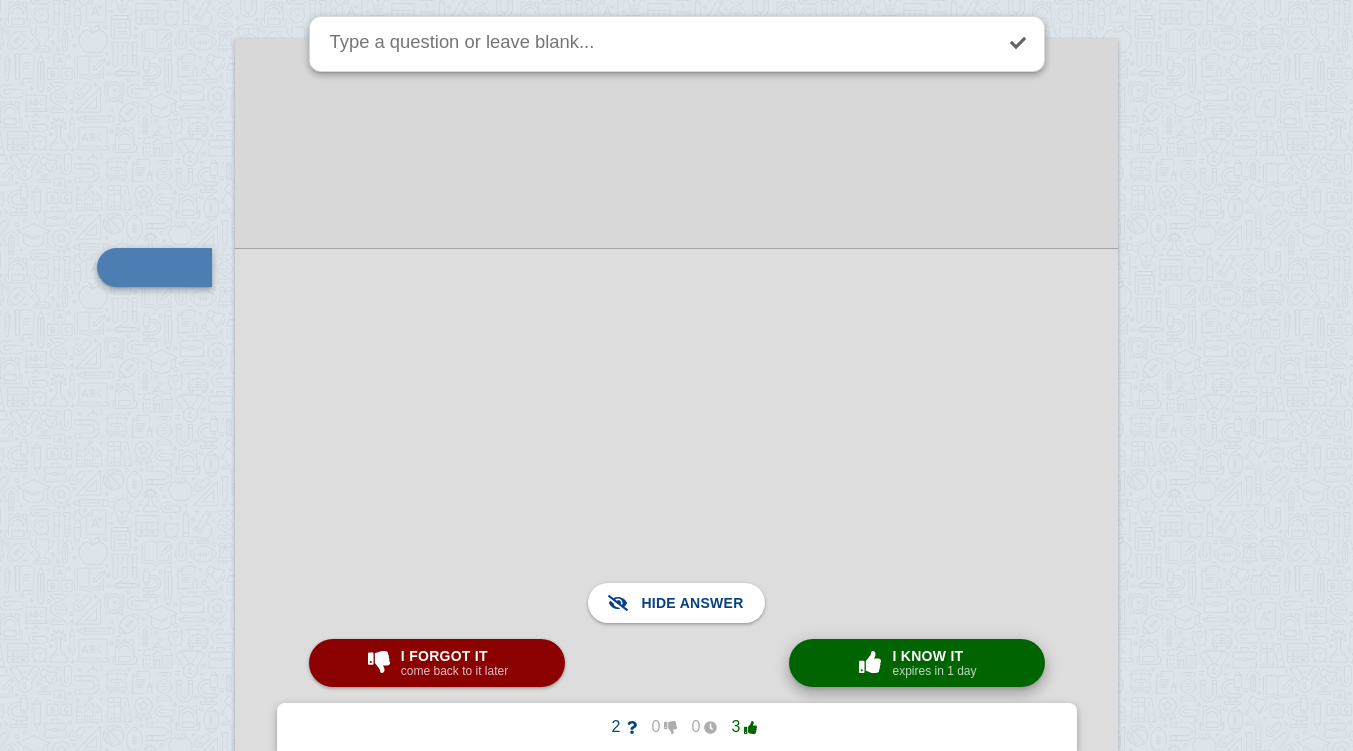 click at bounding box center (870, 662) 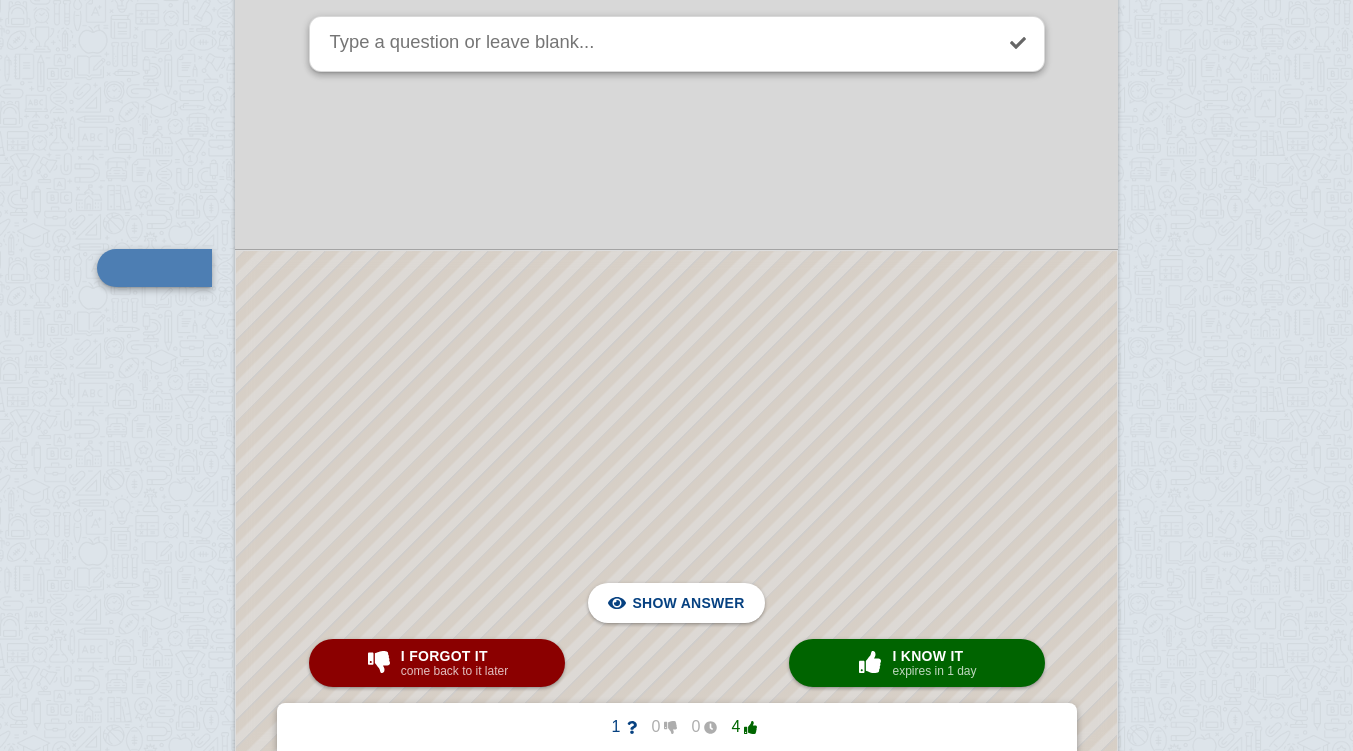 click at bounding box center [676, 506] 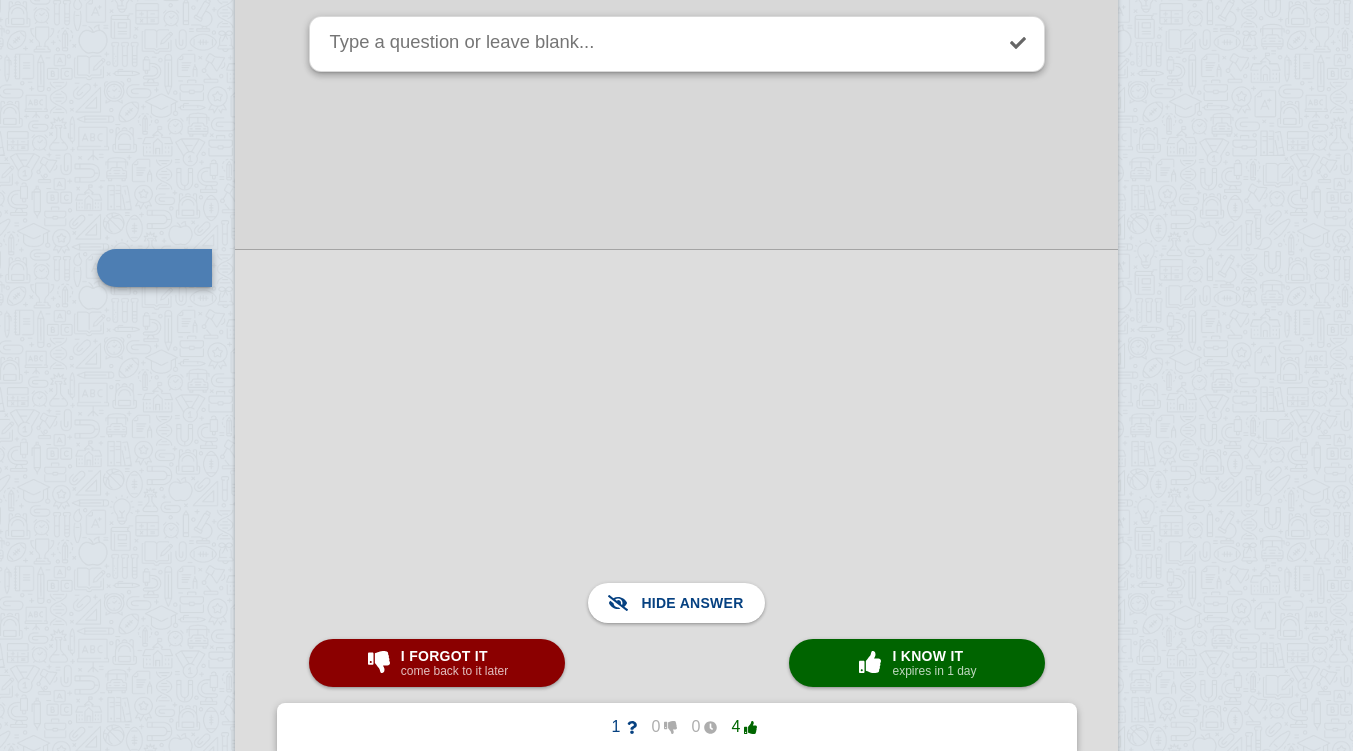 click on "expires in 1 day" at bounding box center [934, 671] 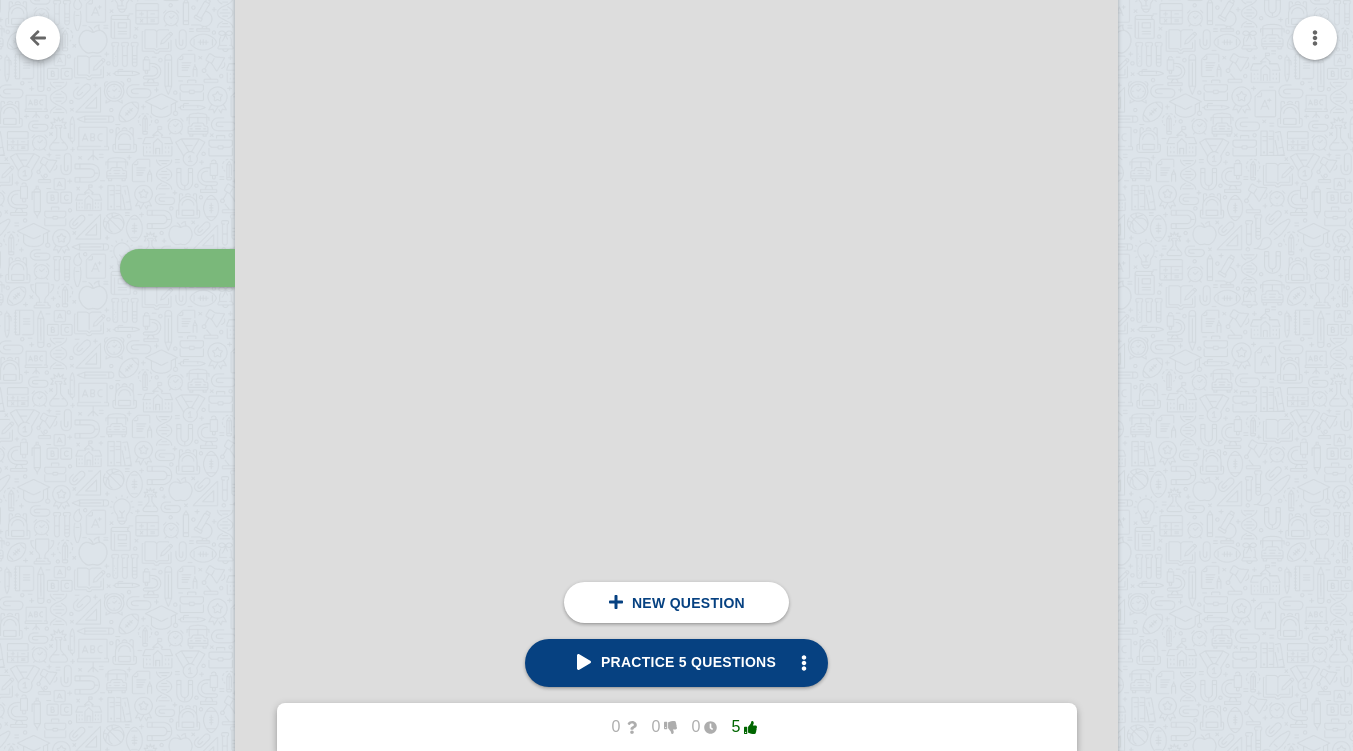 click at bounding box center [38, 38] 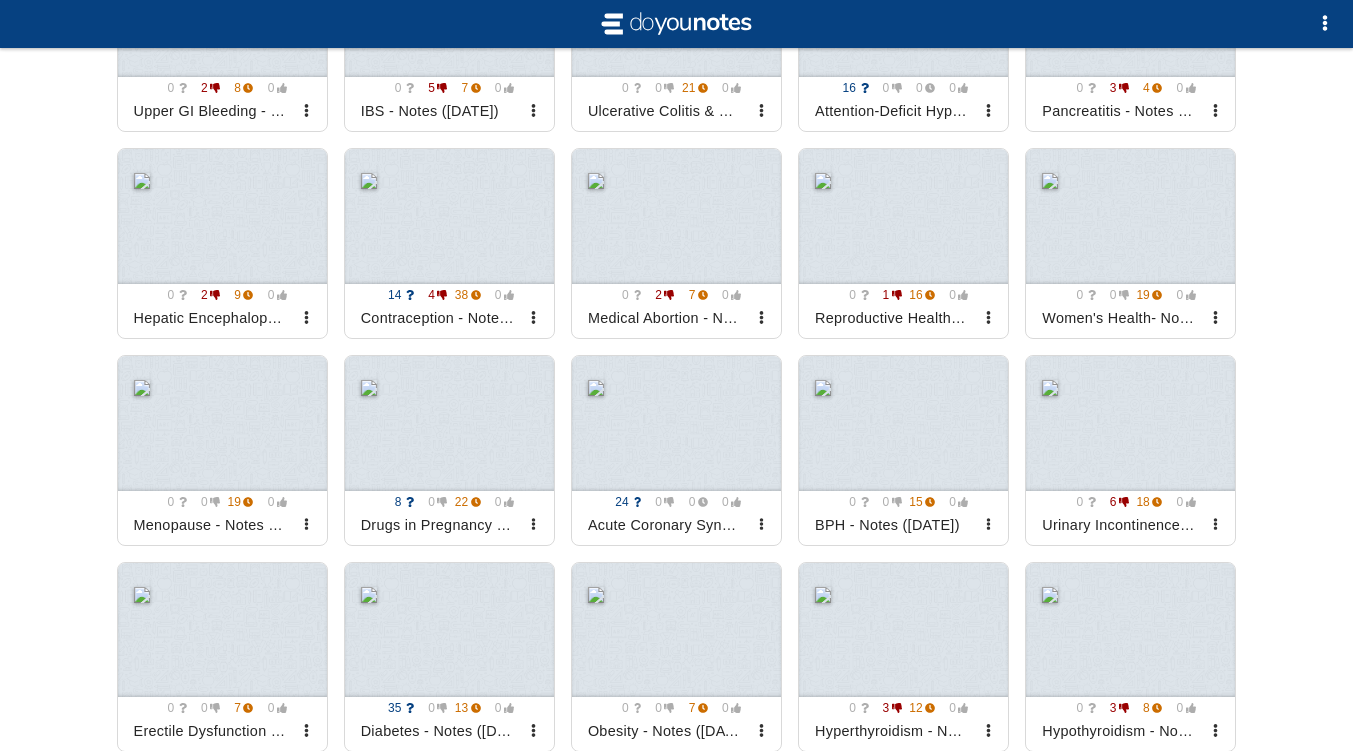 scroll, scrollTop: 1039, scrollLeft: 0, axis: vertical 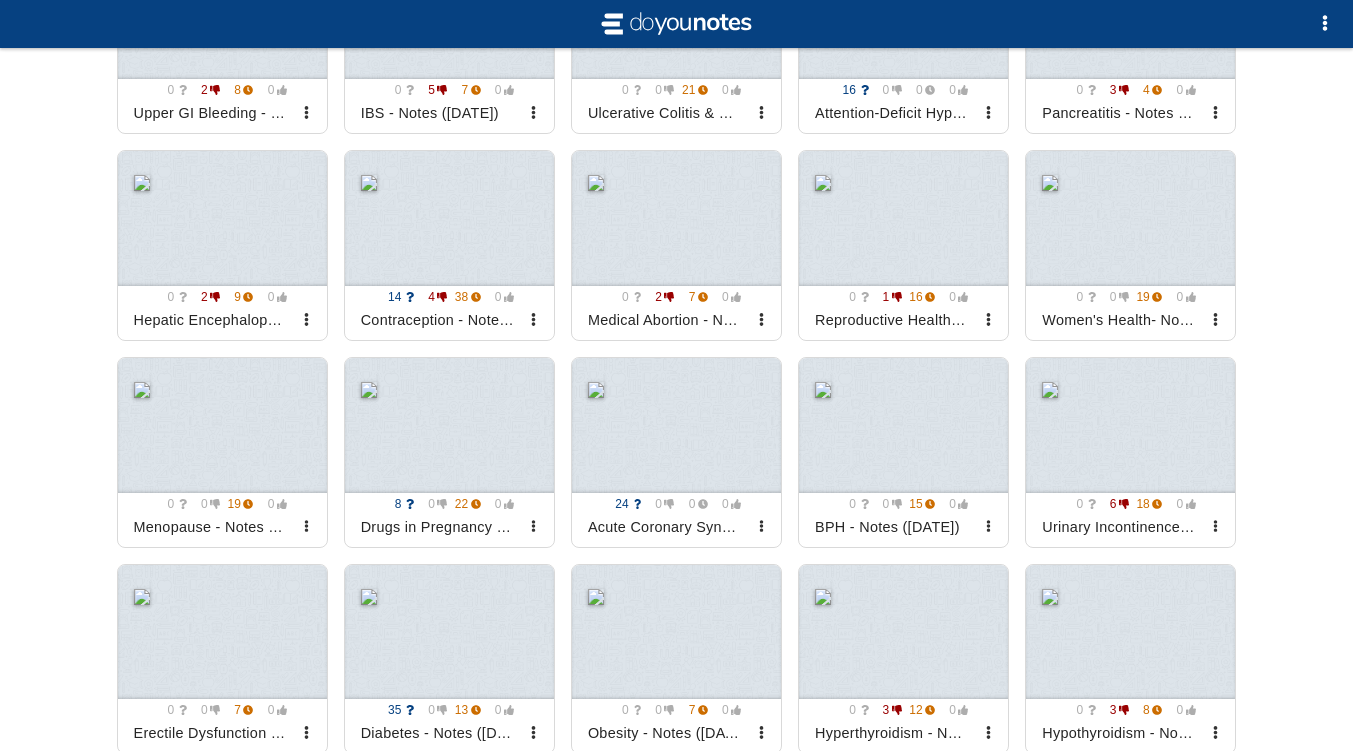 click at bounding box center [1130, 218] 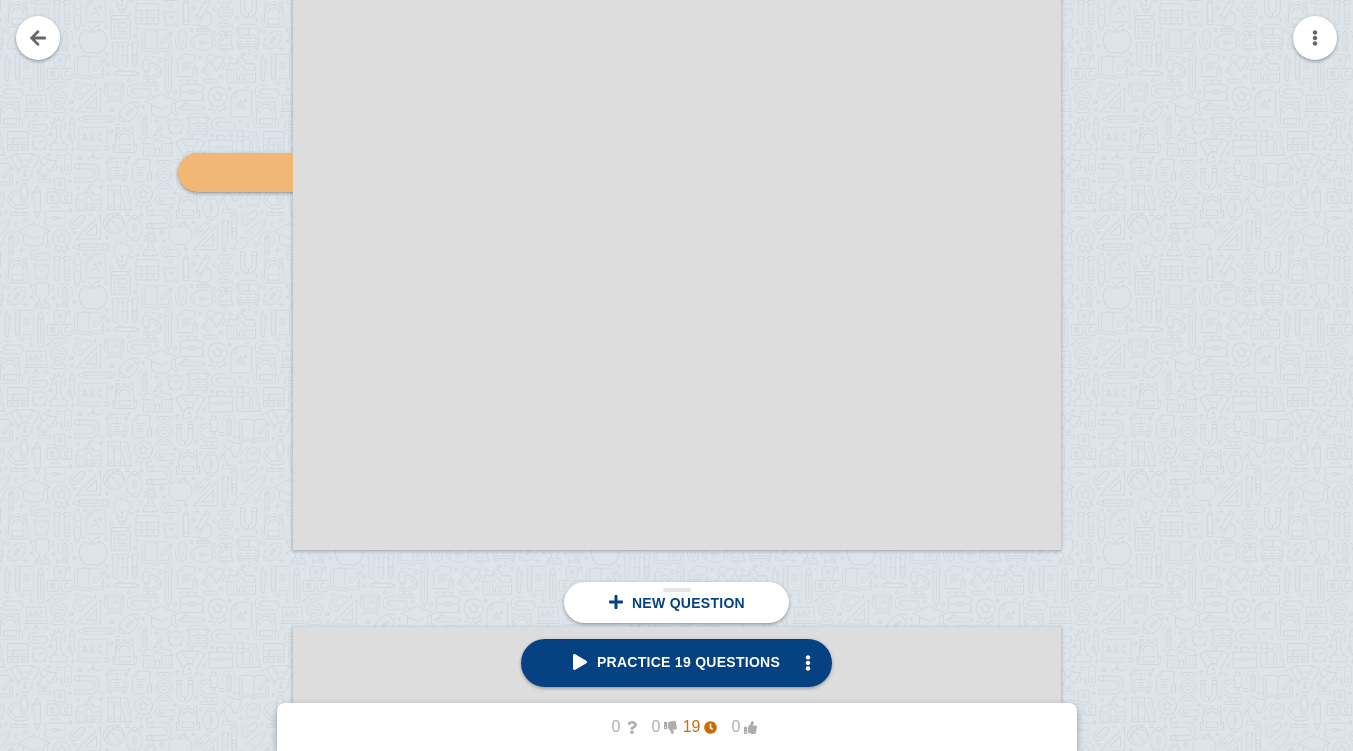 scroll, scrollTop: 10746, scrollLeft: 0, axis: vertical 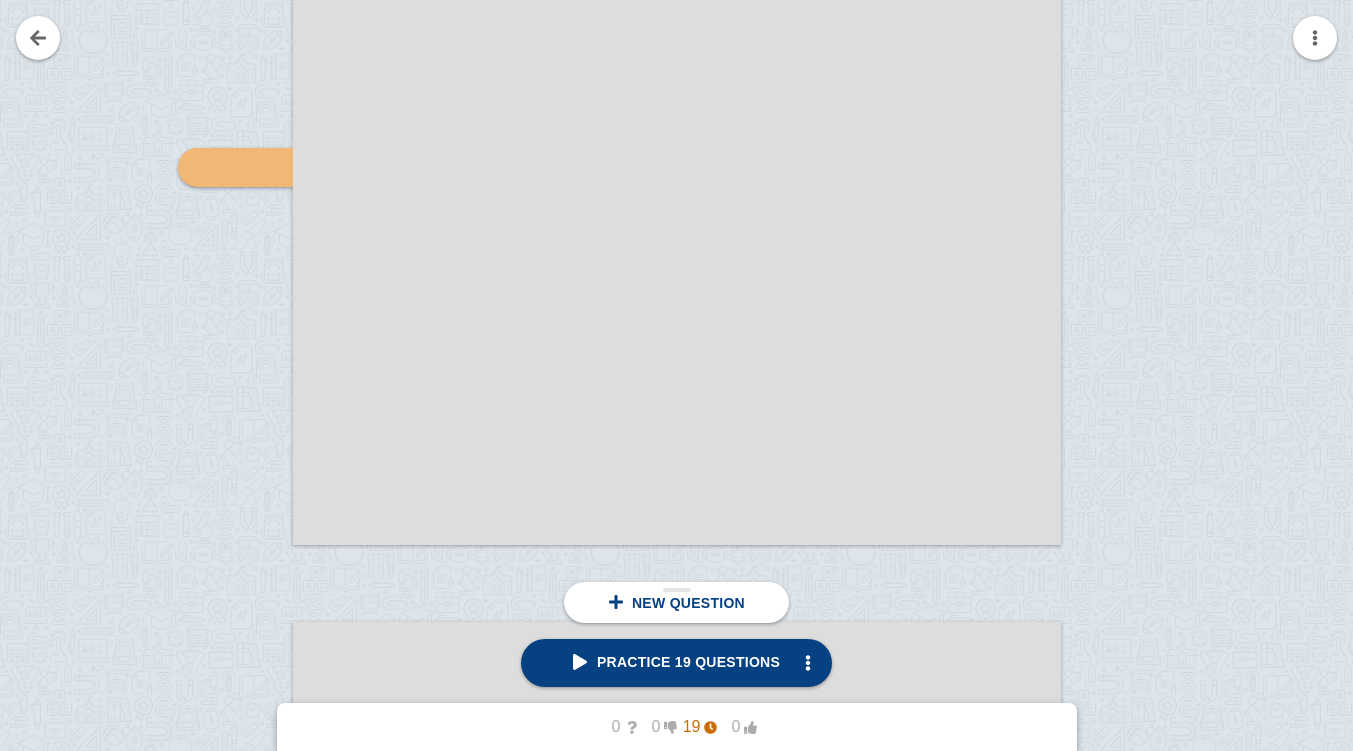 click at bounding box center [235, 167] 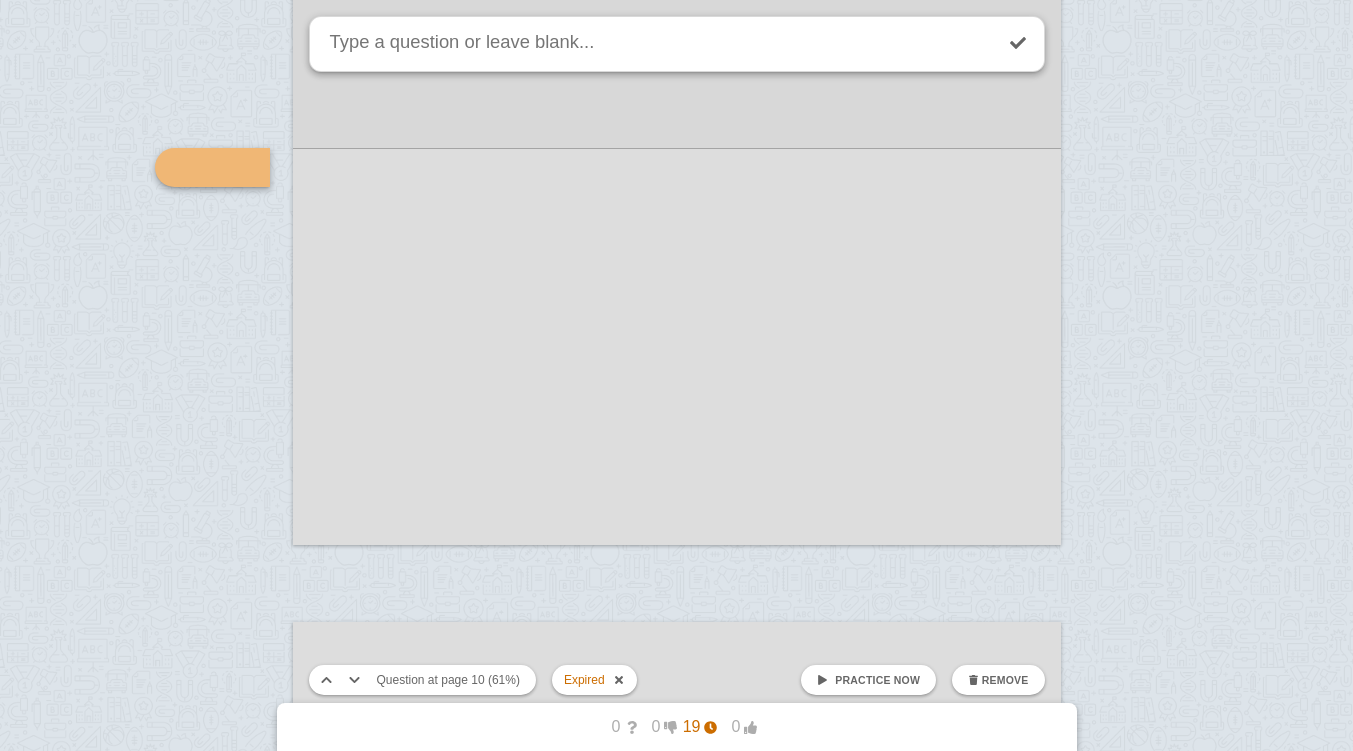 scroll, scrollTop: 10646, scrollLeft: 0, axis: vertical 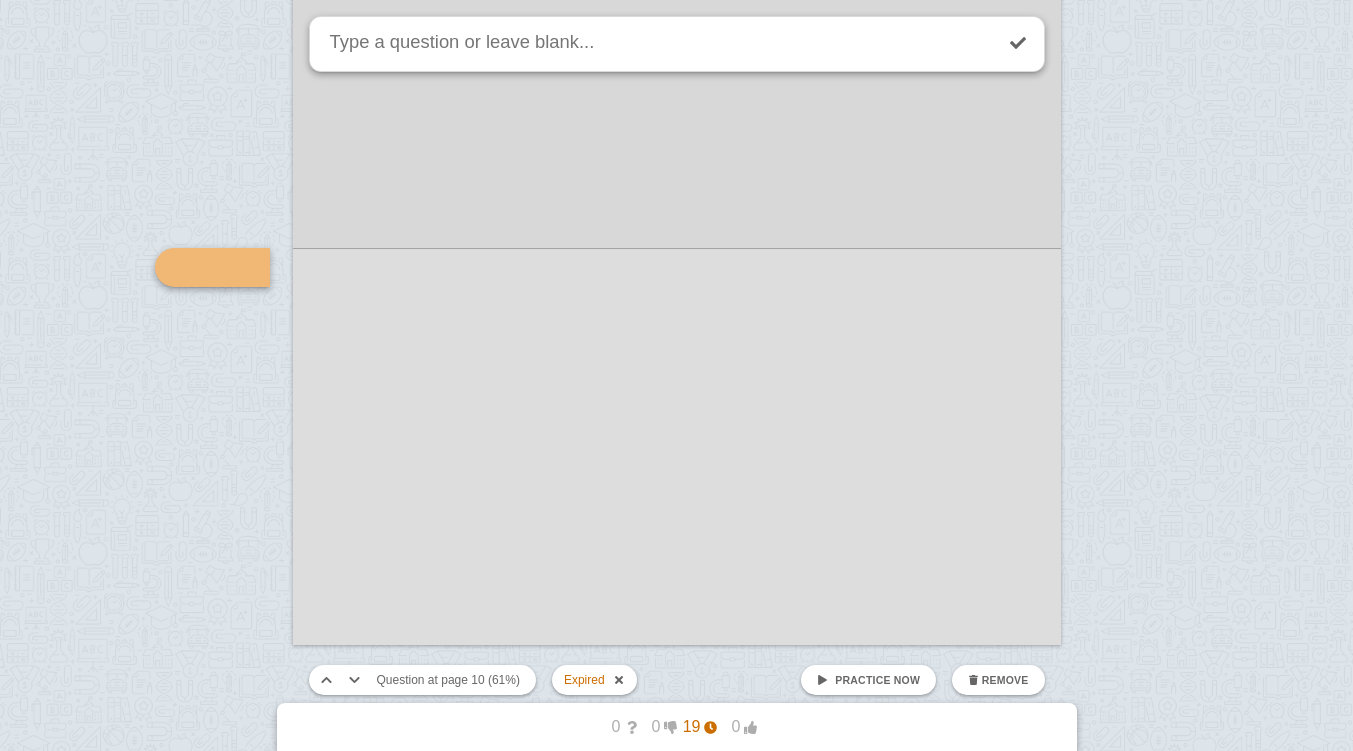 click at bounding box center (619, 680) 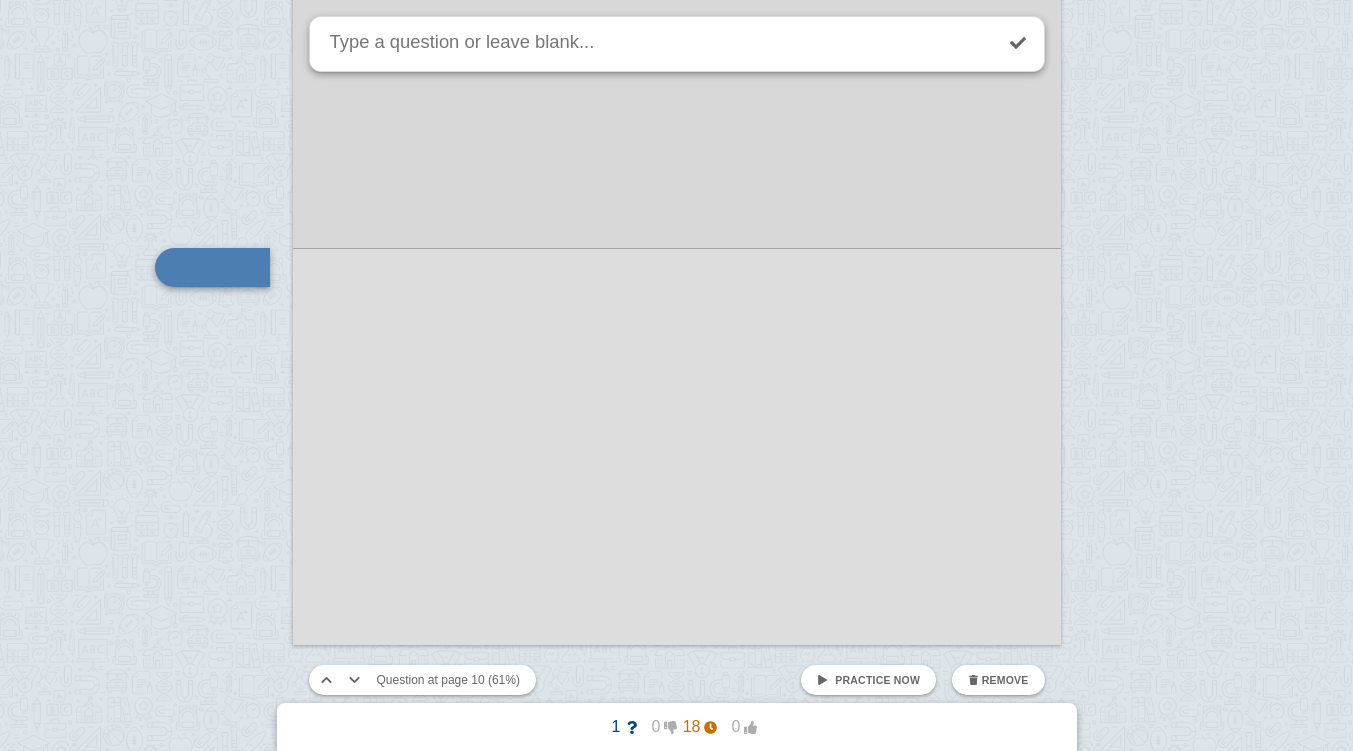 click on "Practice now   Remove" at bounding box center [923, 680] 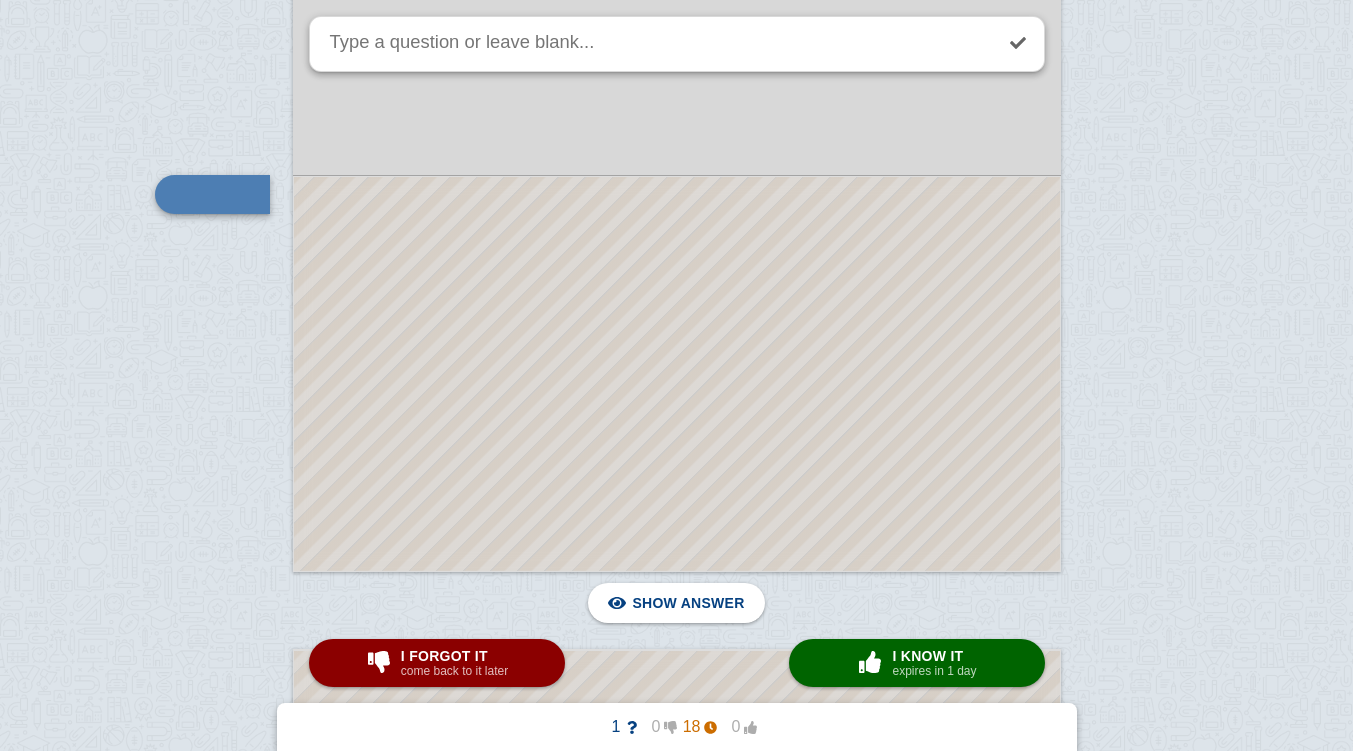 scroll, scrollTop: 10720, scrollLeft: 0, axis: vertical 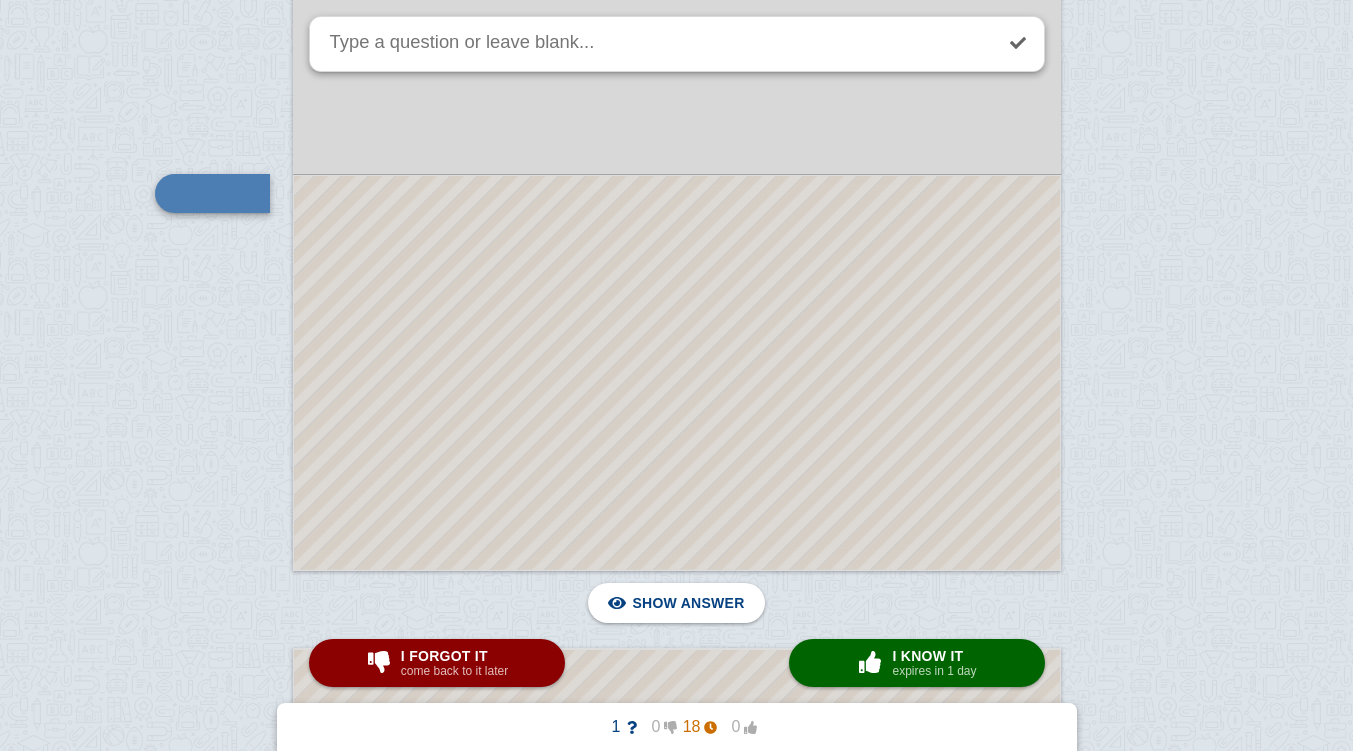 click at bounding box center [677, 373] 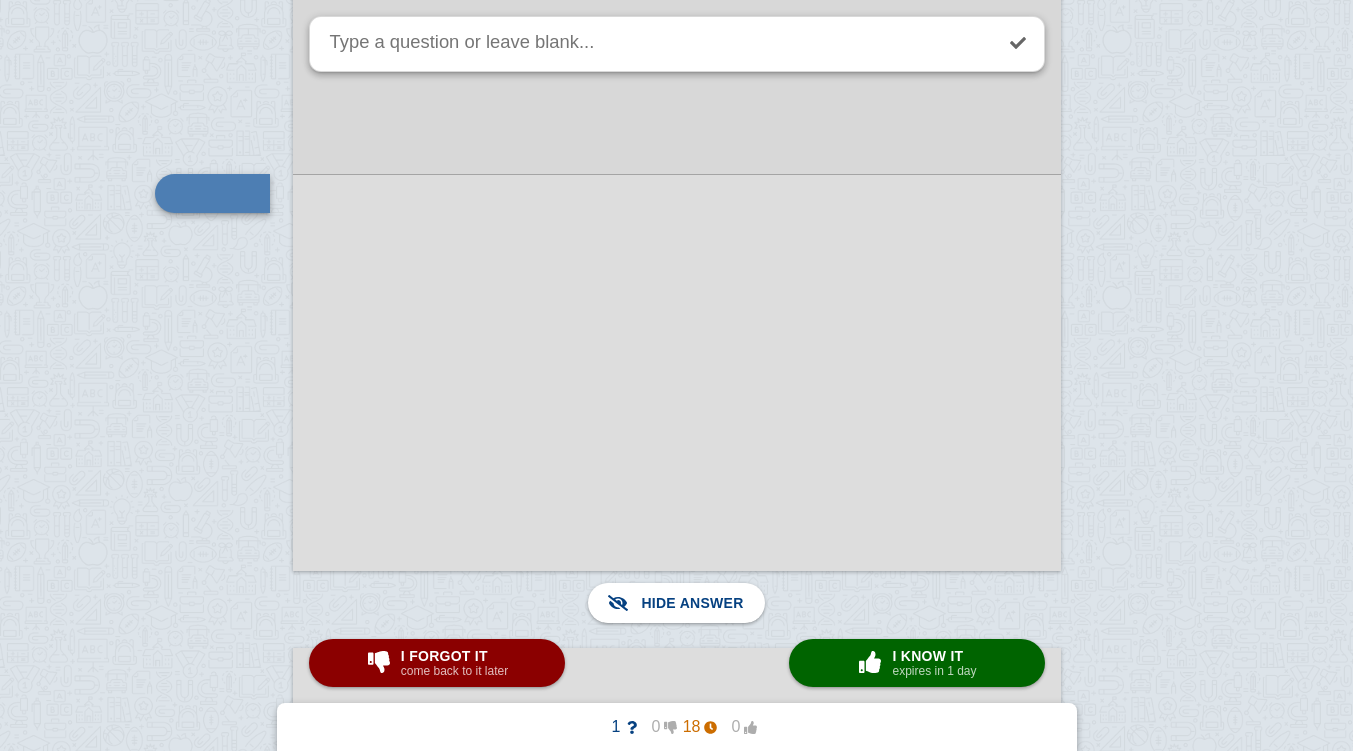 click at bounding box center [677, 372] 